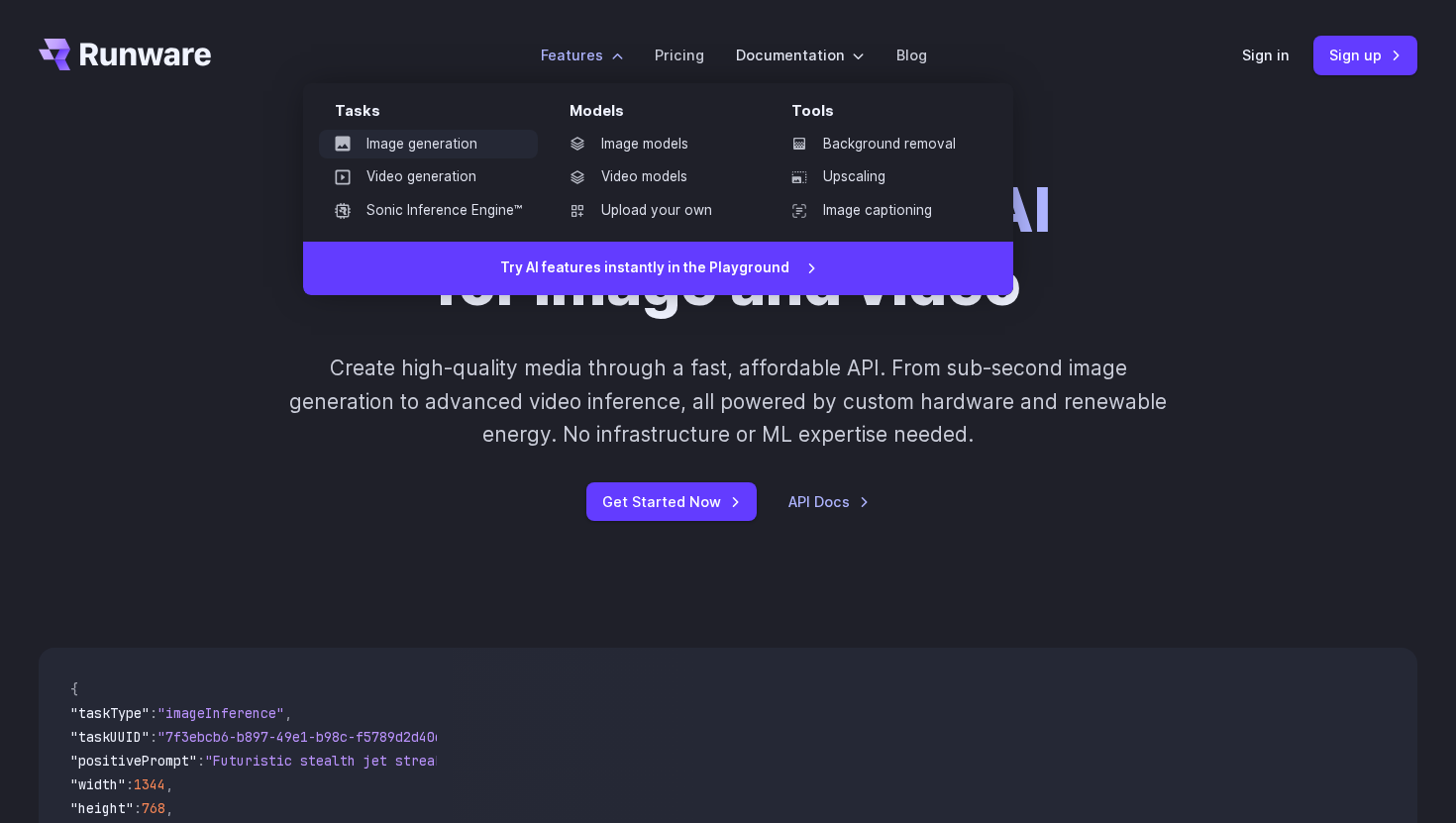 scroll, scrollTop: 0, scrollLeft: 0, axis: both 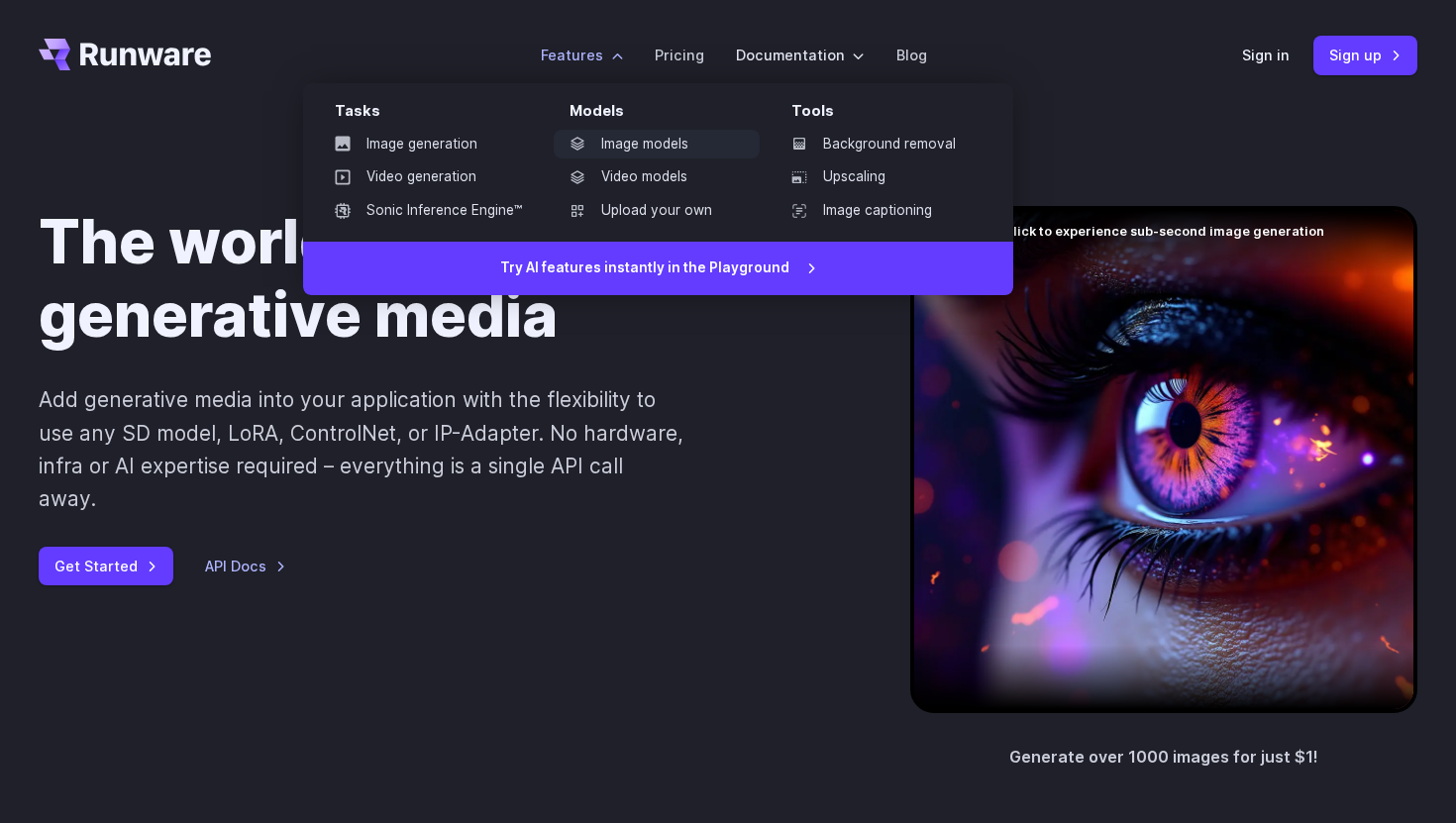 click on "Image models" at bounding box center [657, 145] 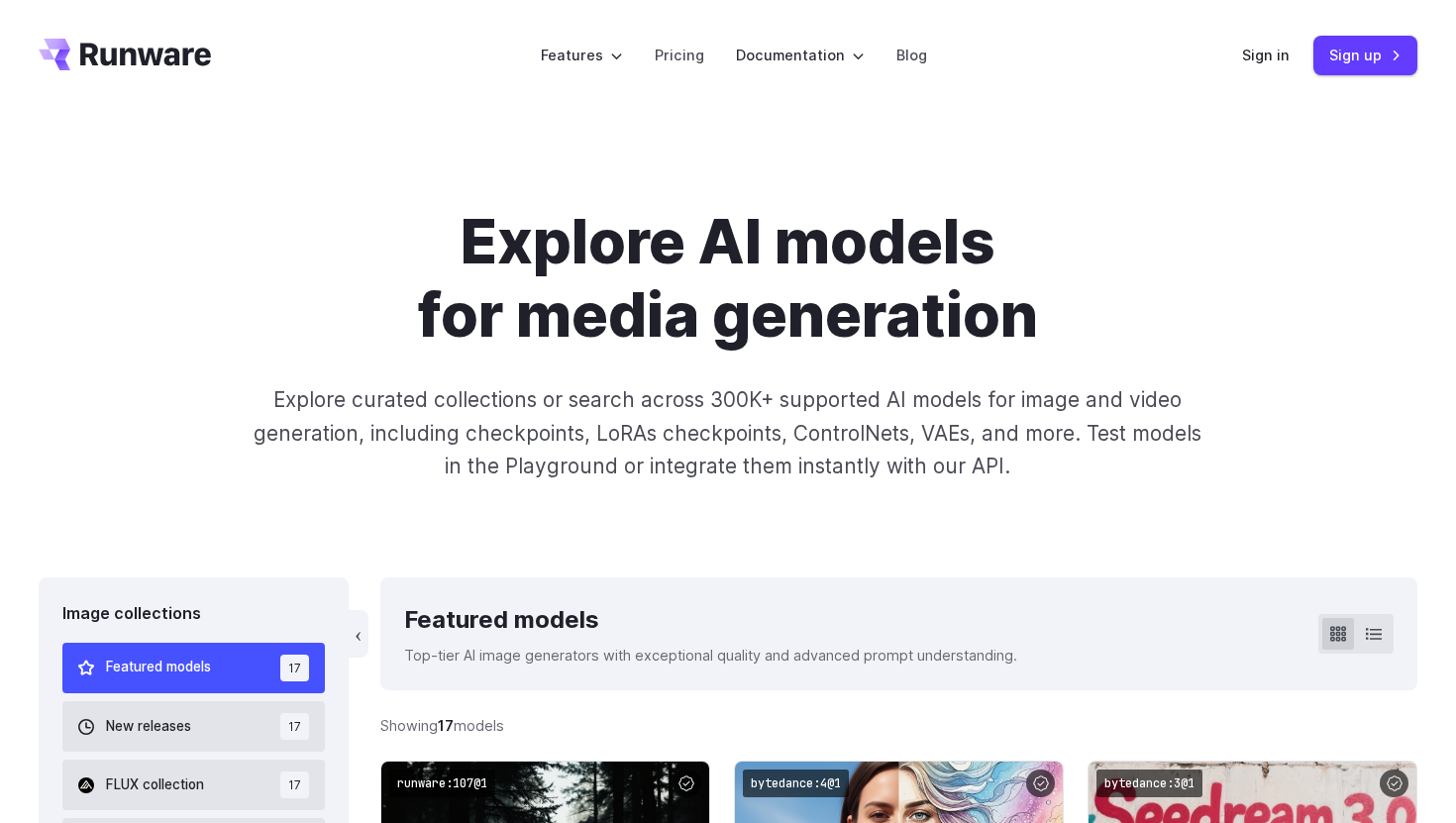 scroll, scrollTop: 141, scrollLeft: 0, axis: vertical 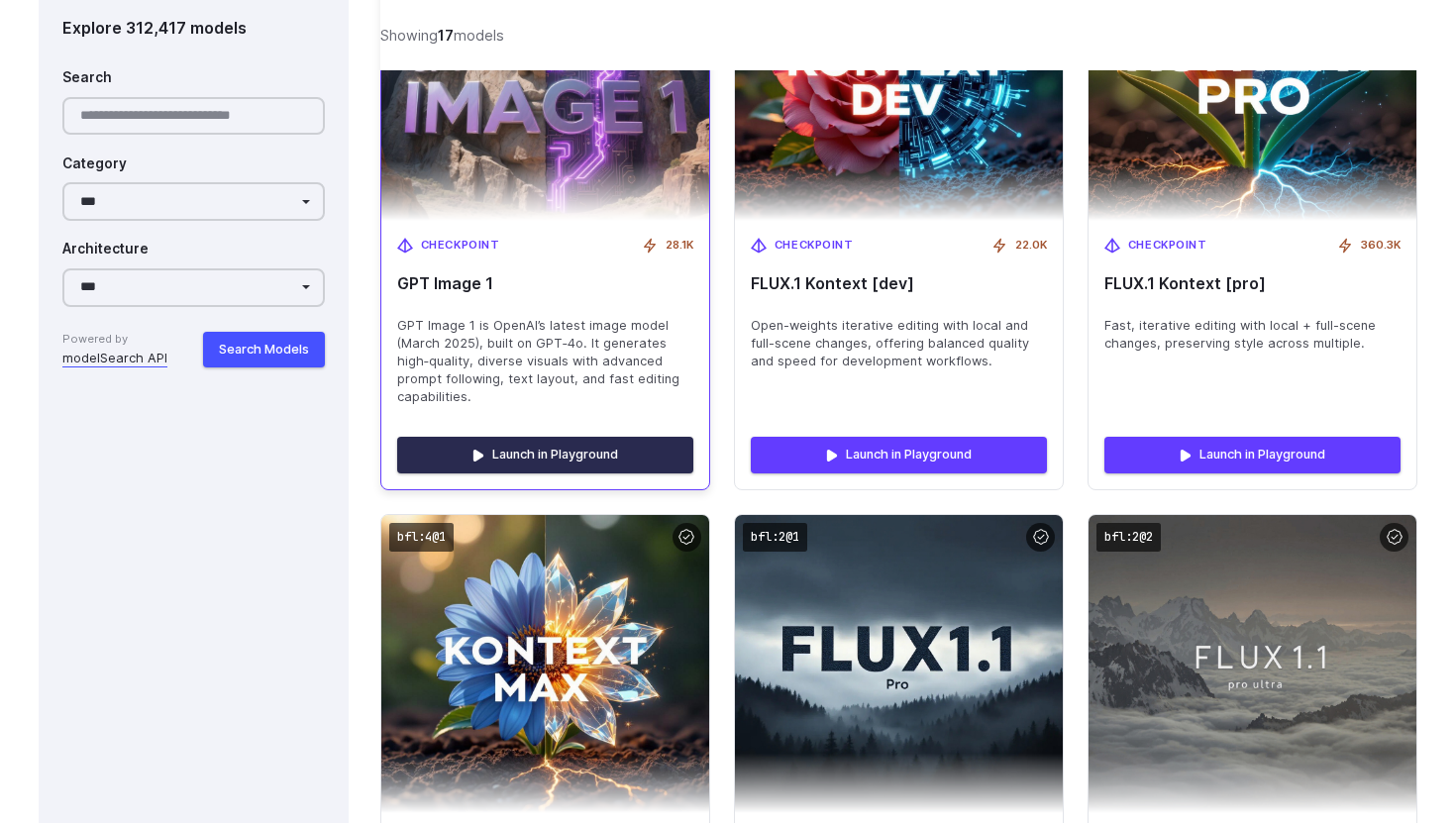 click on "Launch in Playground" at bounding box center [545, 455] 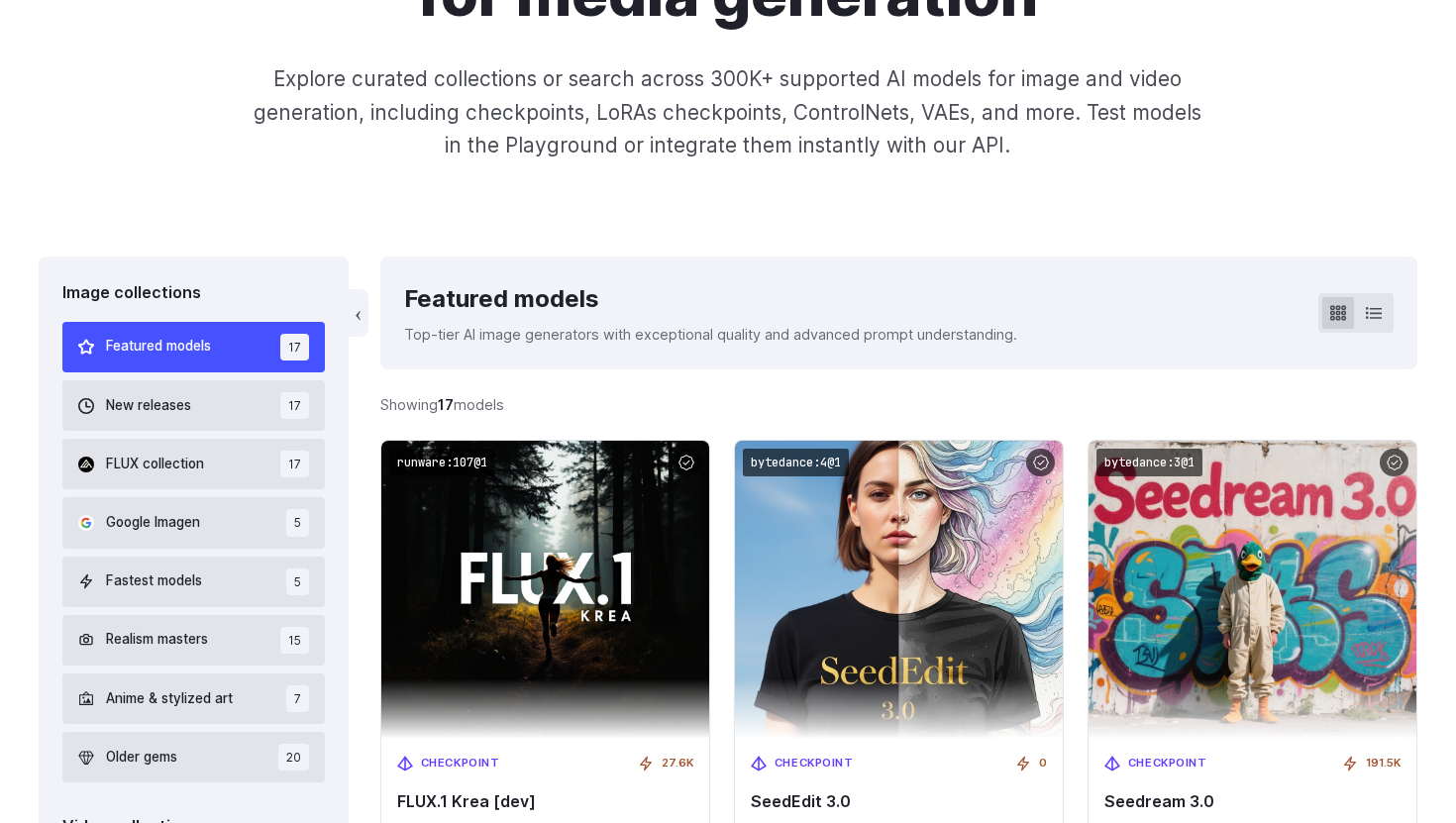 scroll, scrollTop: 0, scrollLeft: 0, axis: both 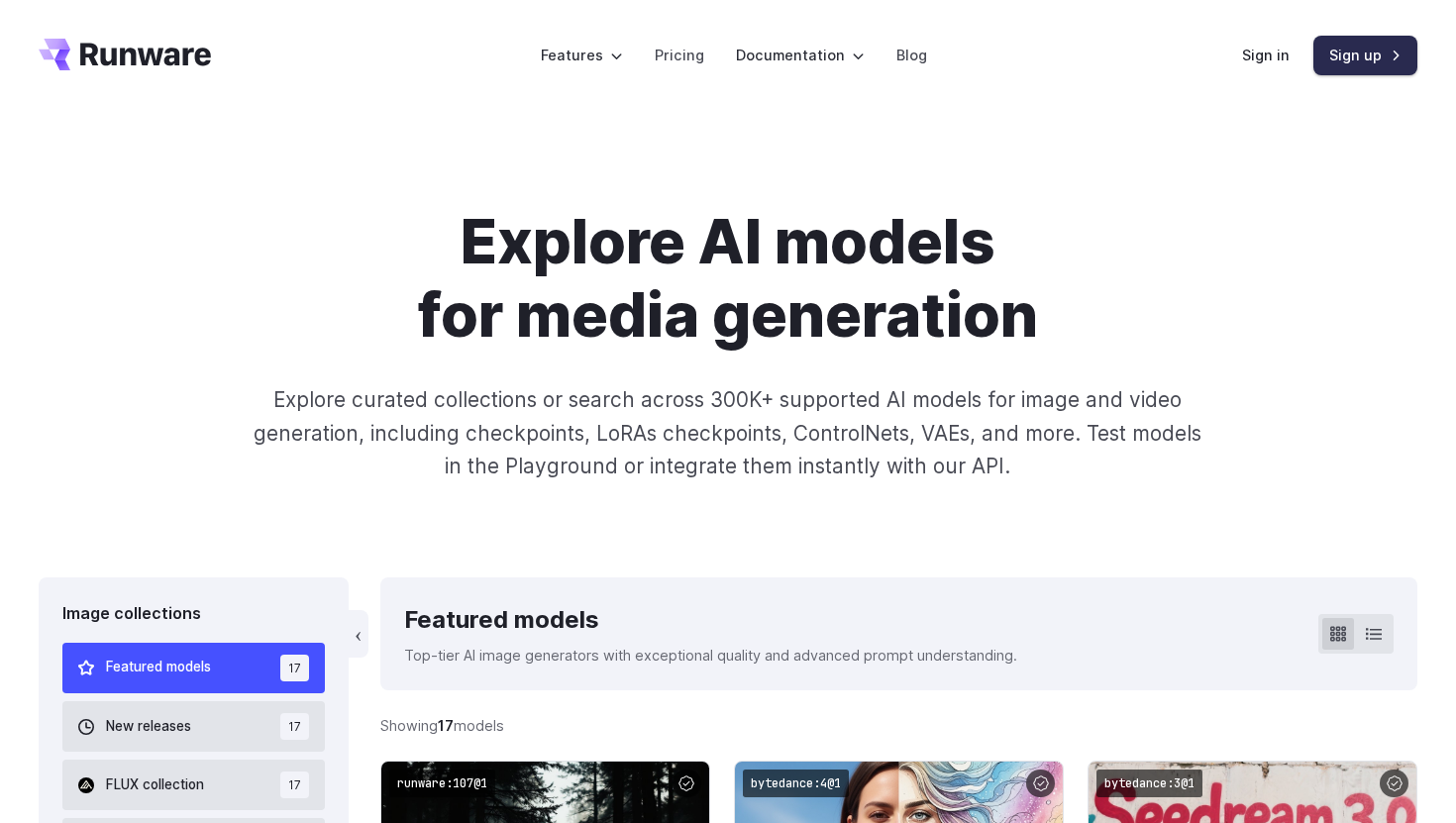 click on "Sign up" at bounding box center [1365, 54] 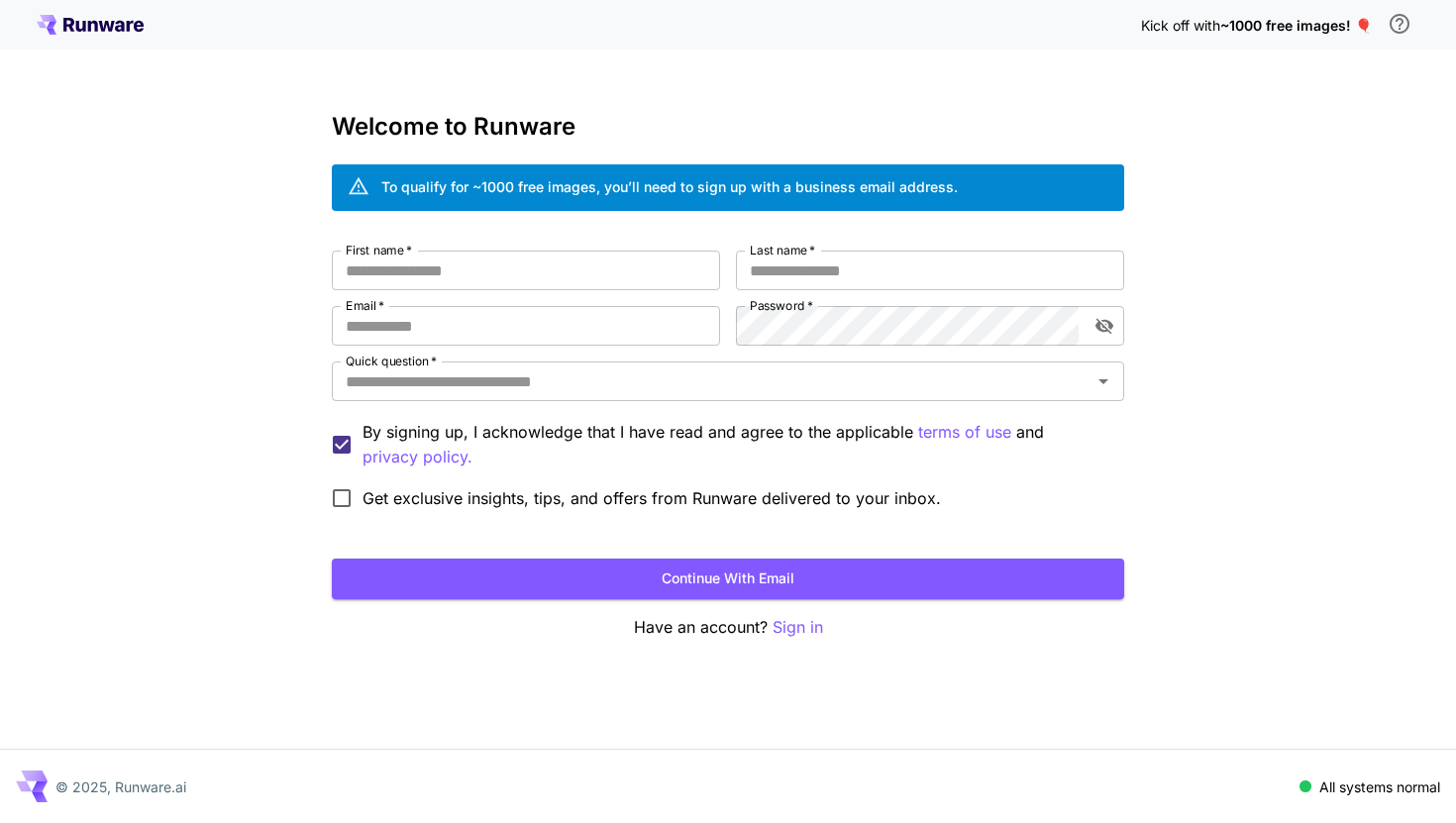 scroll, scrollTop: 0, scrollLeft: 0, axis: both 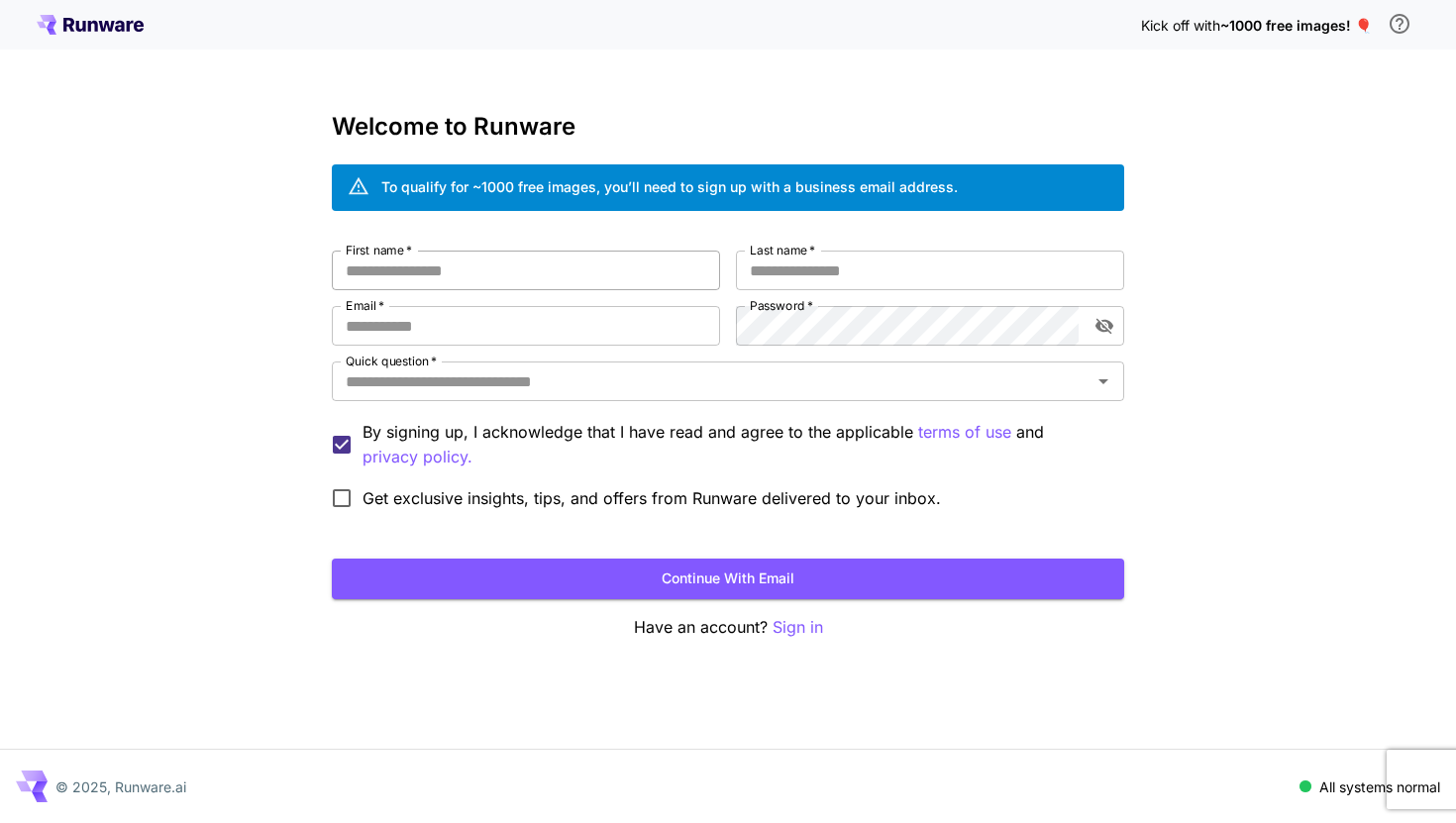 click on "First name   *" at bounding box center [526, 270] 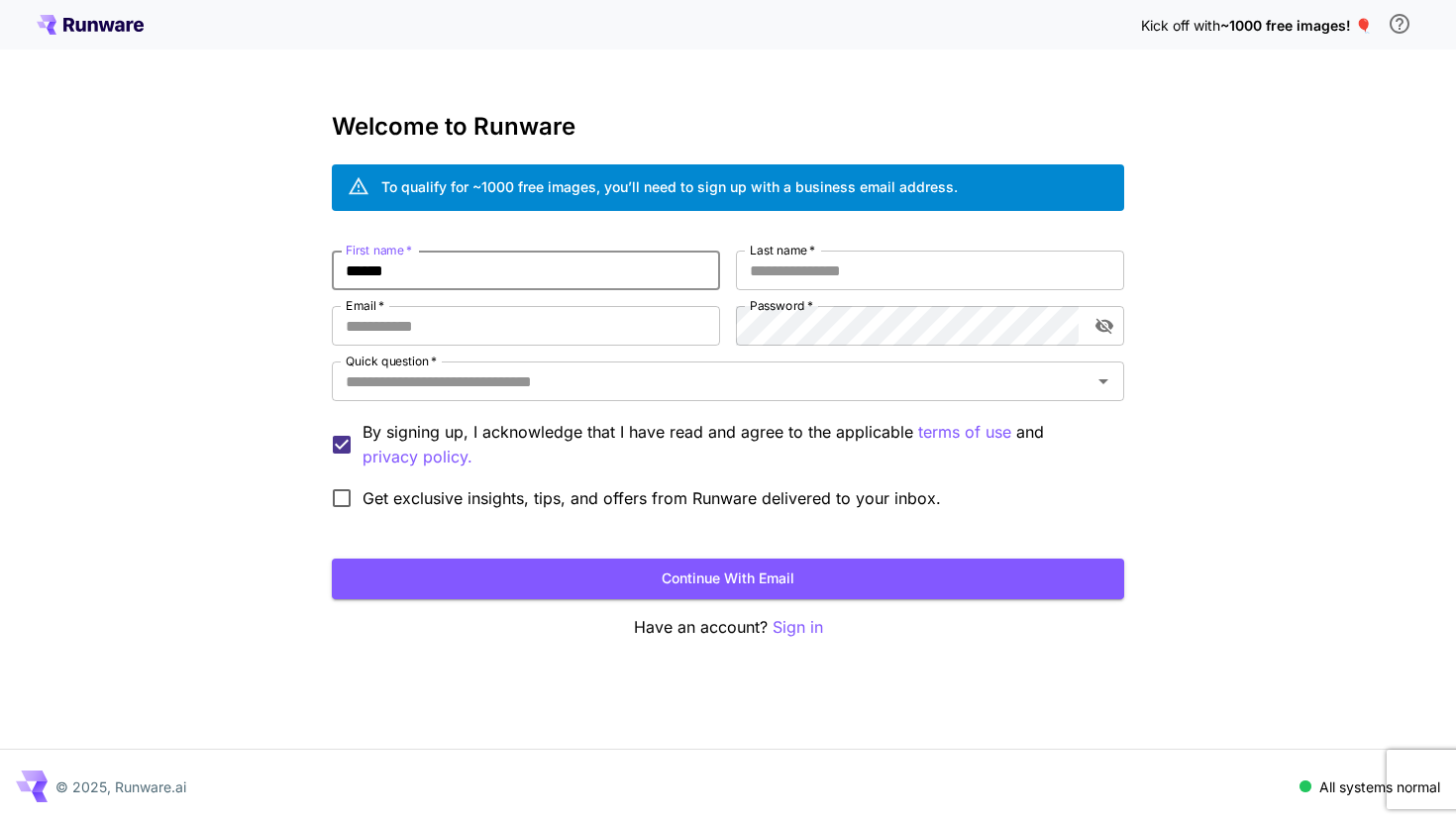 type on "******" 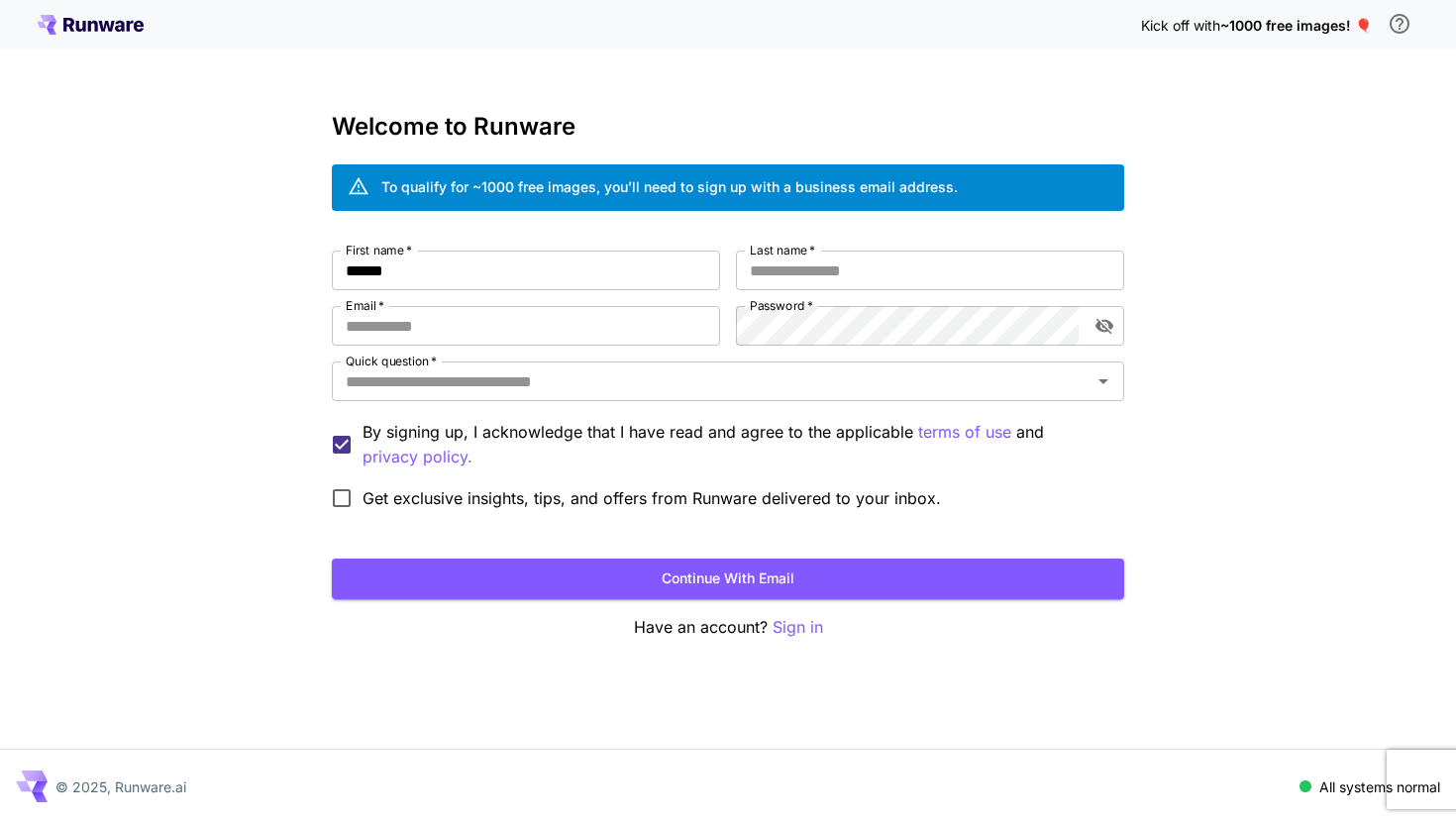 click on "Last name   *" at bounding box center [782, 250] 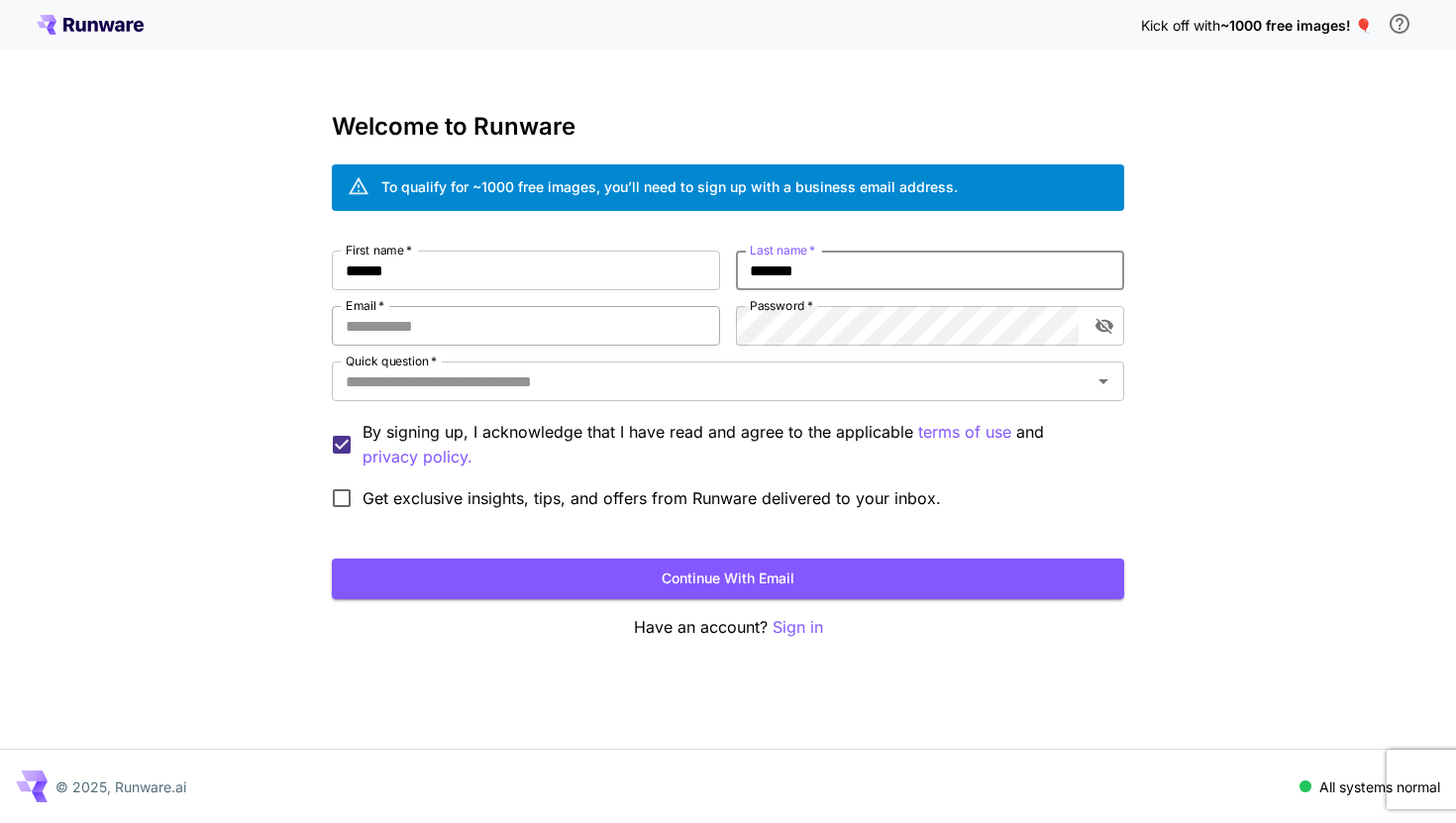 type on "*******" 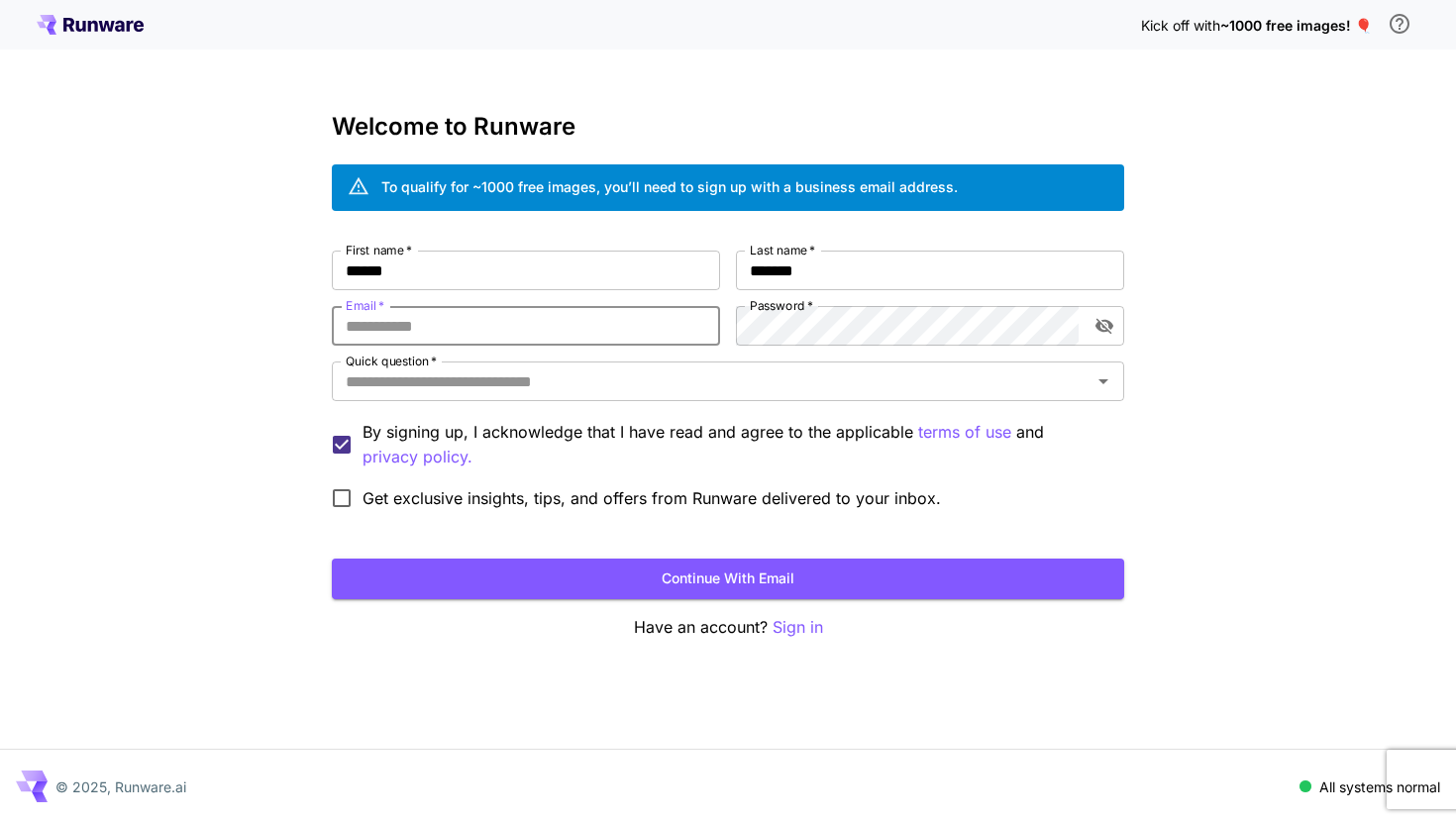 click on "Email   *" at bounding box center [526, 326] 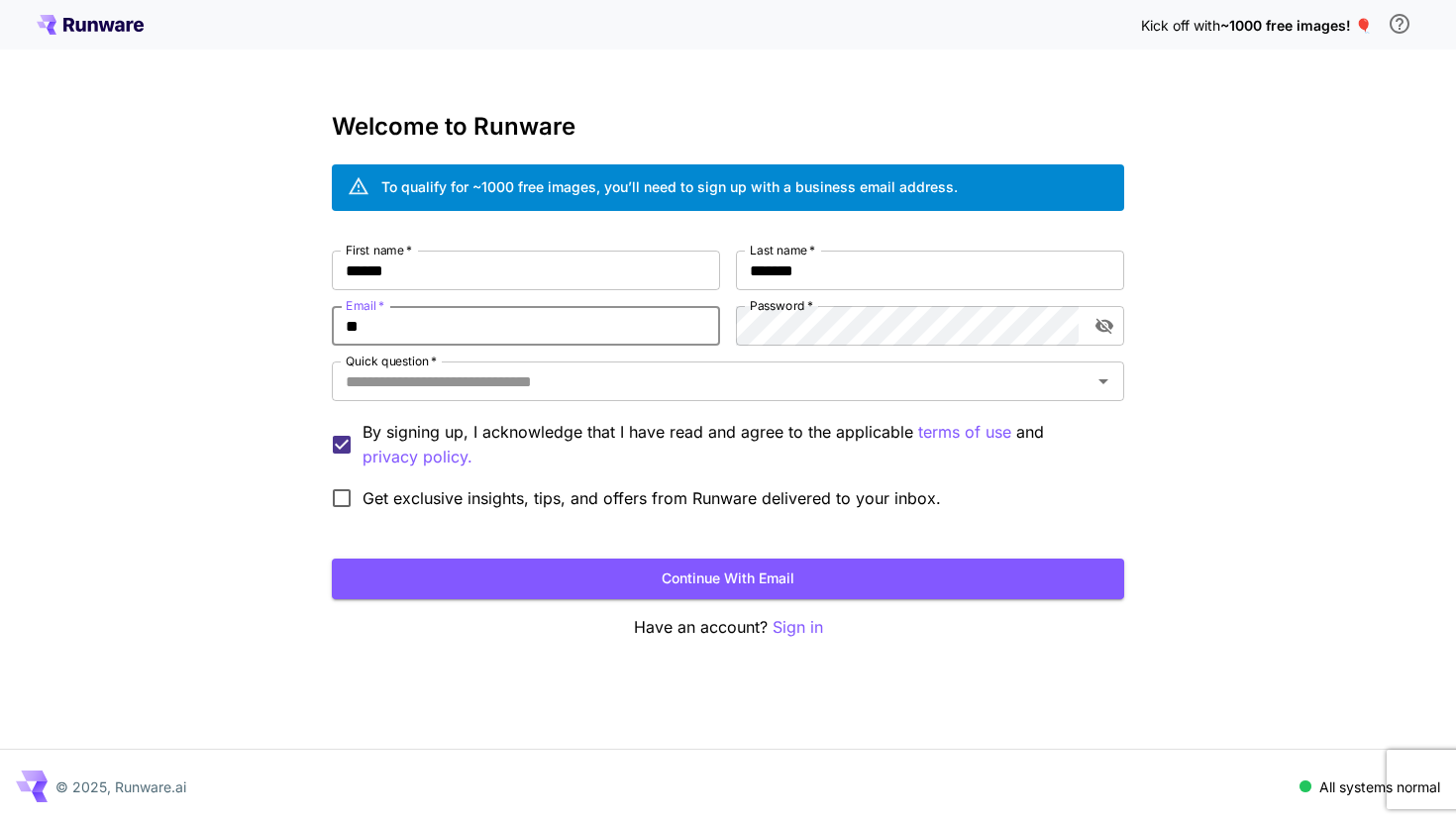 type on "*" 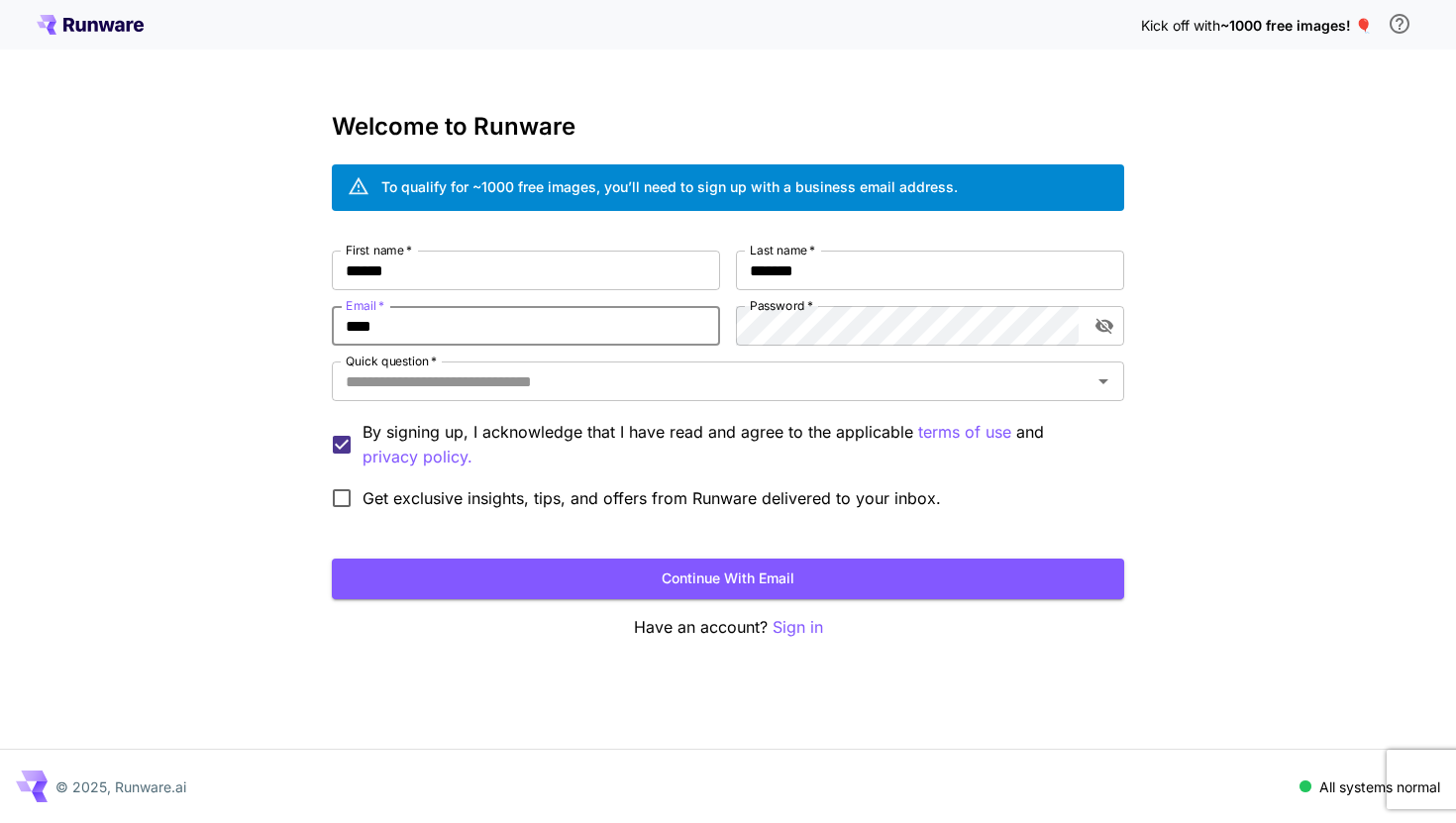 type on "**********" 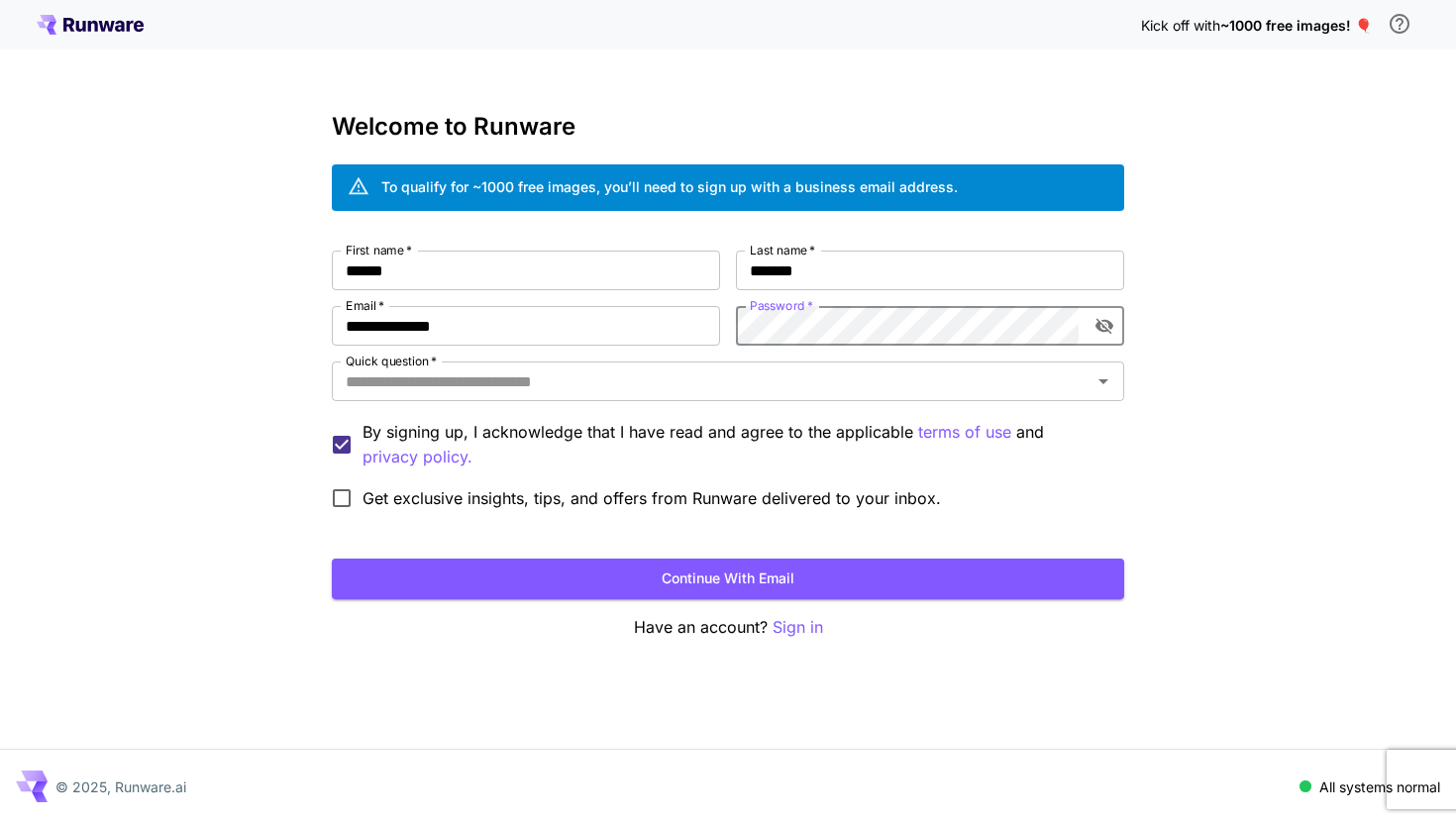 click at bounding box center (1104, 326) 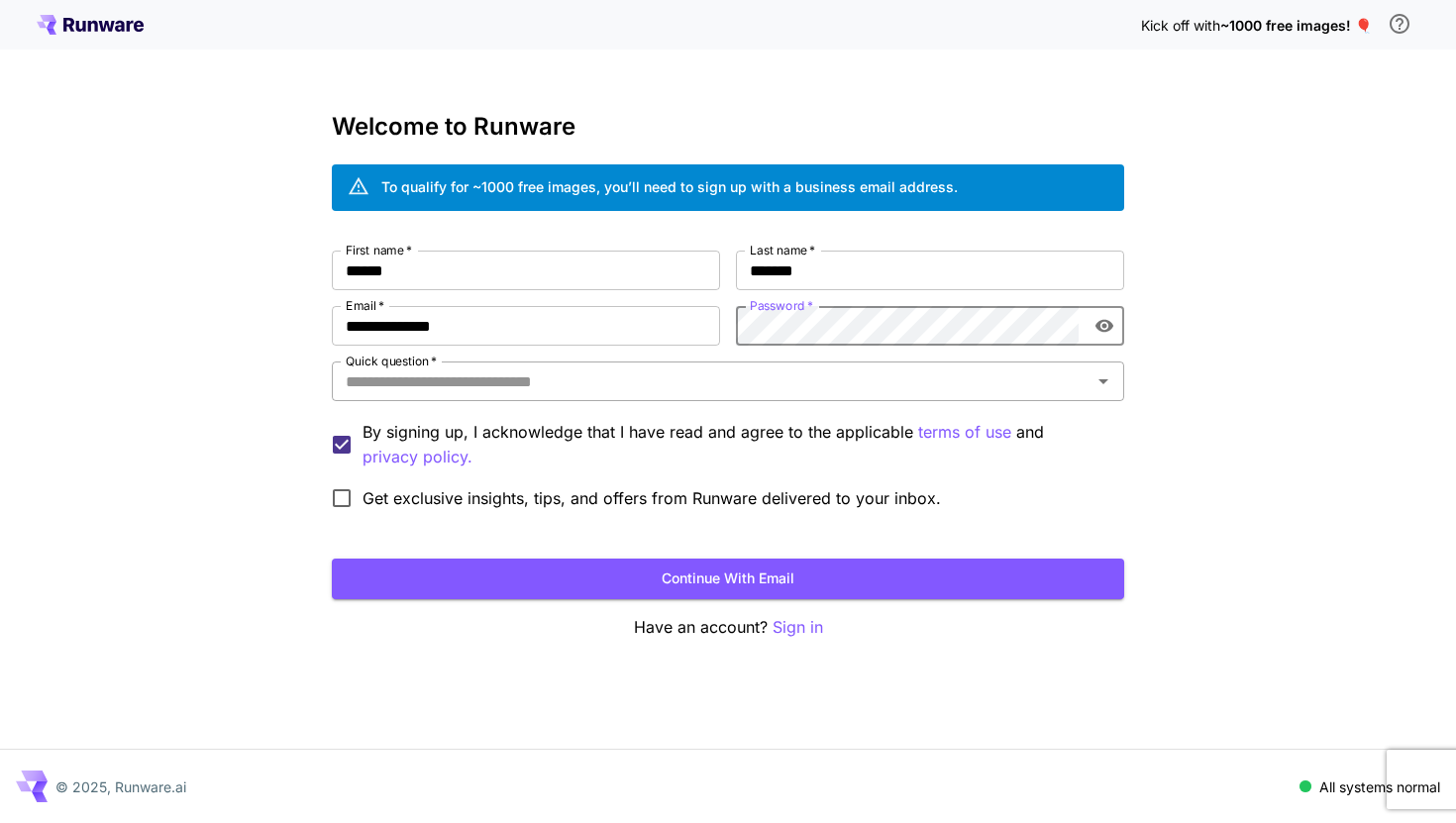 click on "Quick question   *" at bounding box center (711, 381) 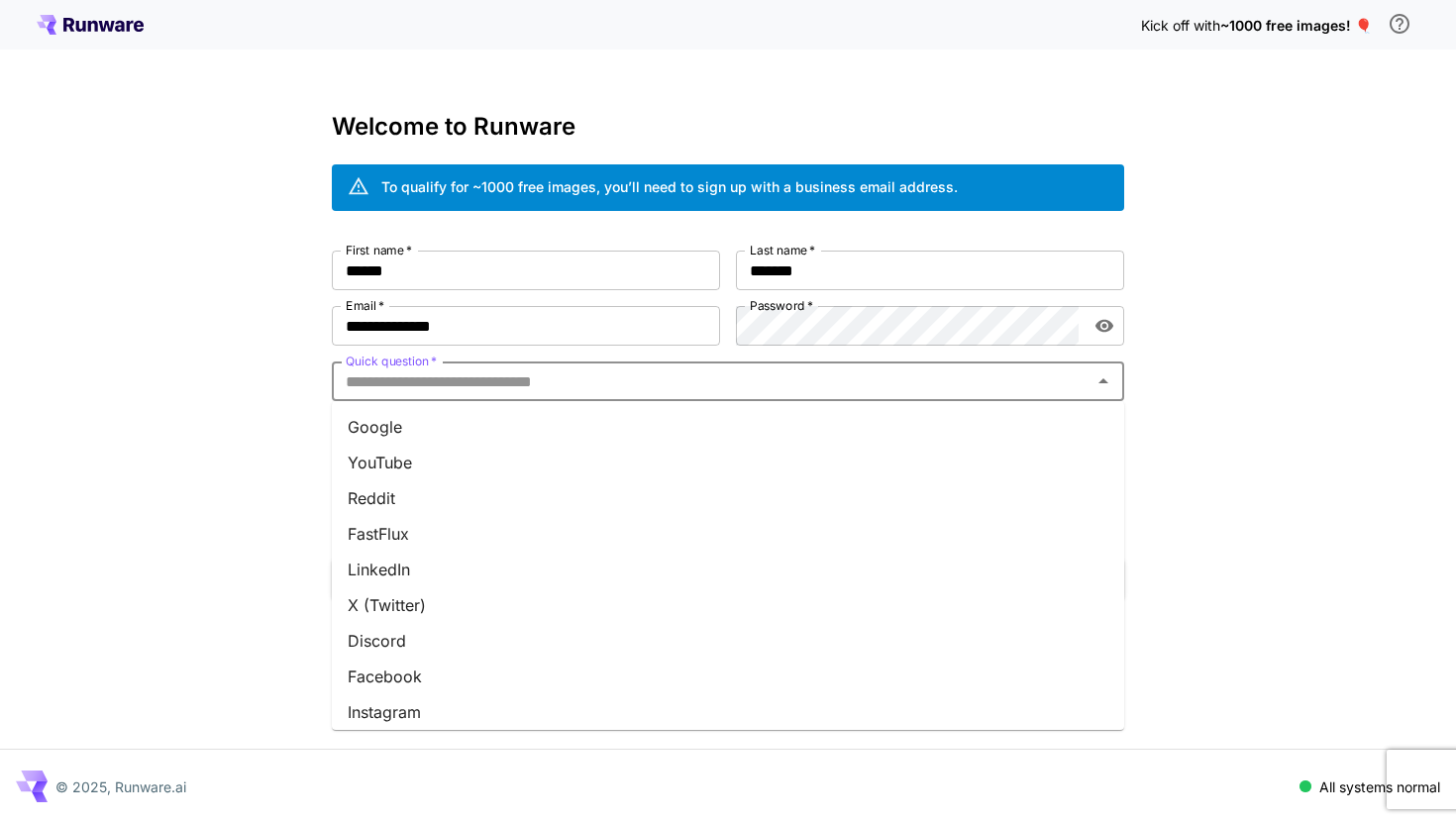 click on "Google" at bounding box center [728, 427] 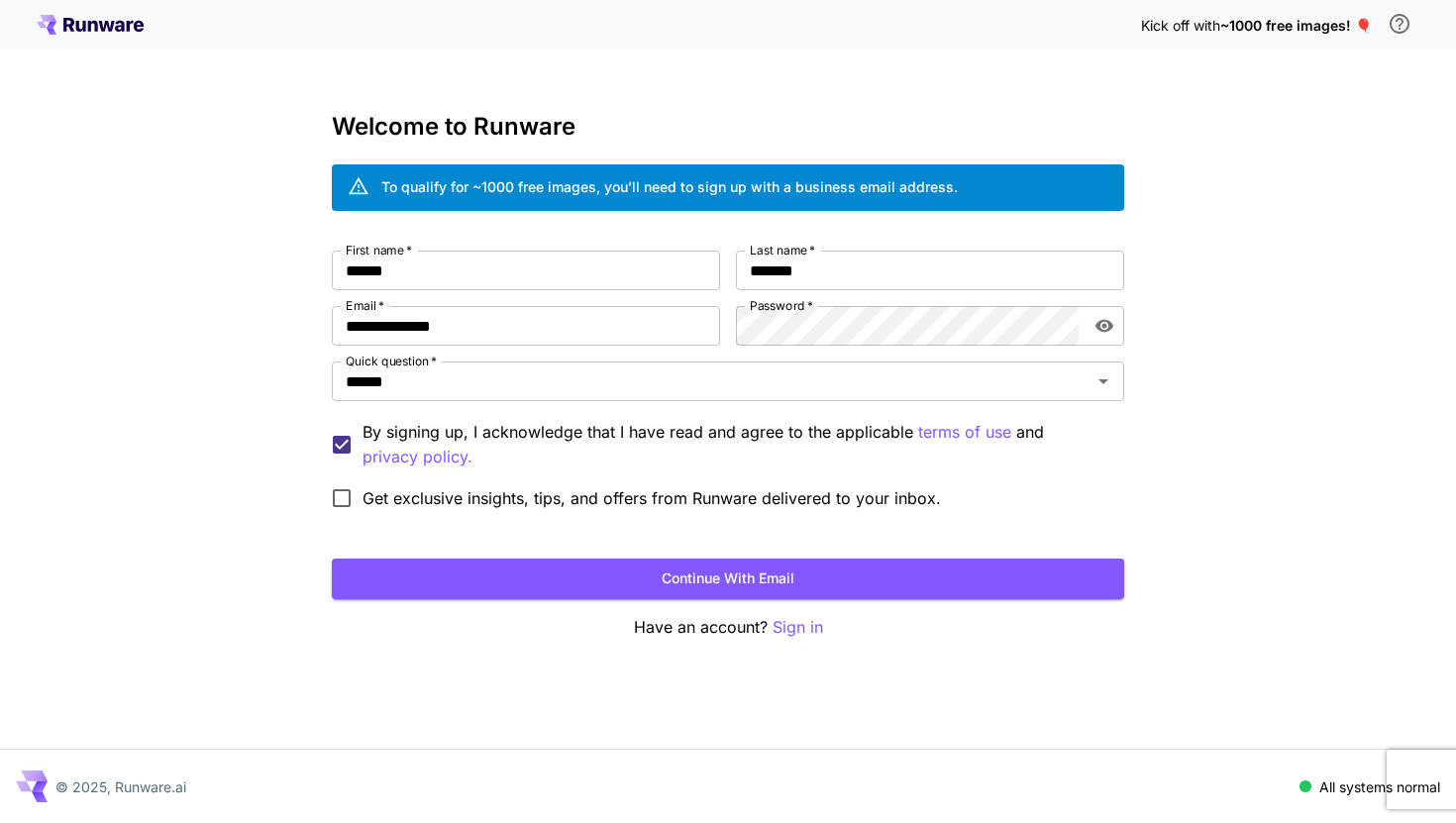 click on "Continue with email" at bounding box center (728, 578) 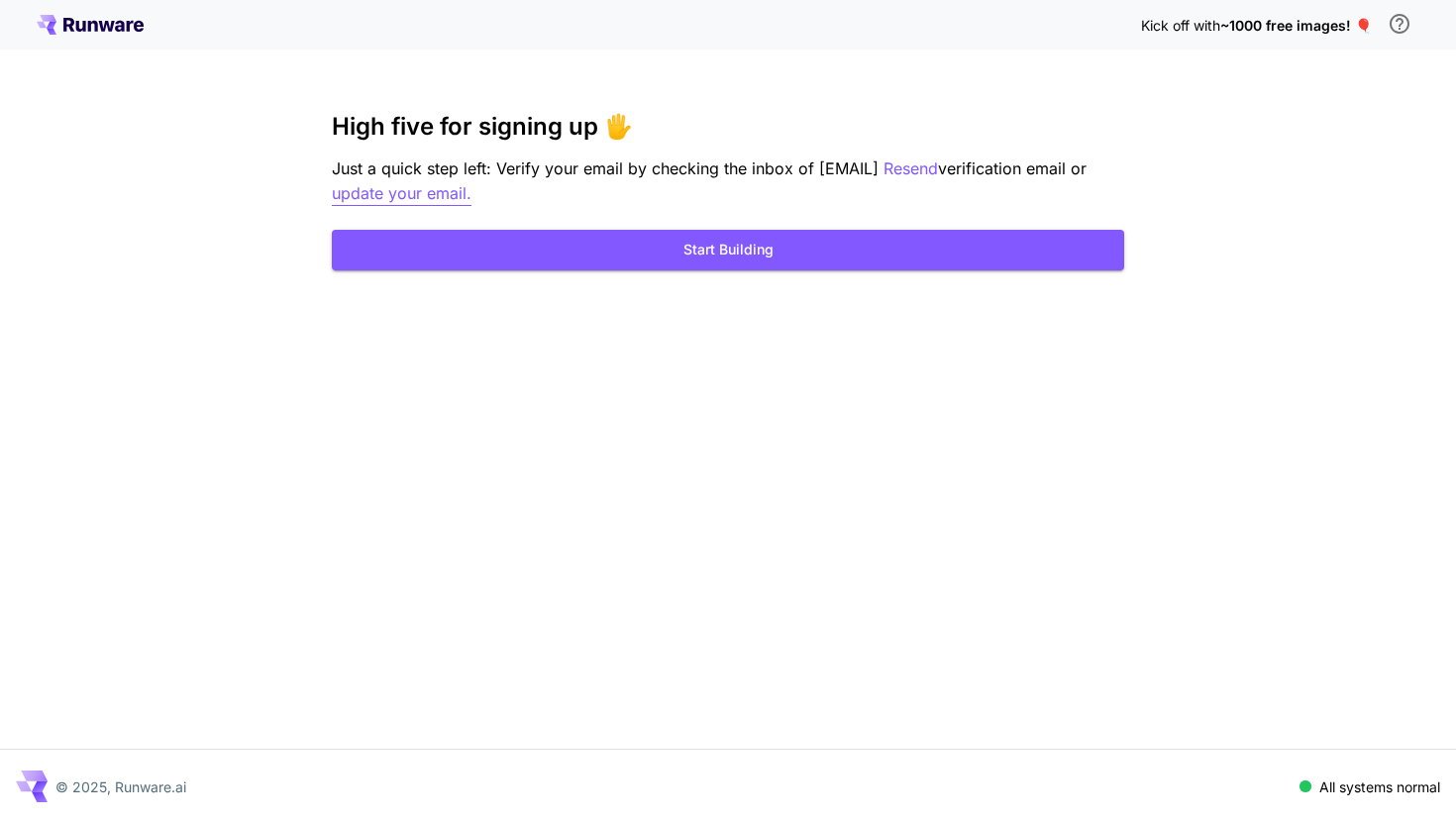 click on "update your email." at bounding box center (401, 193) 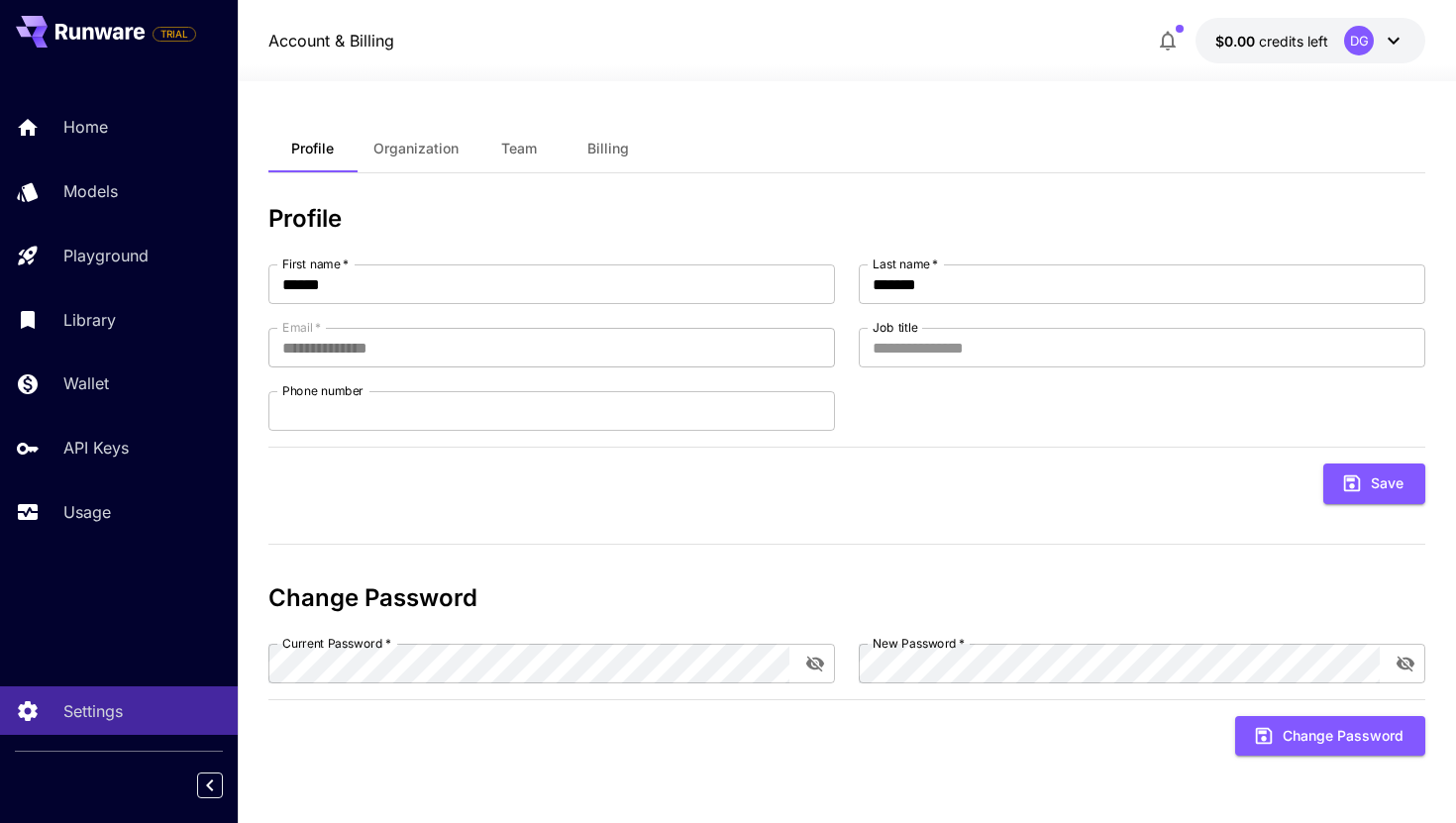 click on "**********" at bounding box center [847, 488] 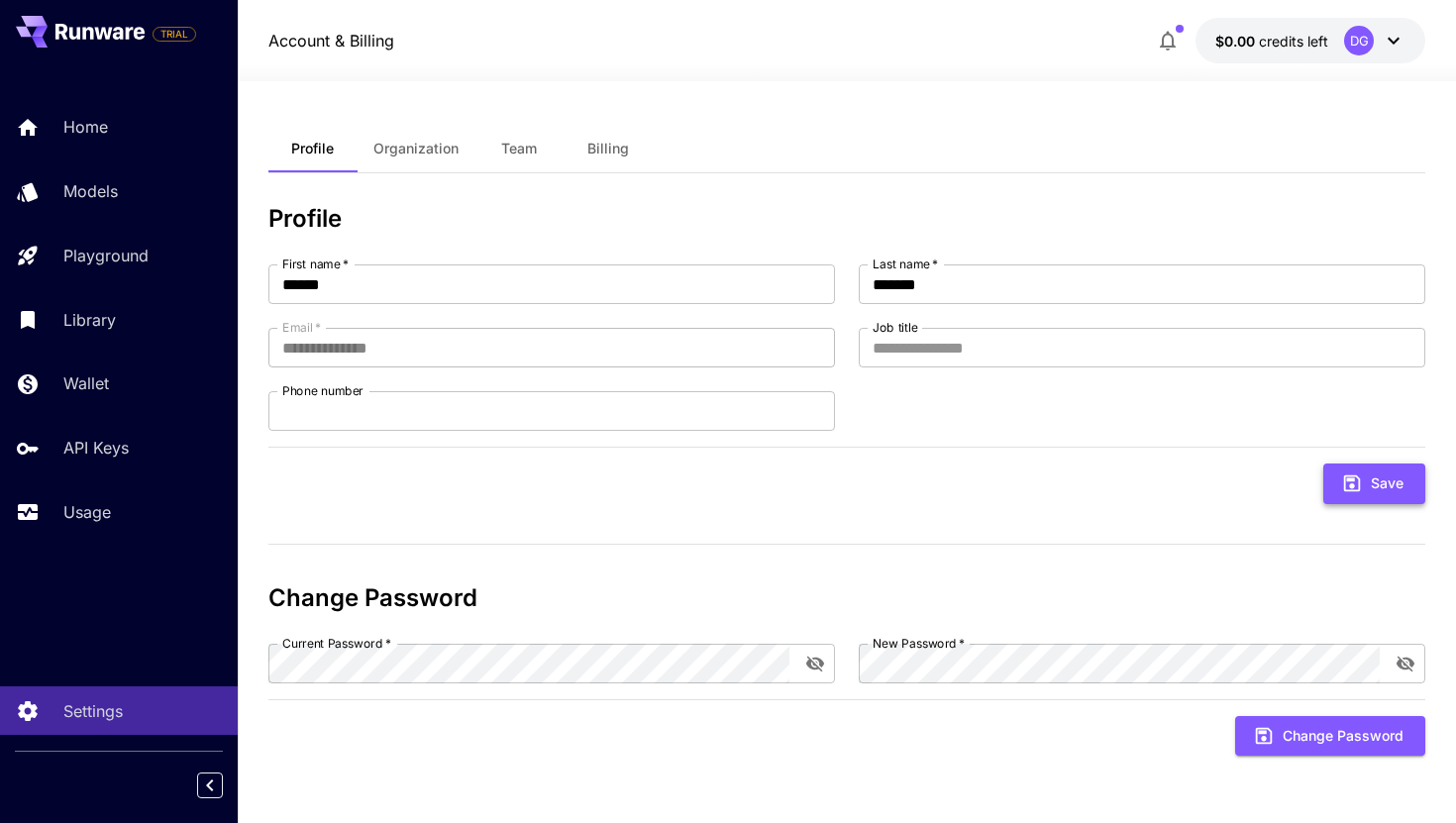click on "Save" at bounding box center (1374, 483) 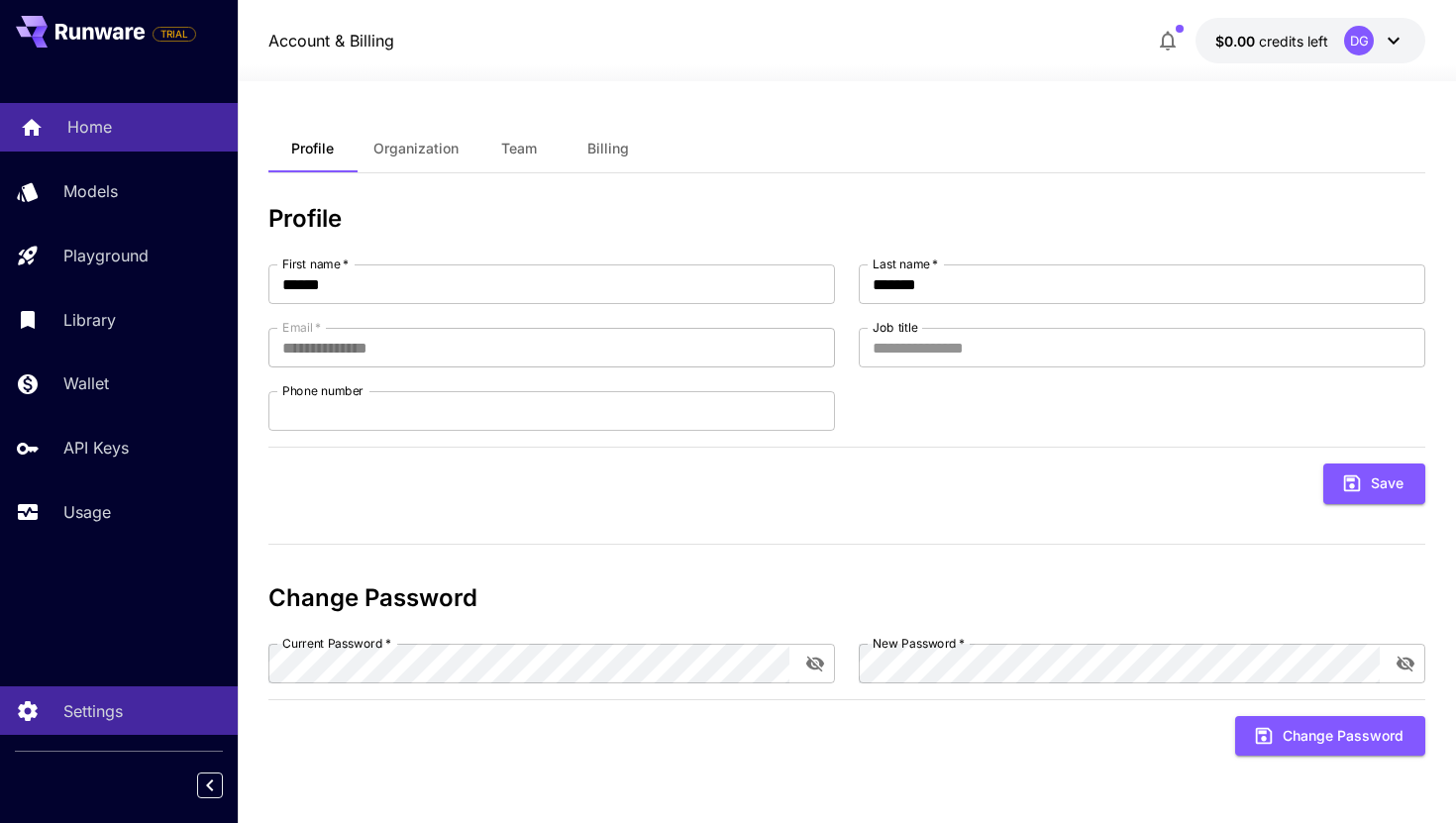 click on "Home" at bounding box center [89, 127] 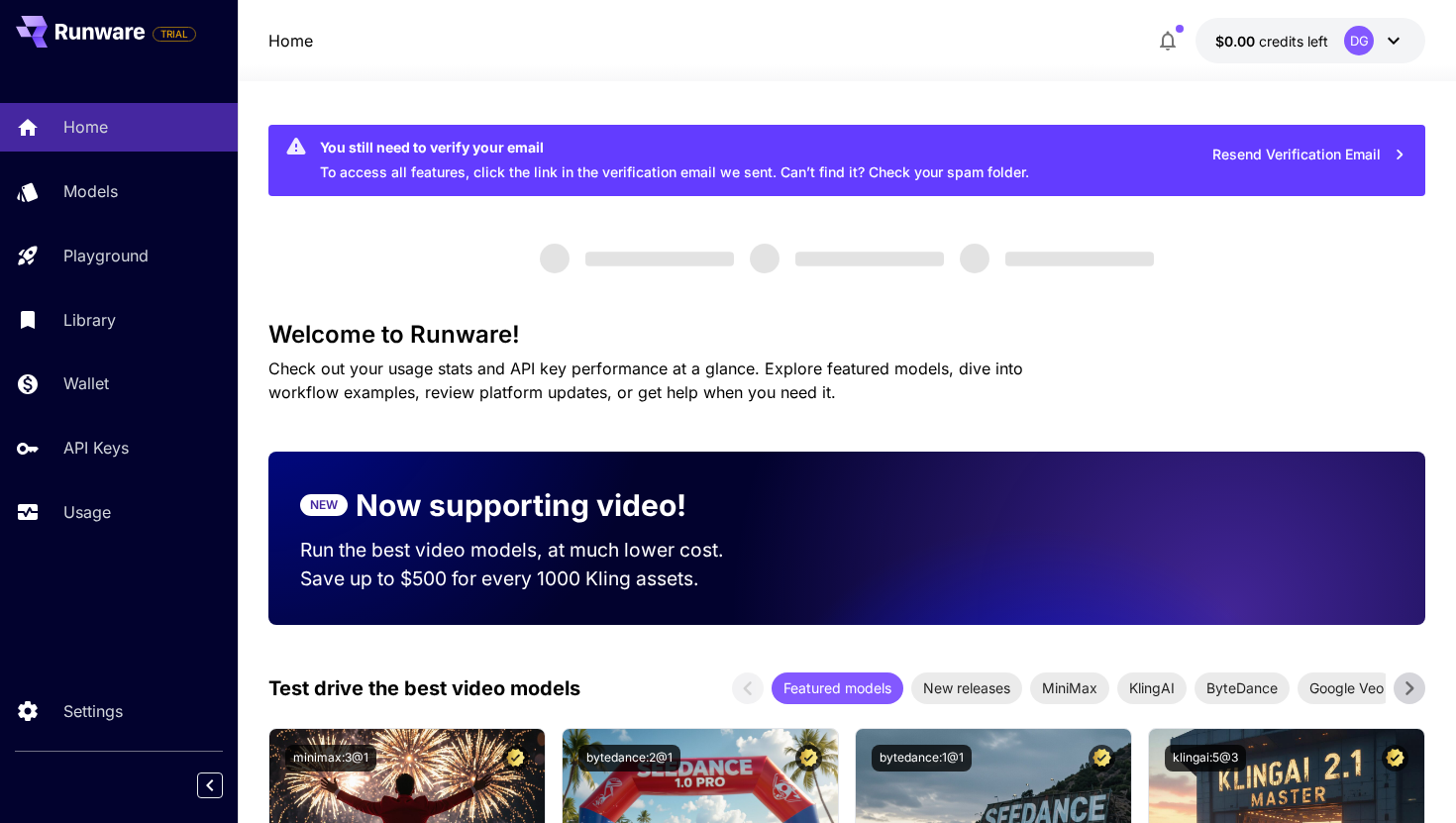 click on "Resend Verification Email" at bounding box center [1309, 154] 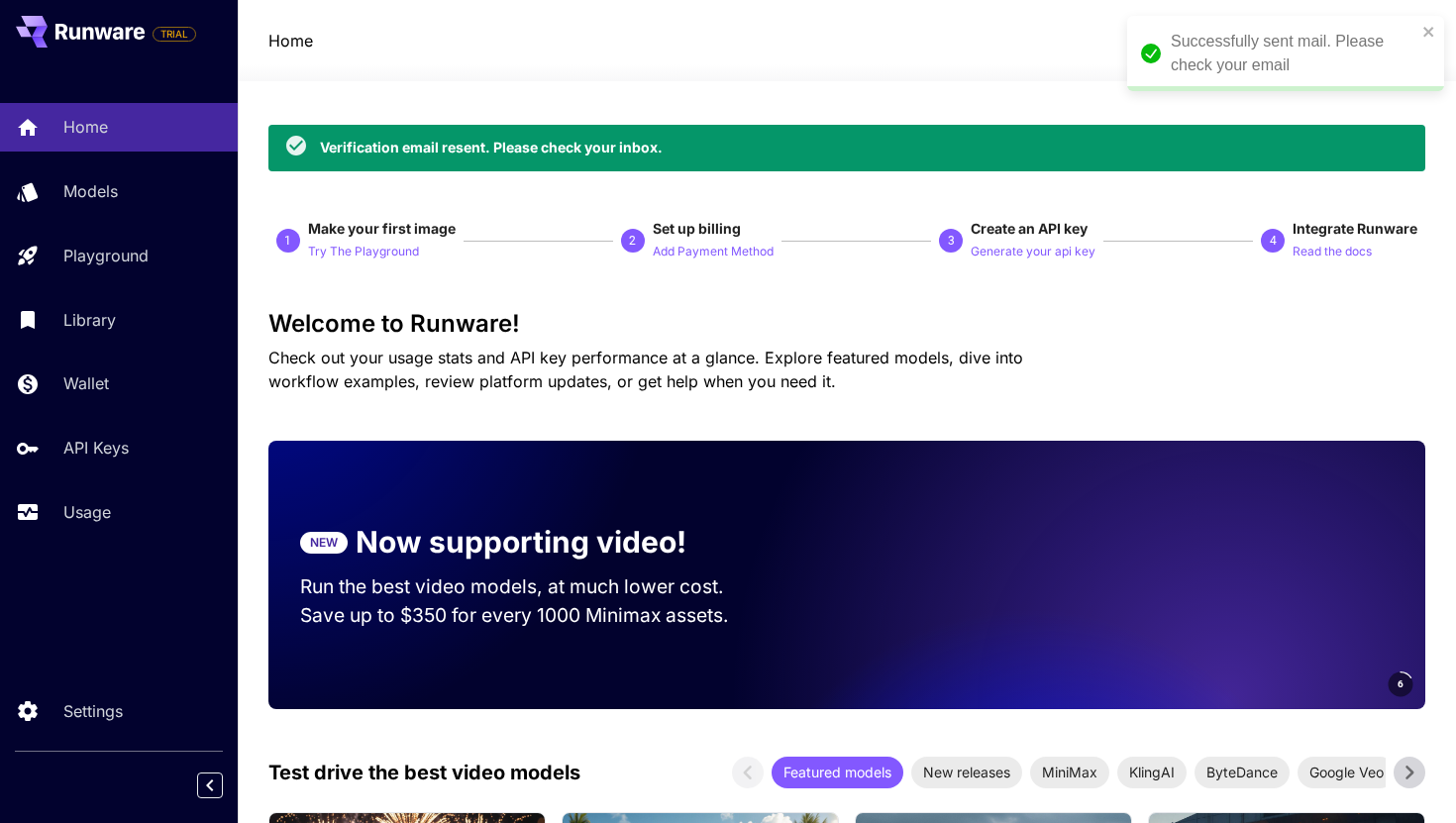 click on "Welcome to Runware!" at bounding box center (847, 324) 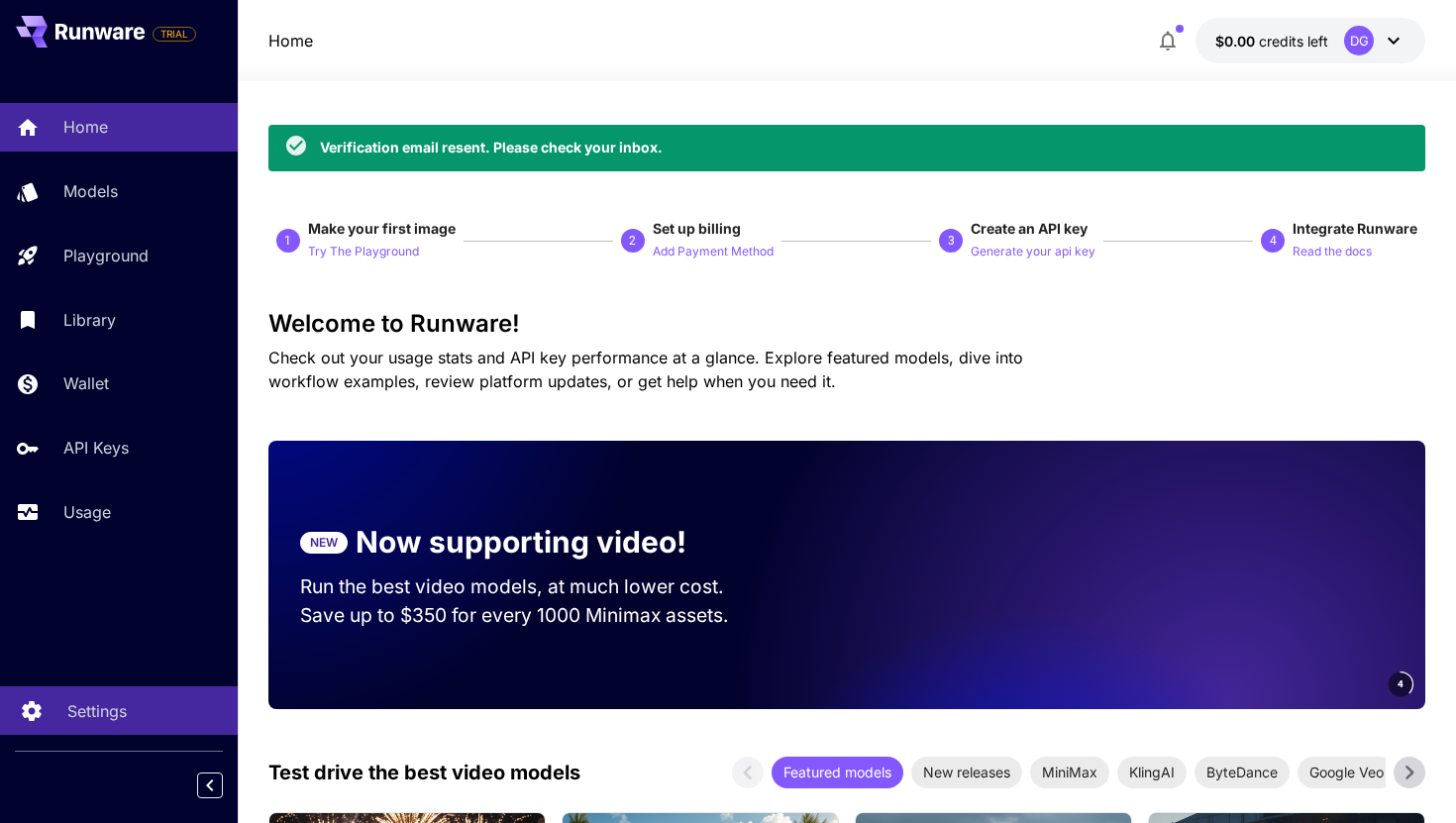 click on "Settings" at bounding box center [119, 710] 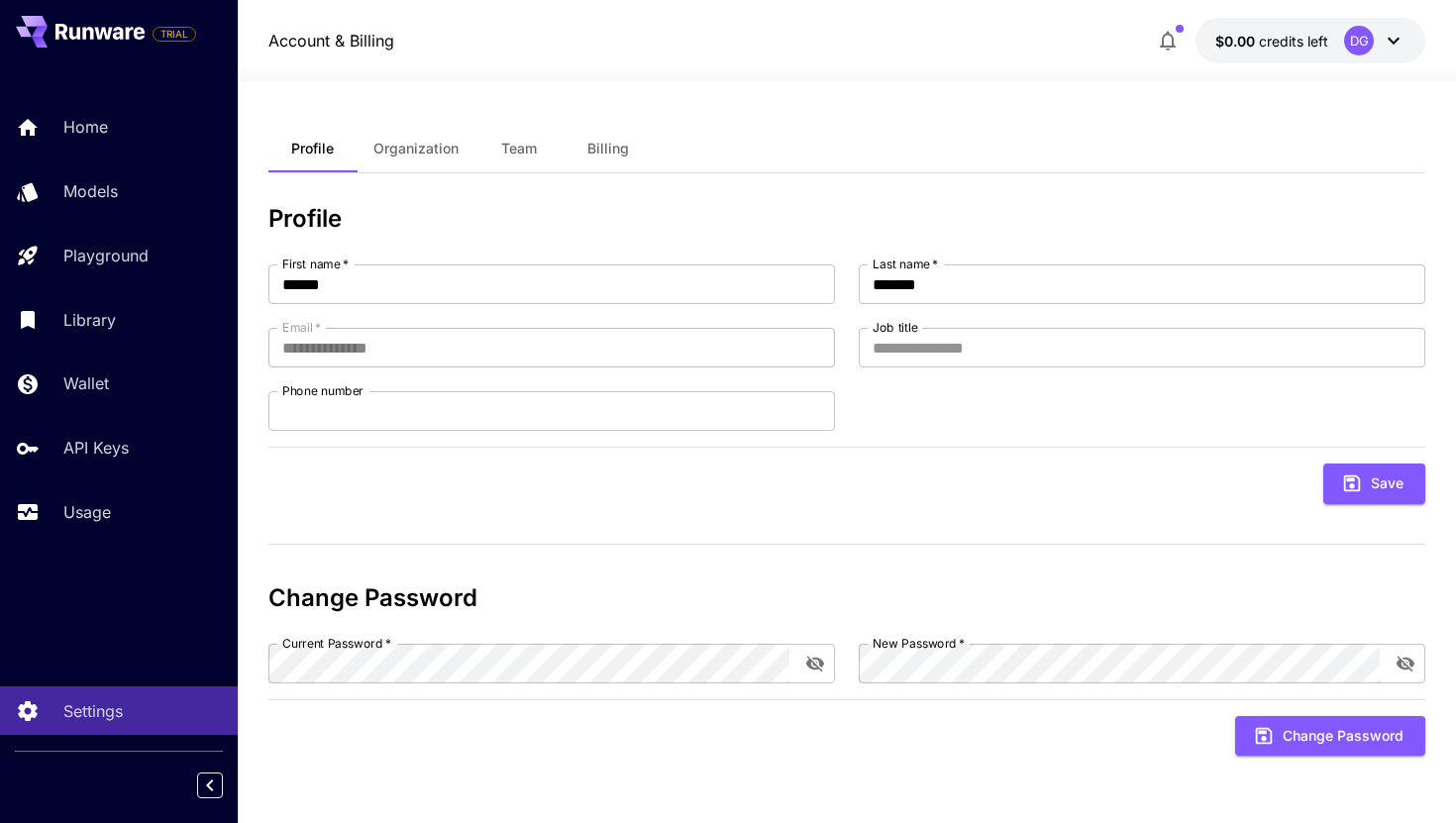 click 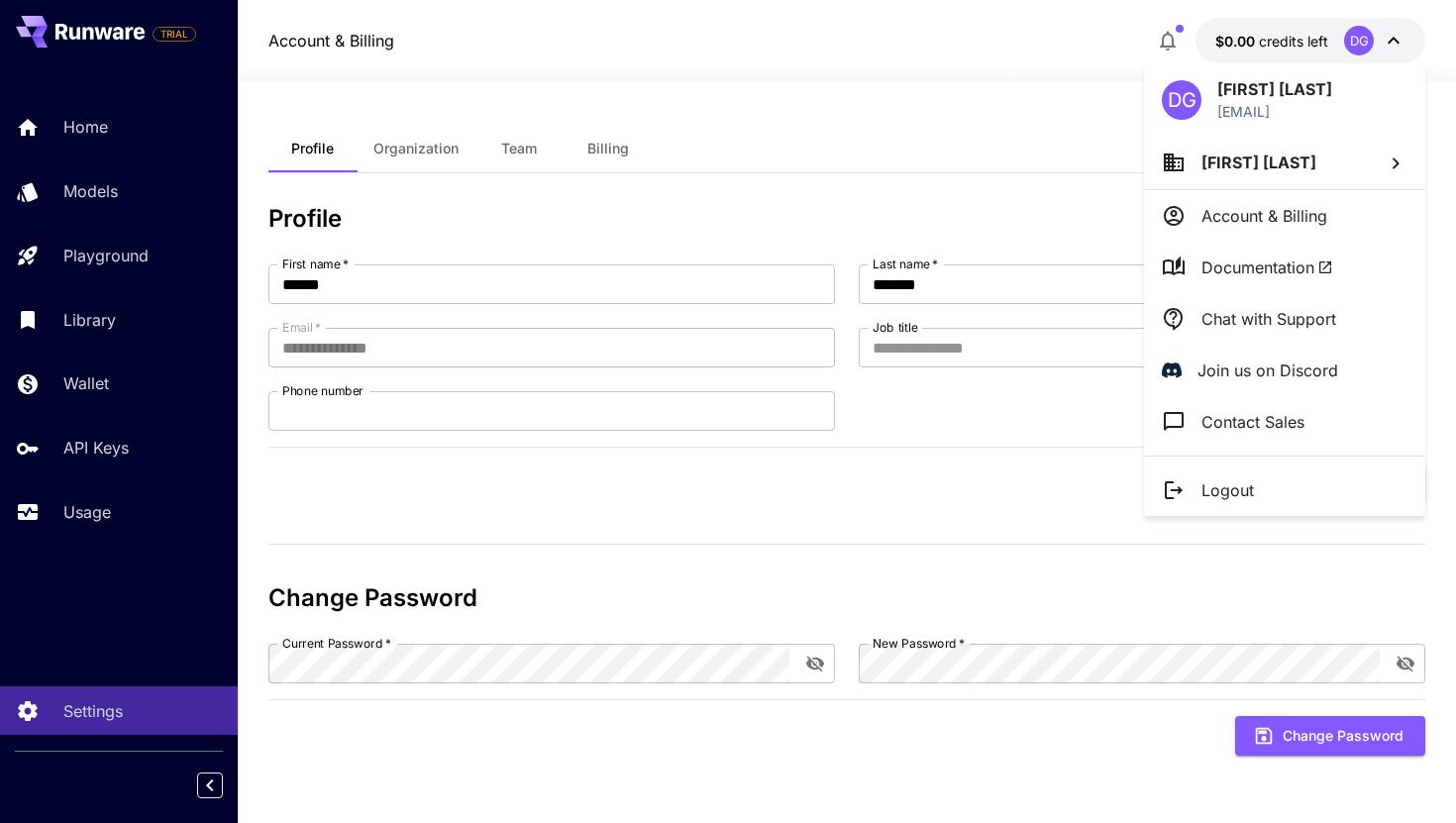 click on "Logout" at bounding box center [1227, 490] 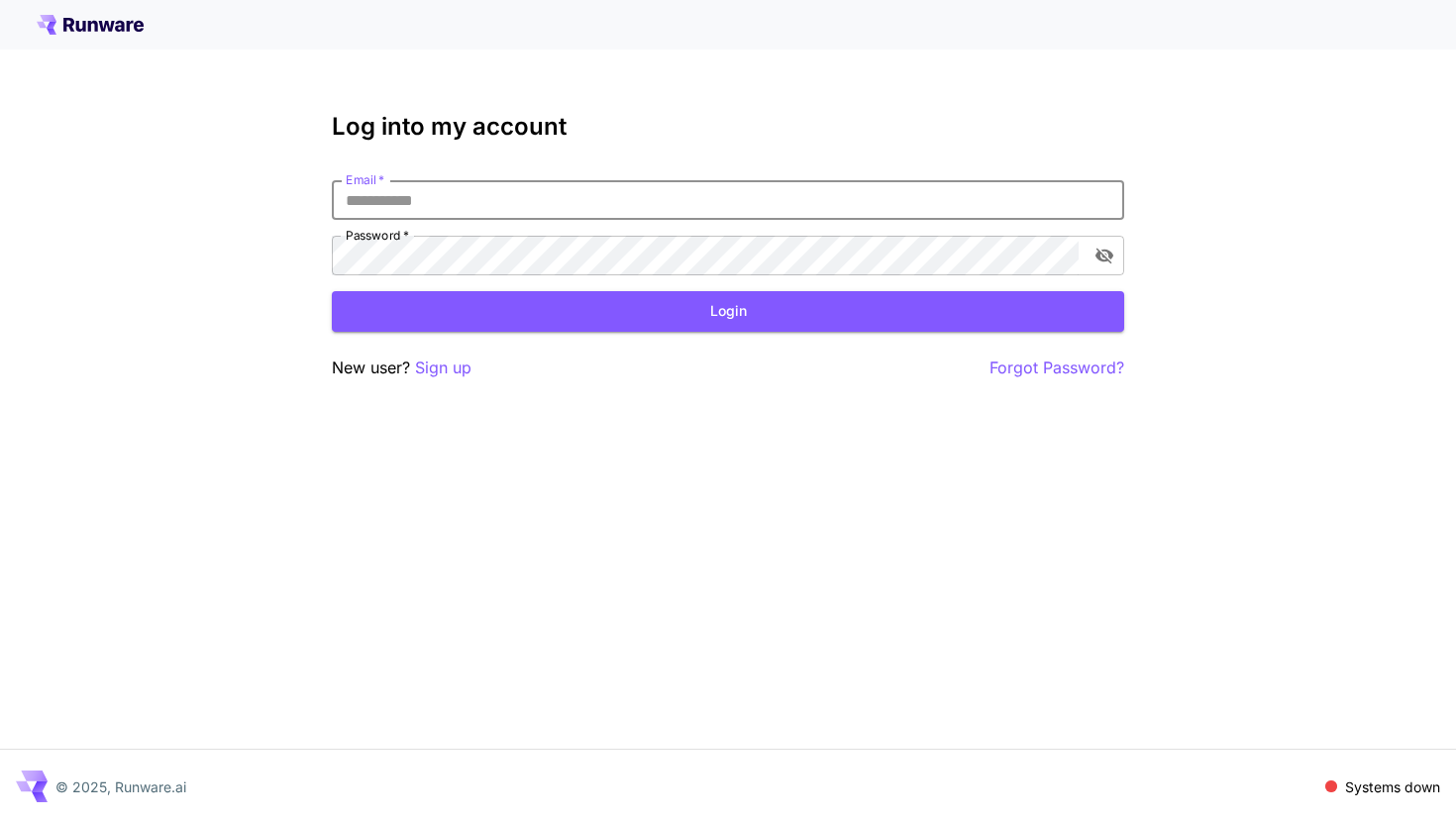 click on "Email   *" at bounding box center [728, 200] 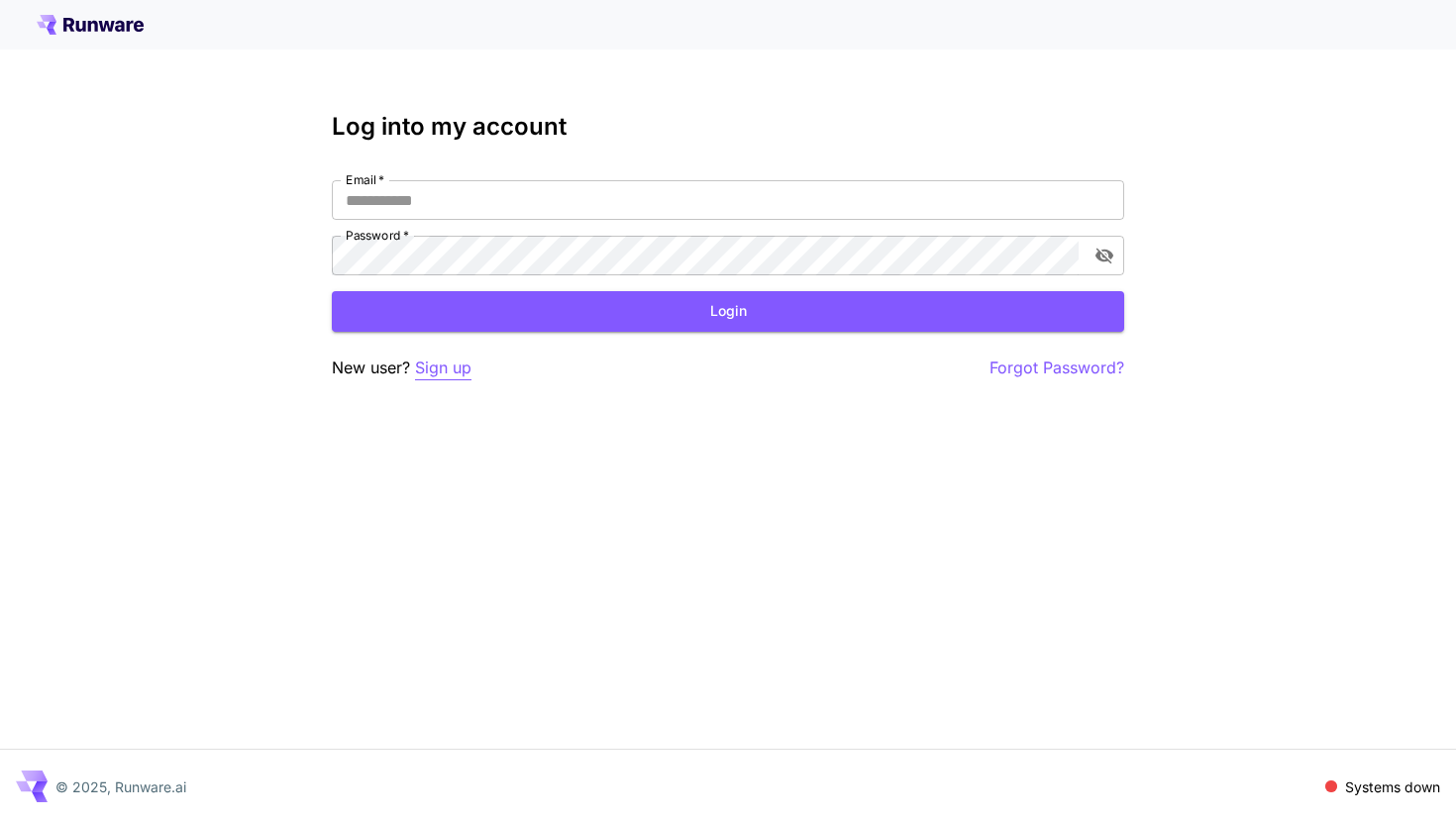 click on "Sign up" at bounding box center [443, 367] 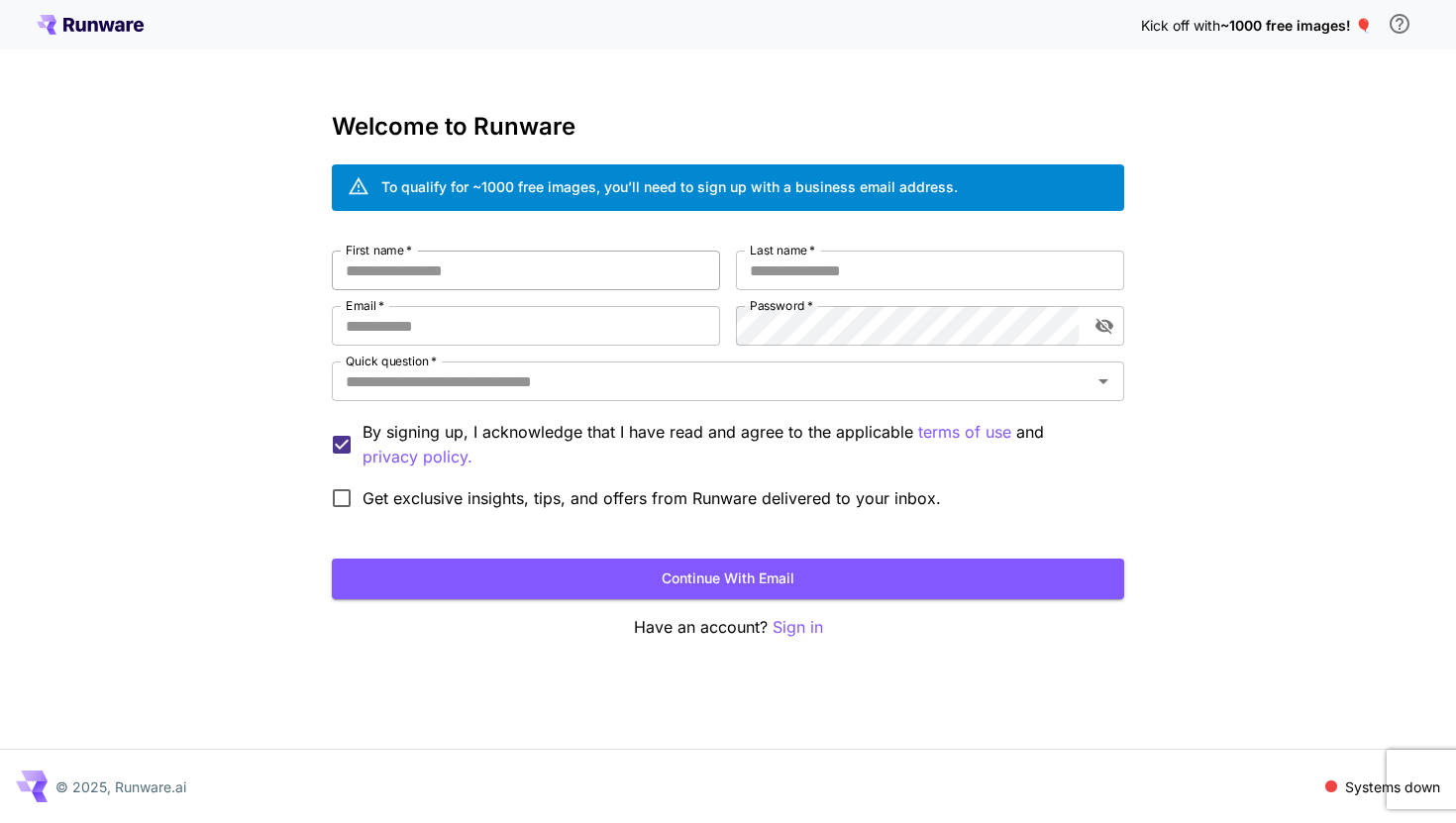 click on "First name   *" at bounding box center (526, 270) 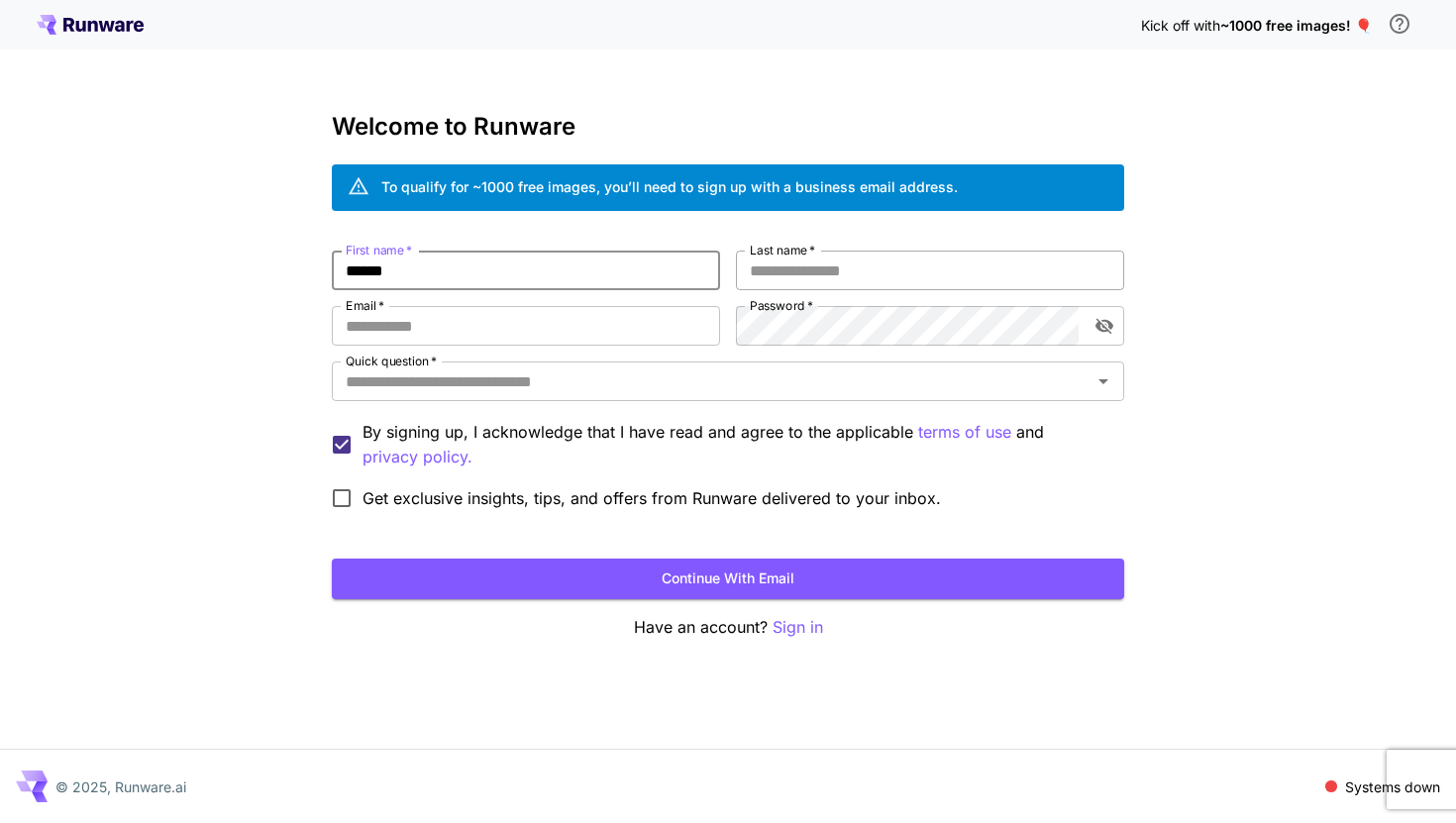 type on "******" 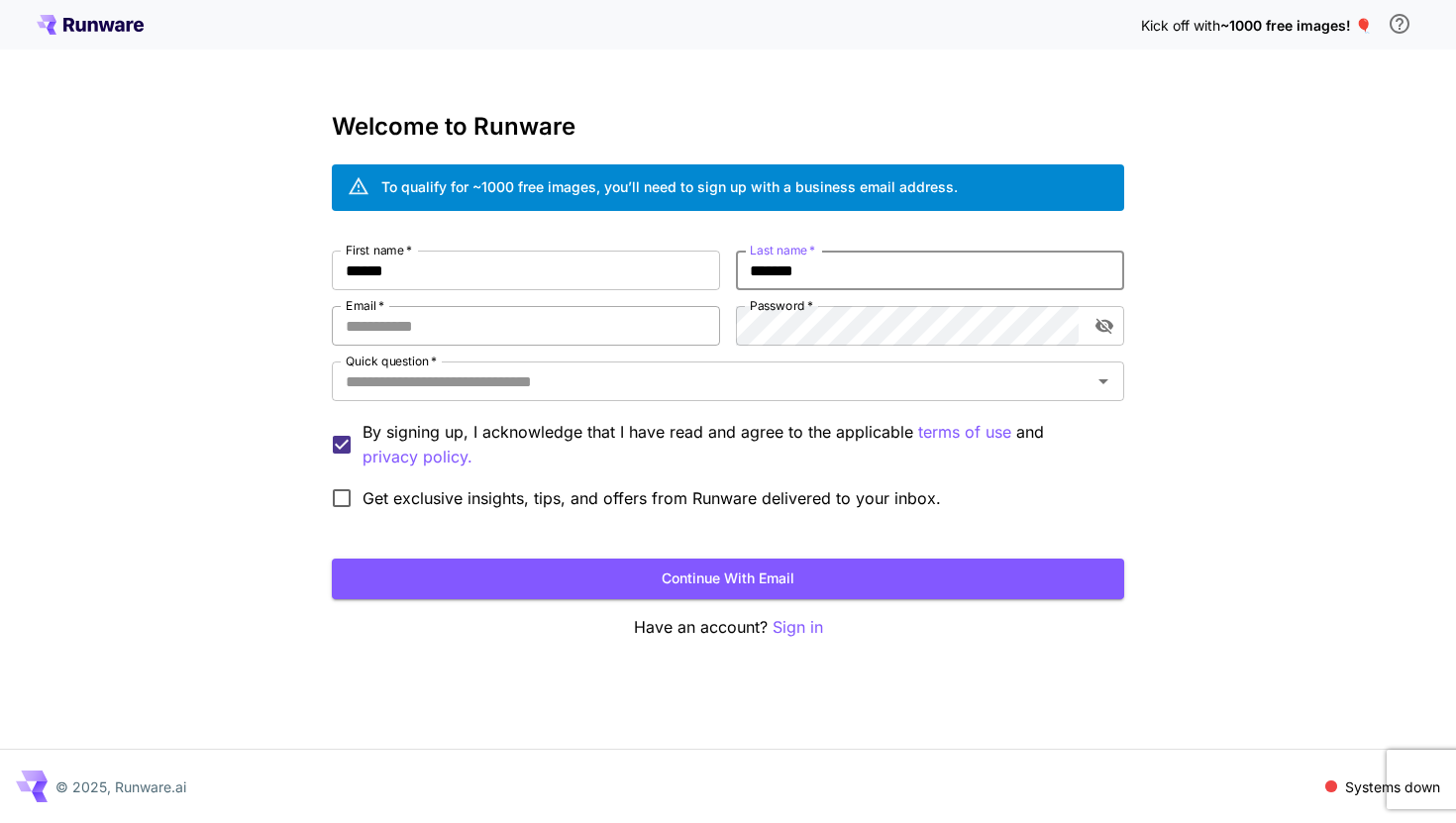 type on "*******" 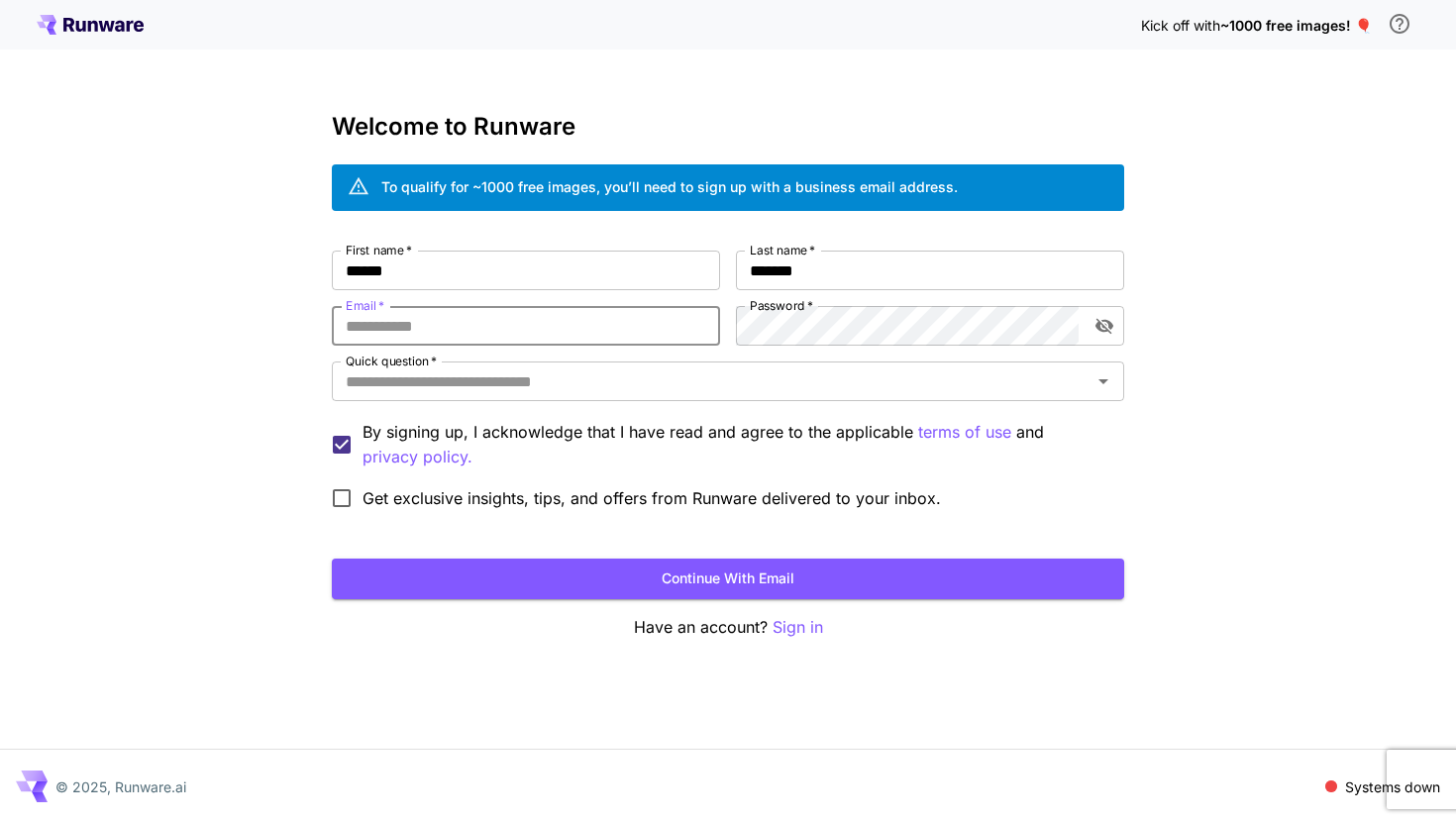 click on "Email   *" at bounding box center [526, 326] 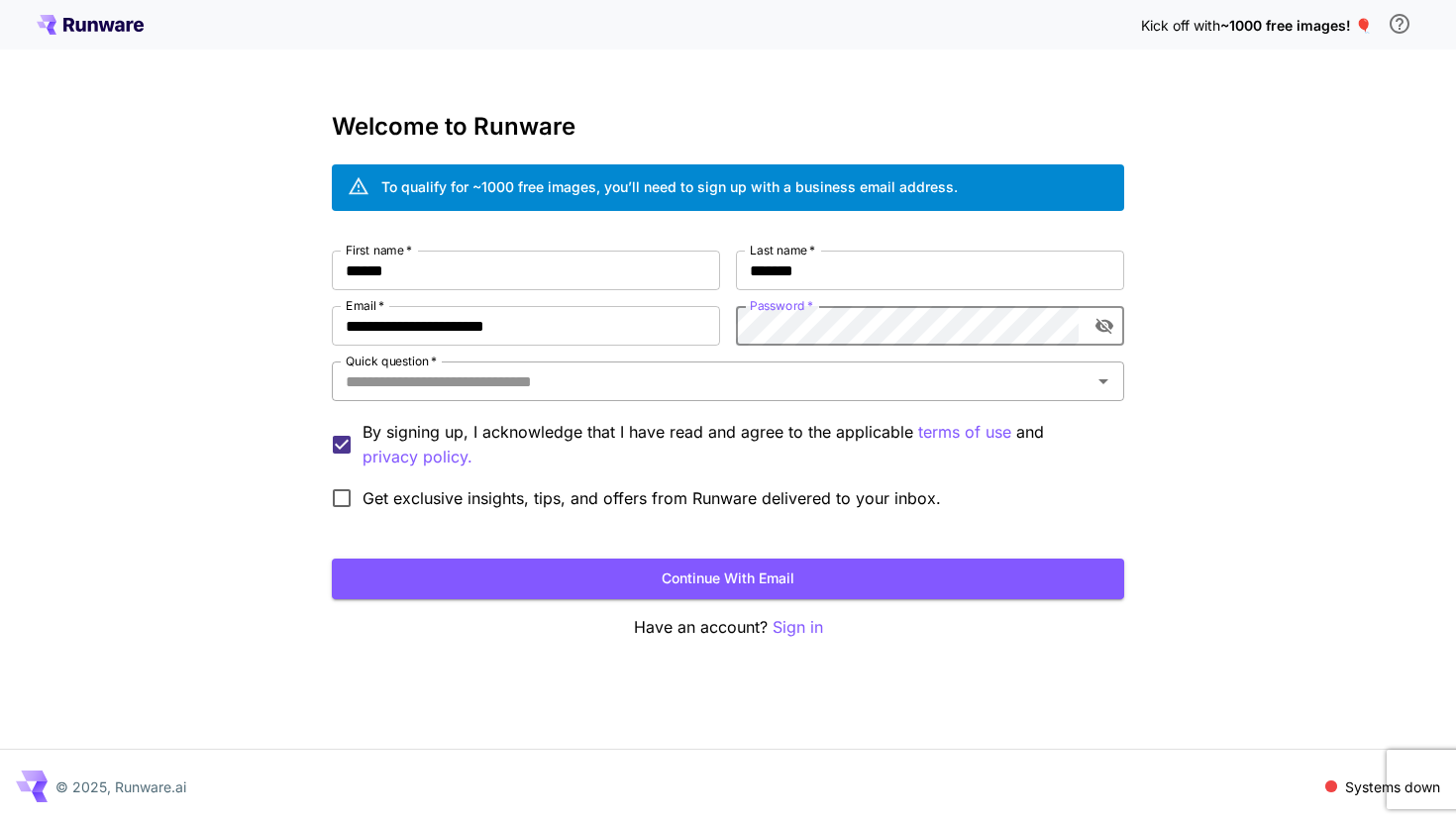 click on "Quick question   *" at bounding box center [711, 381] 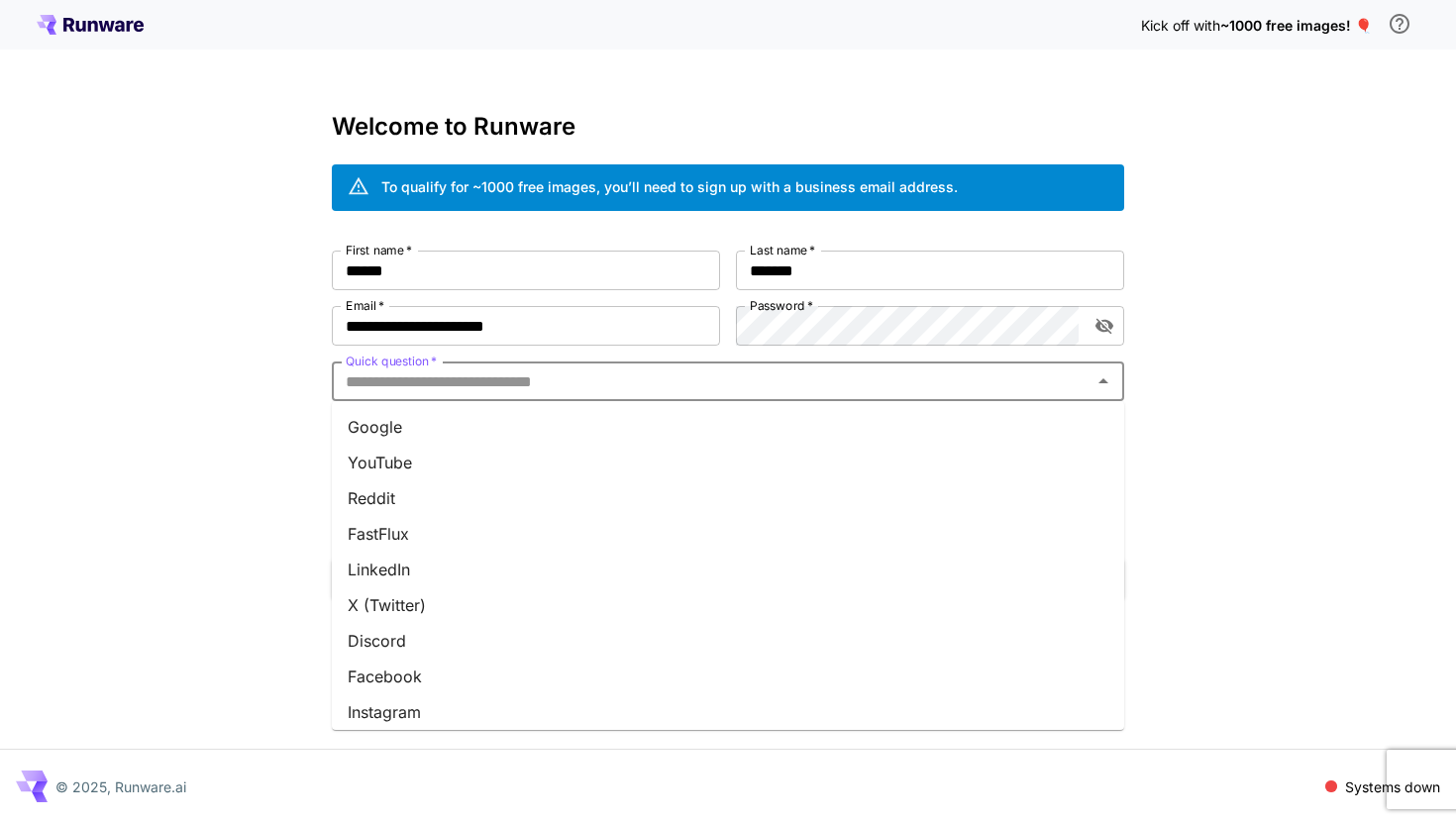 click on "Google" at bounding box center [728, 427] 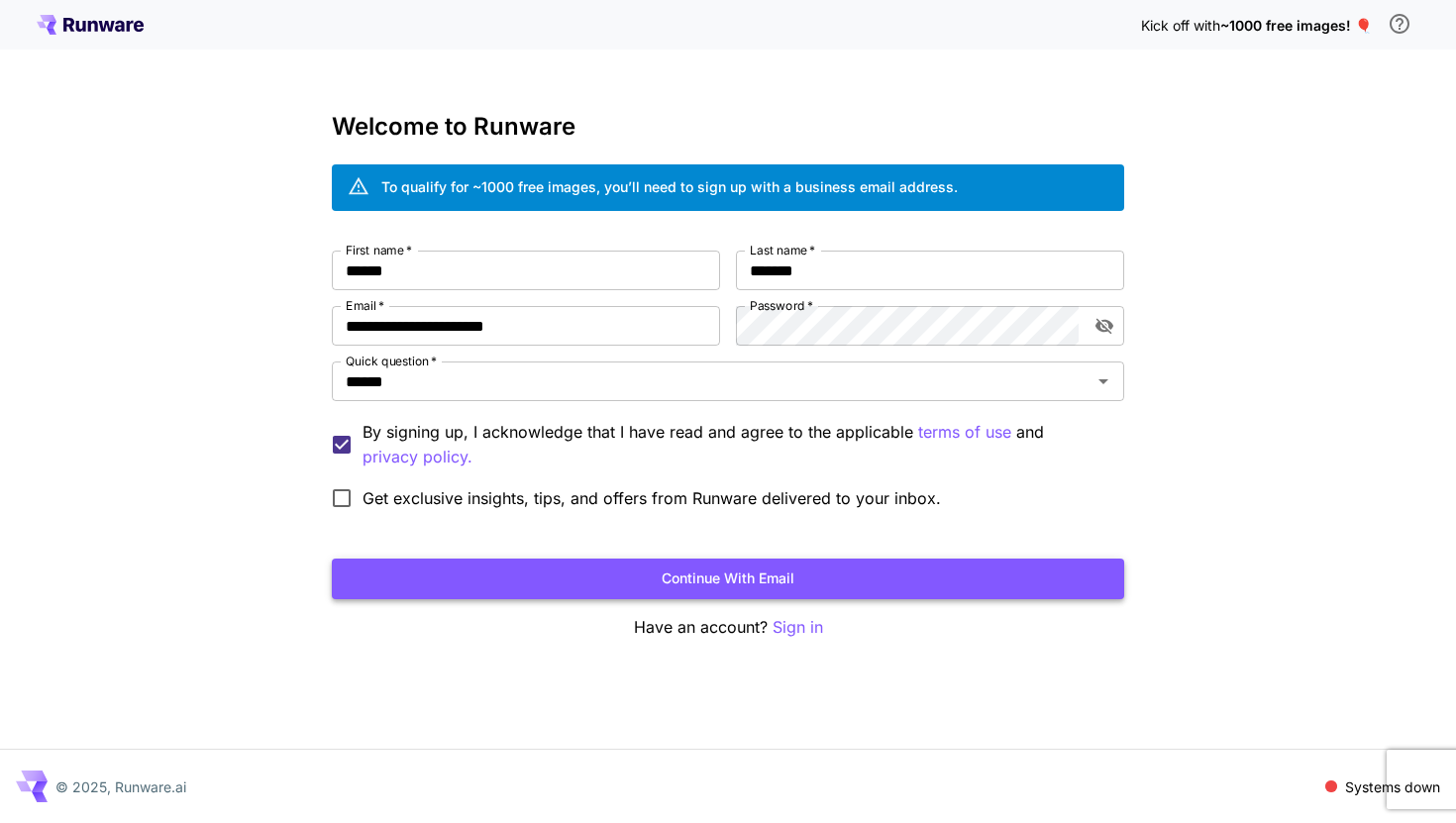 click on "Continue with email" at bounding box center [728, 578] 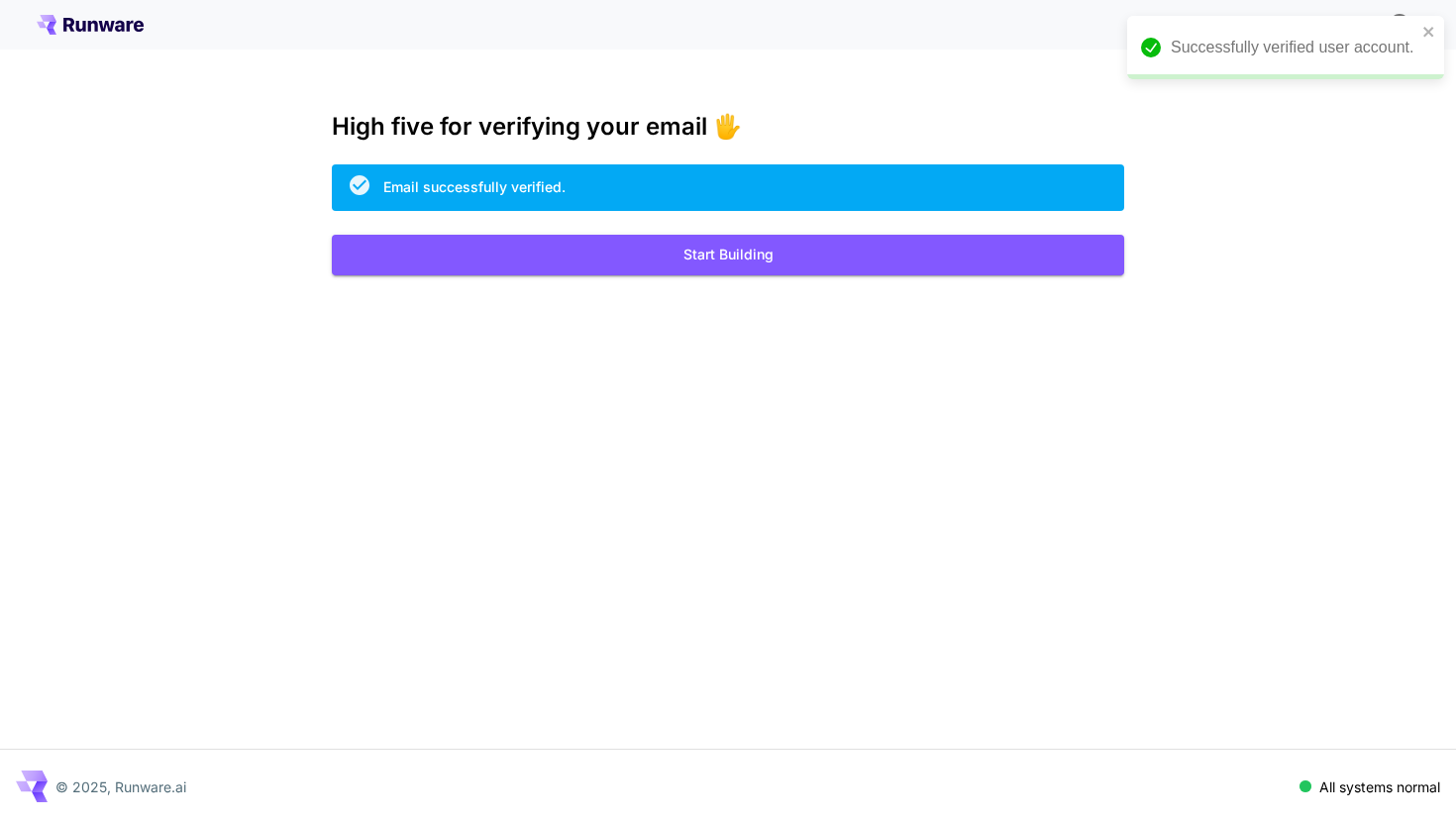 scroll, scrollTop: 0, scrollLeft: 0, axis: both 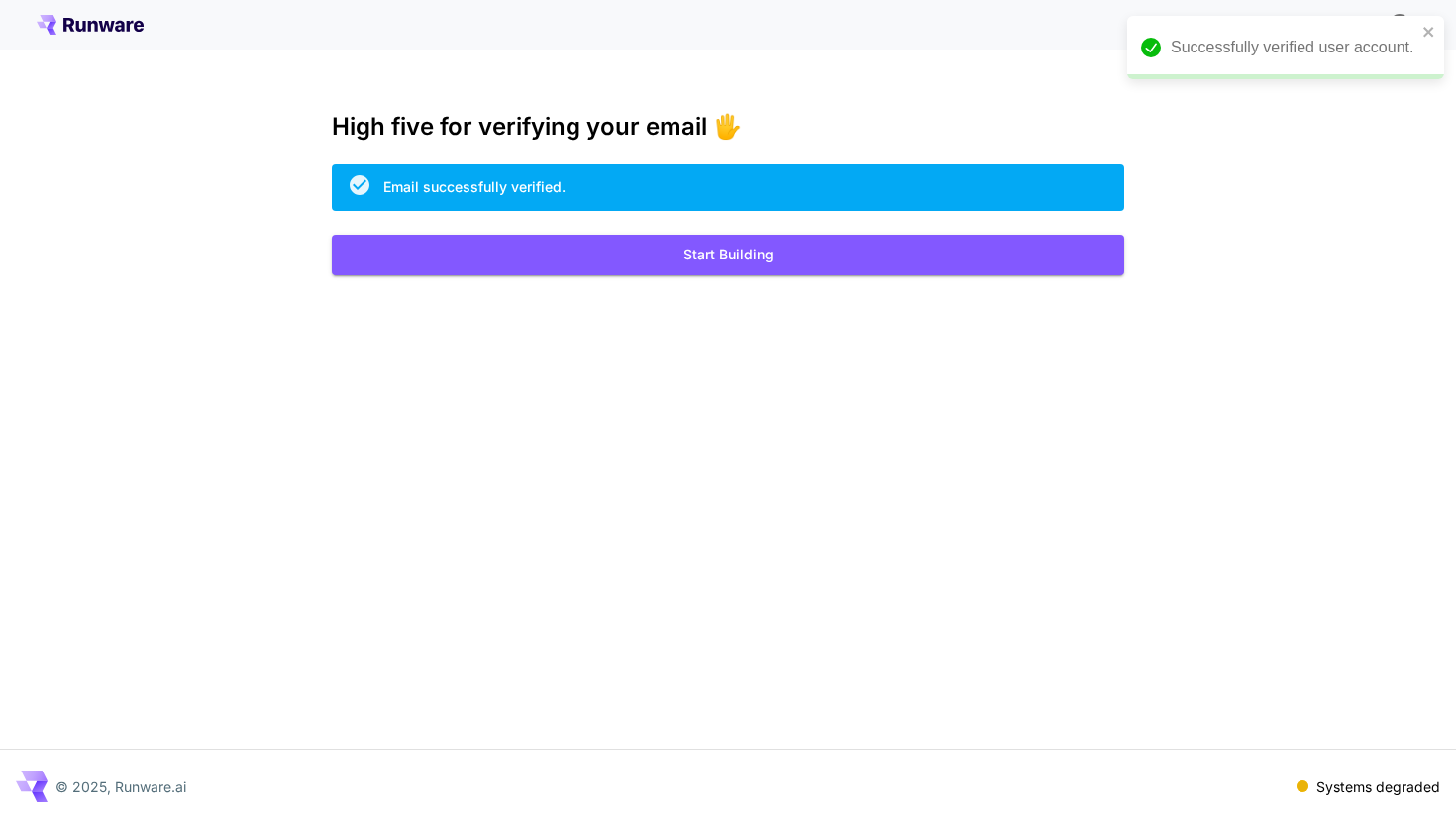 click on "Kick off with  ~1000 free images! 🎈 High five for verifying your email 🖐️ Email successfully verified. Start Building © 2025, Runware.ai Systems degraded" at bounding box center [728, 411] 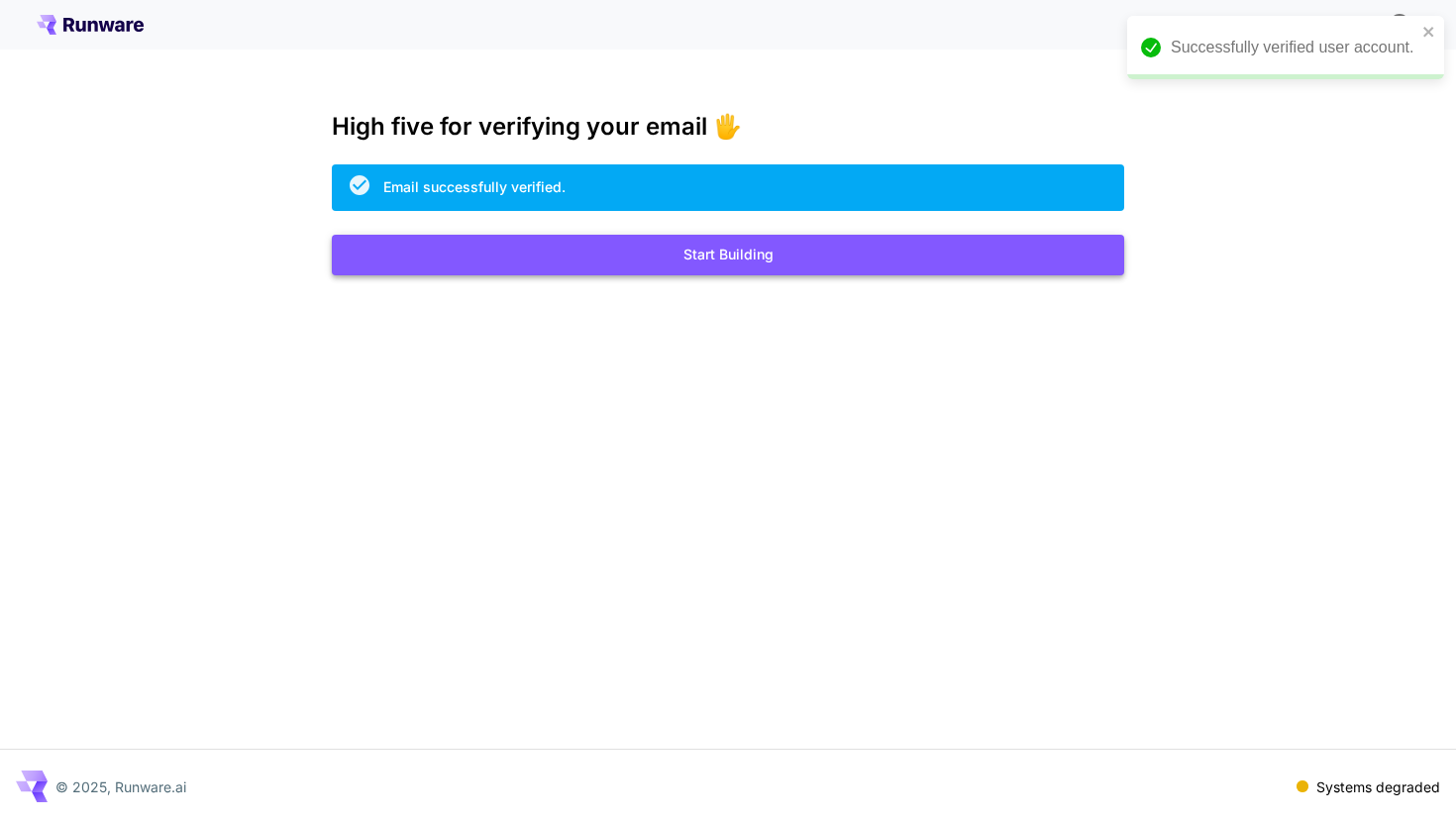 click on "Start Building" at bounding box center [728, 255] 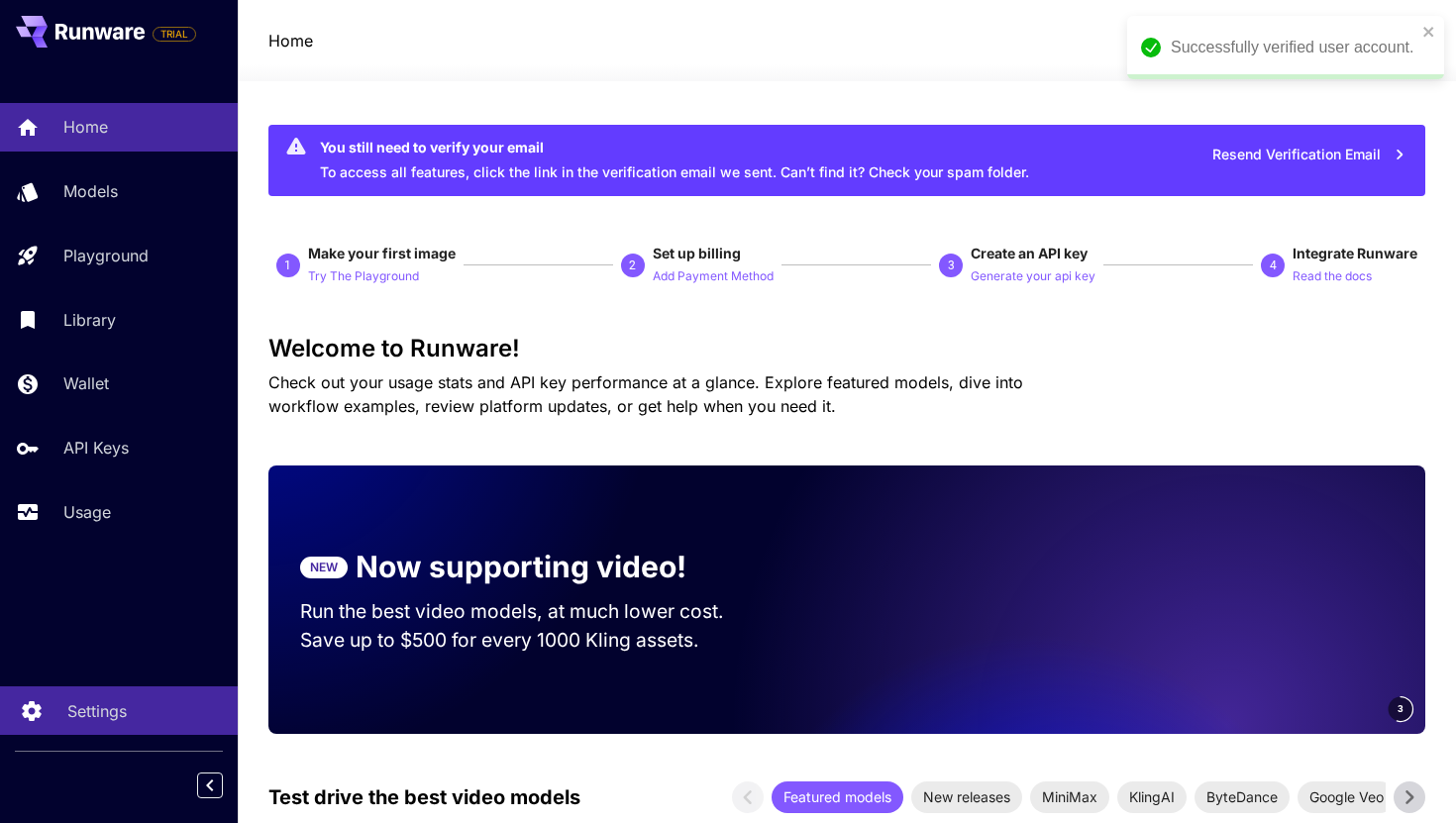 click on "Settings" at bounding box center (119, 710) 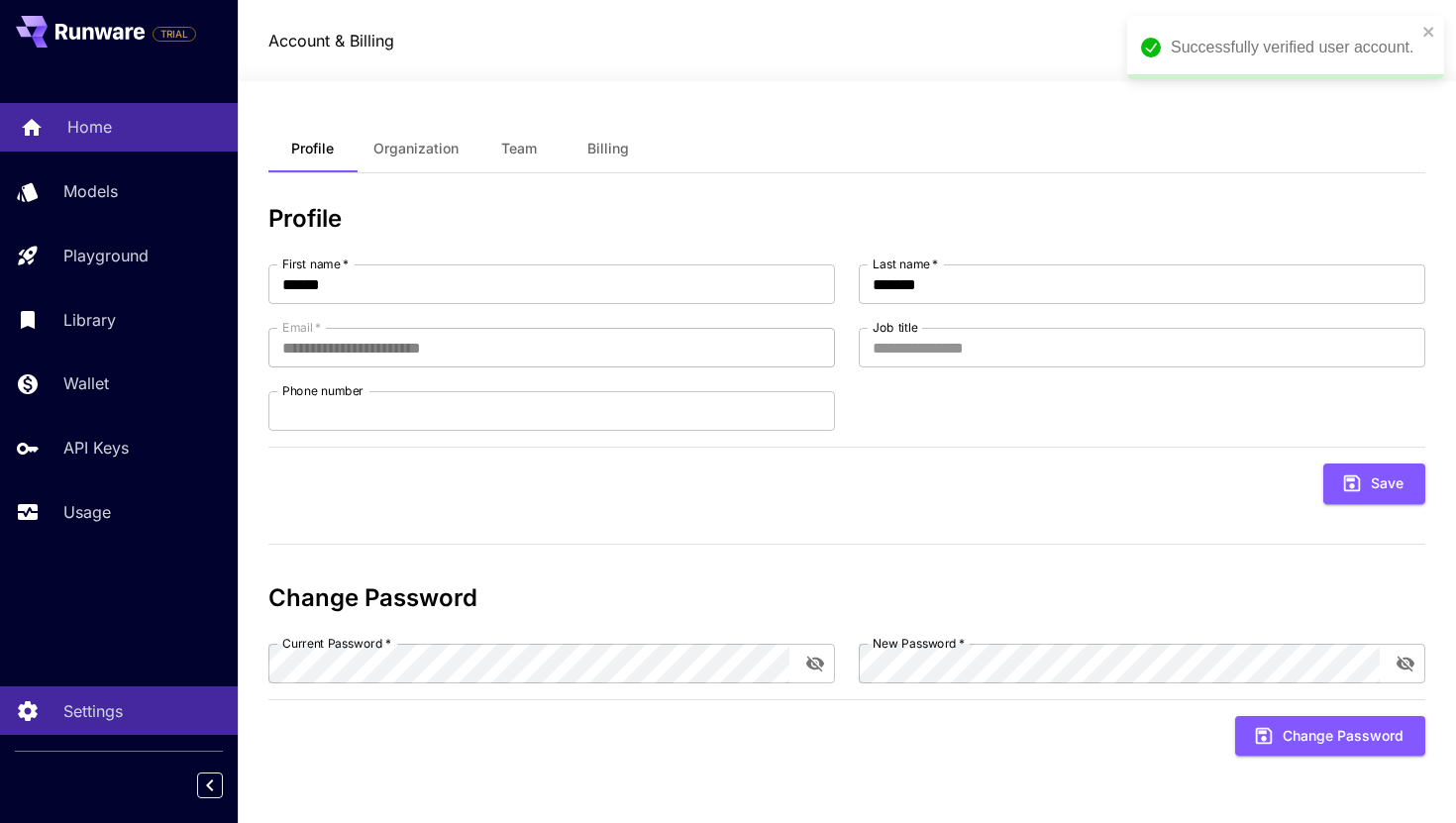 click on "Home" at bounding box center [89, 127] 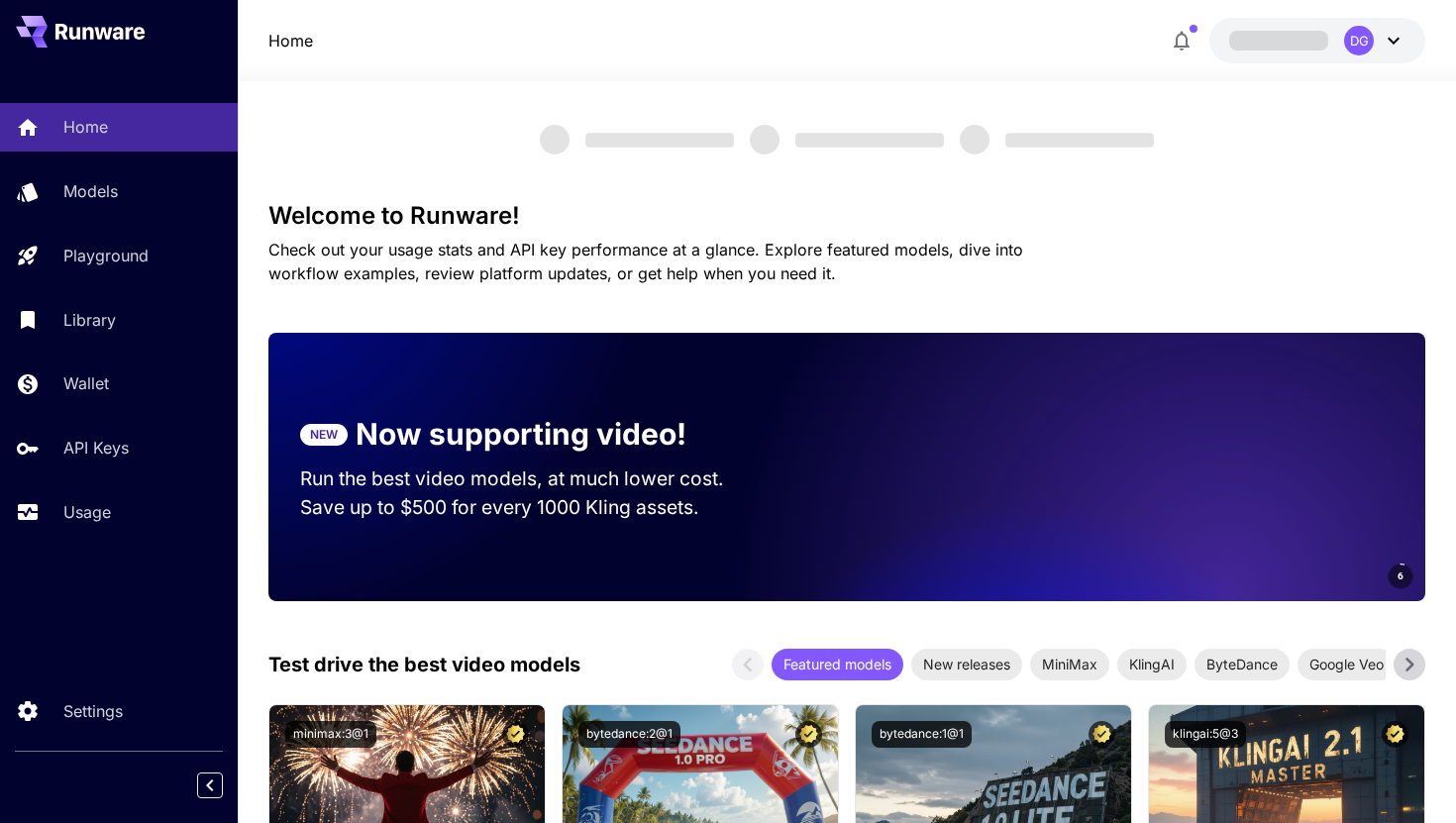 scroll, scrollTop: 0, scrollLeft: 0, axis: both 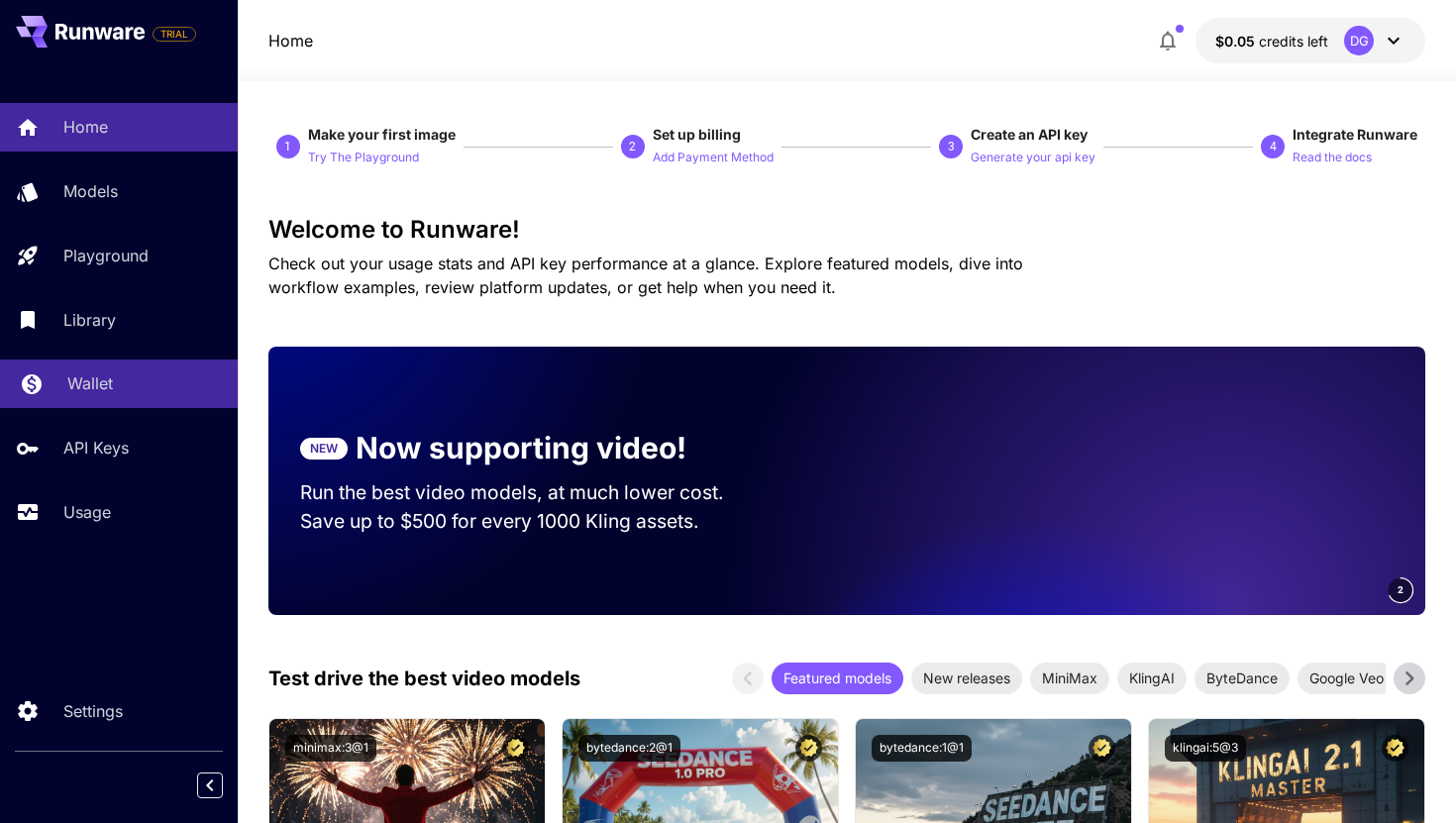 click on "Wallet" at bounding box center (90, 383) 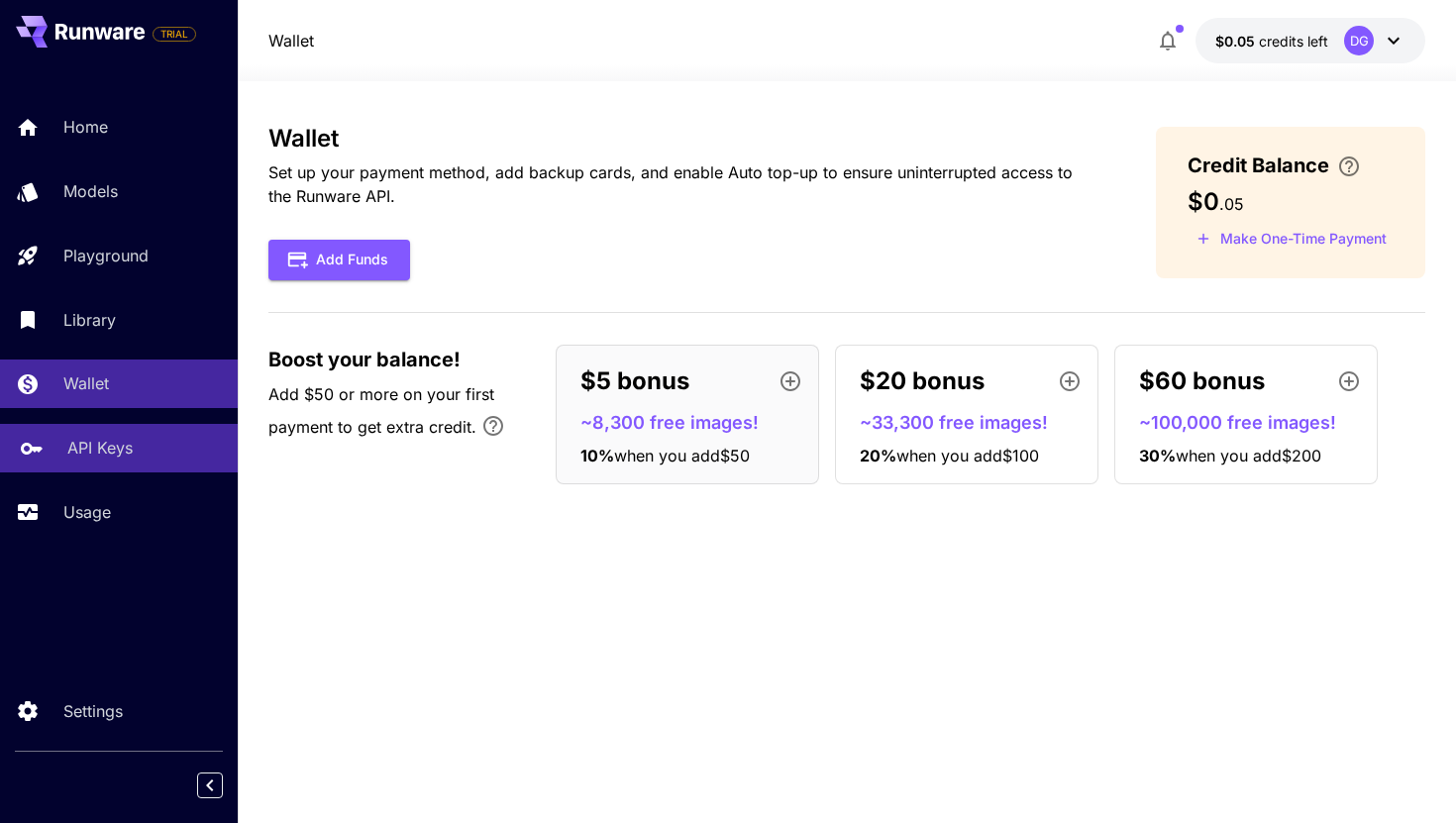 click on "API Keys" at bounding box center [100, 448] 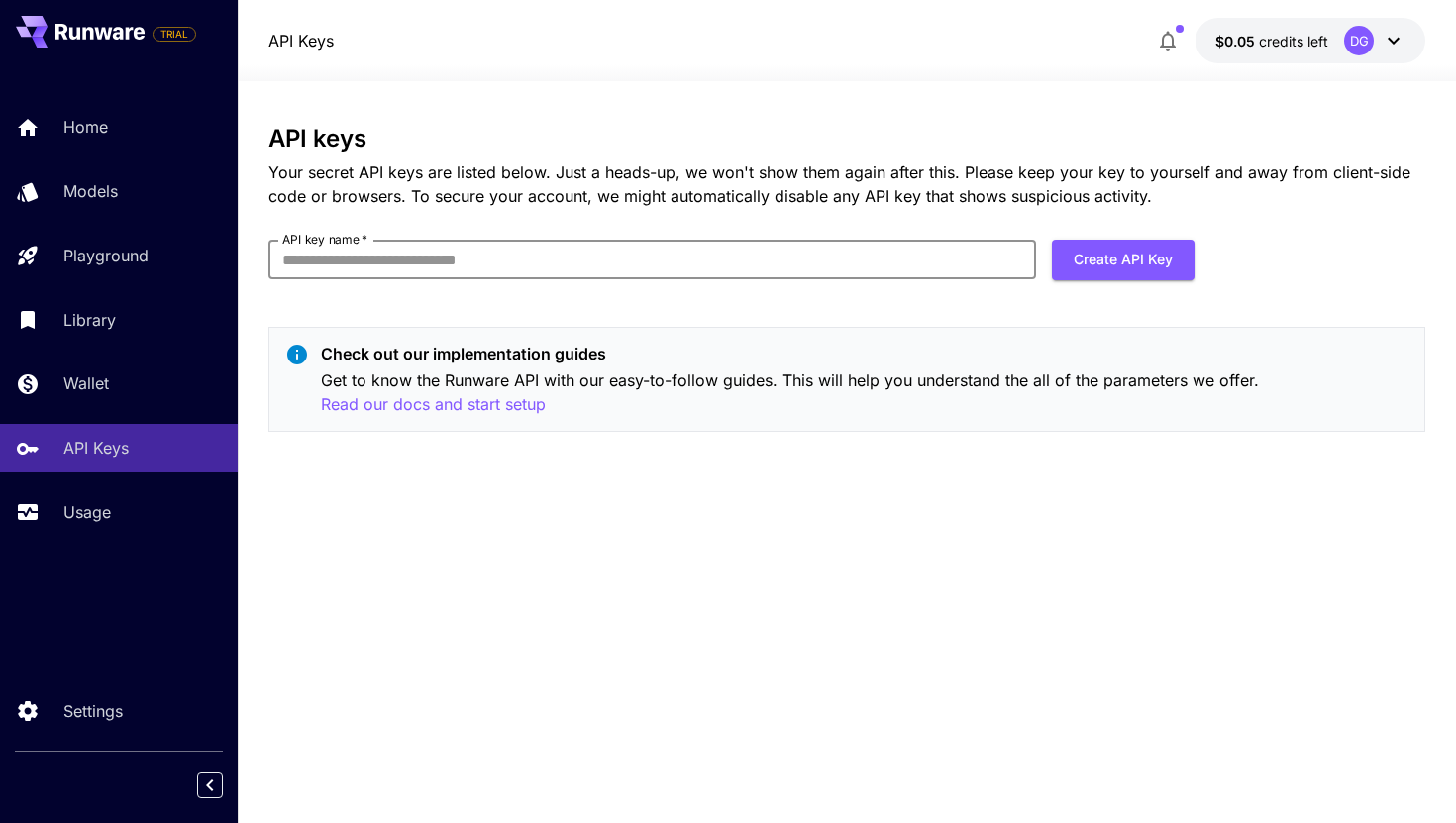 click on "API key name   *" at bounding box center (652, 259) 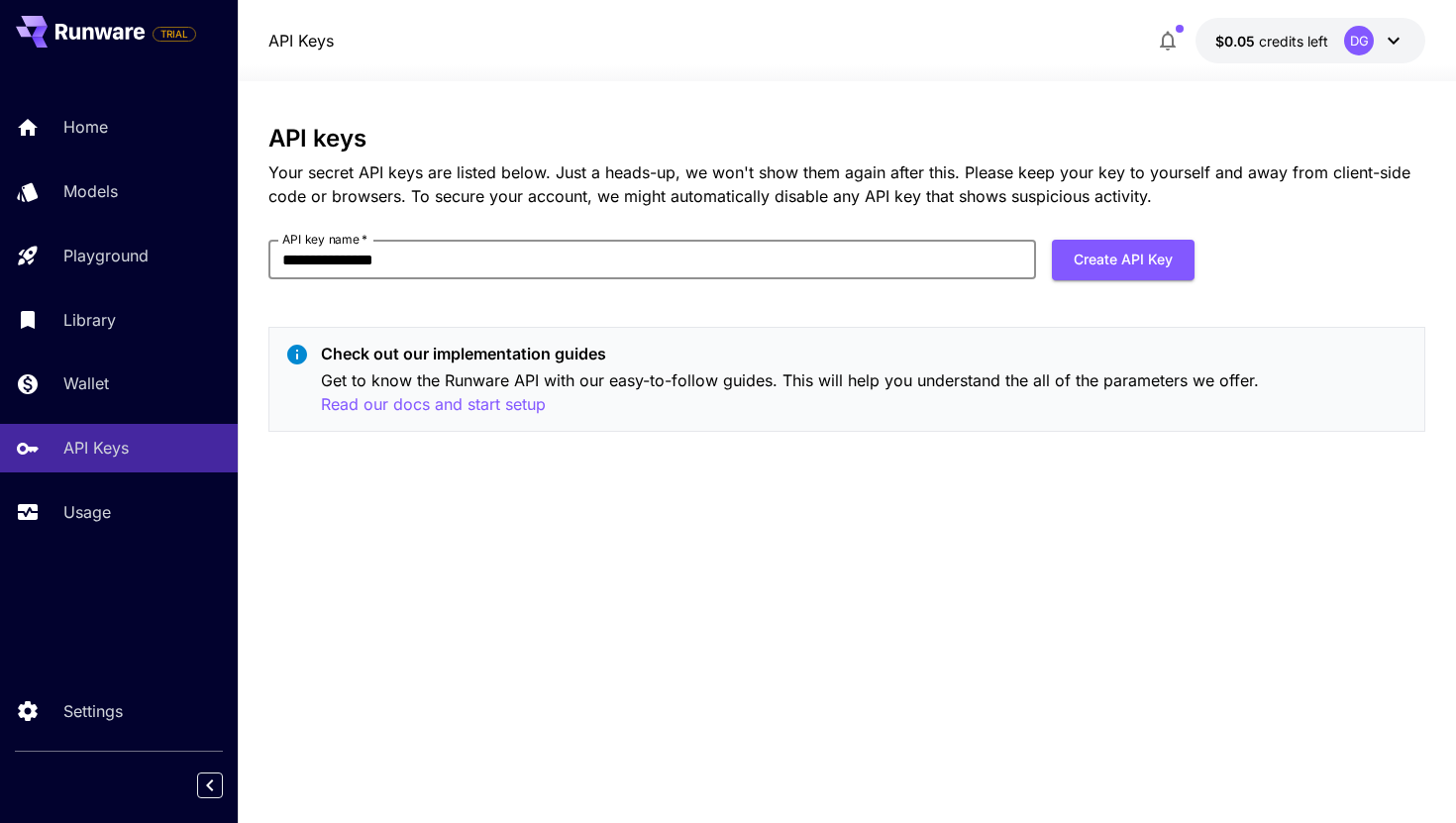 type on "**********" 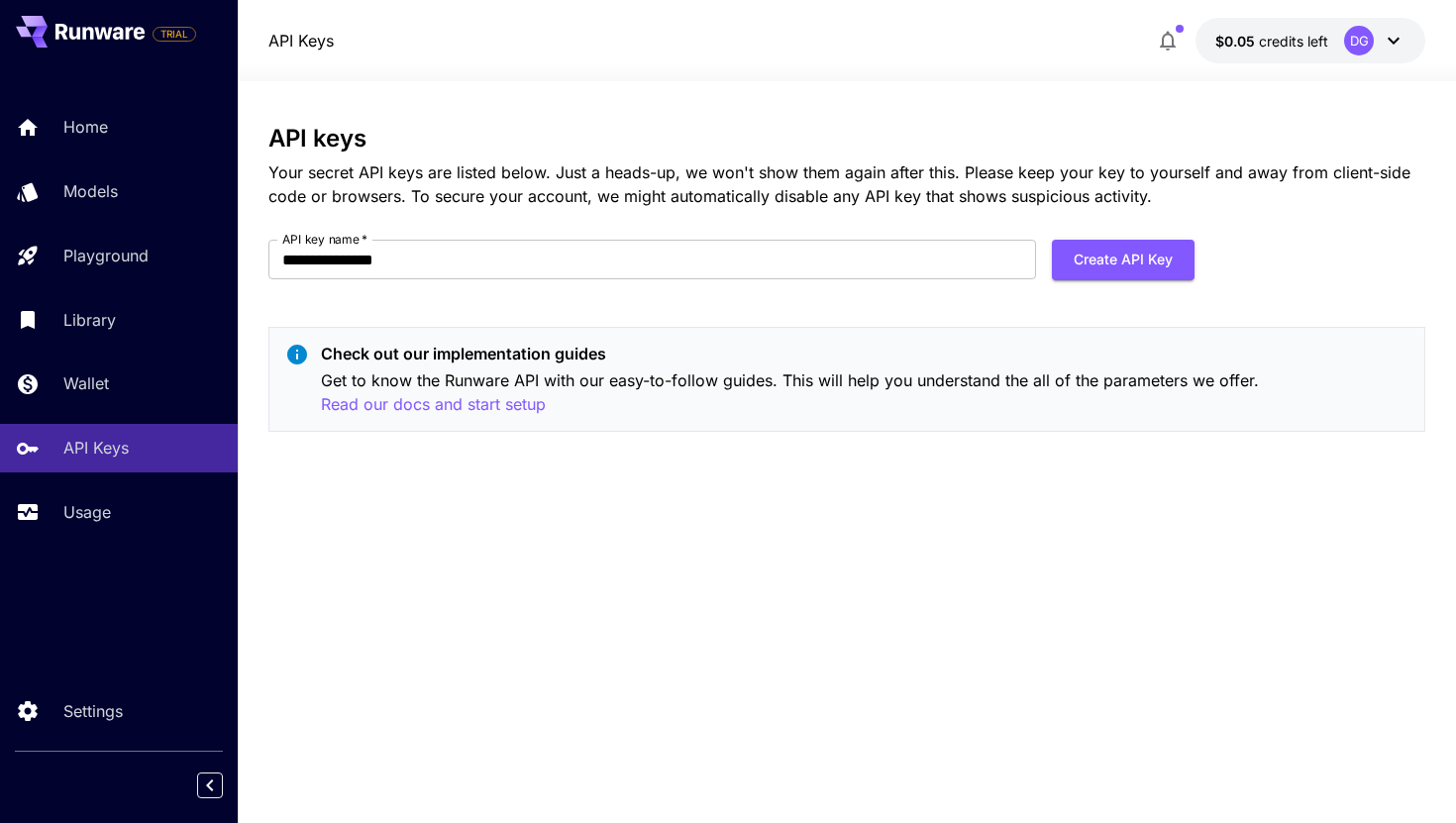 click on "**********" at bounding box center [731, 267] 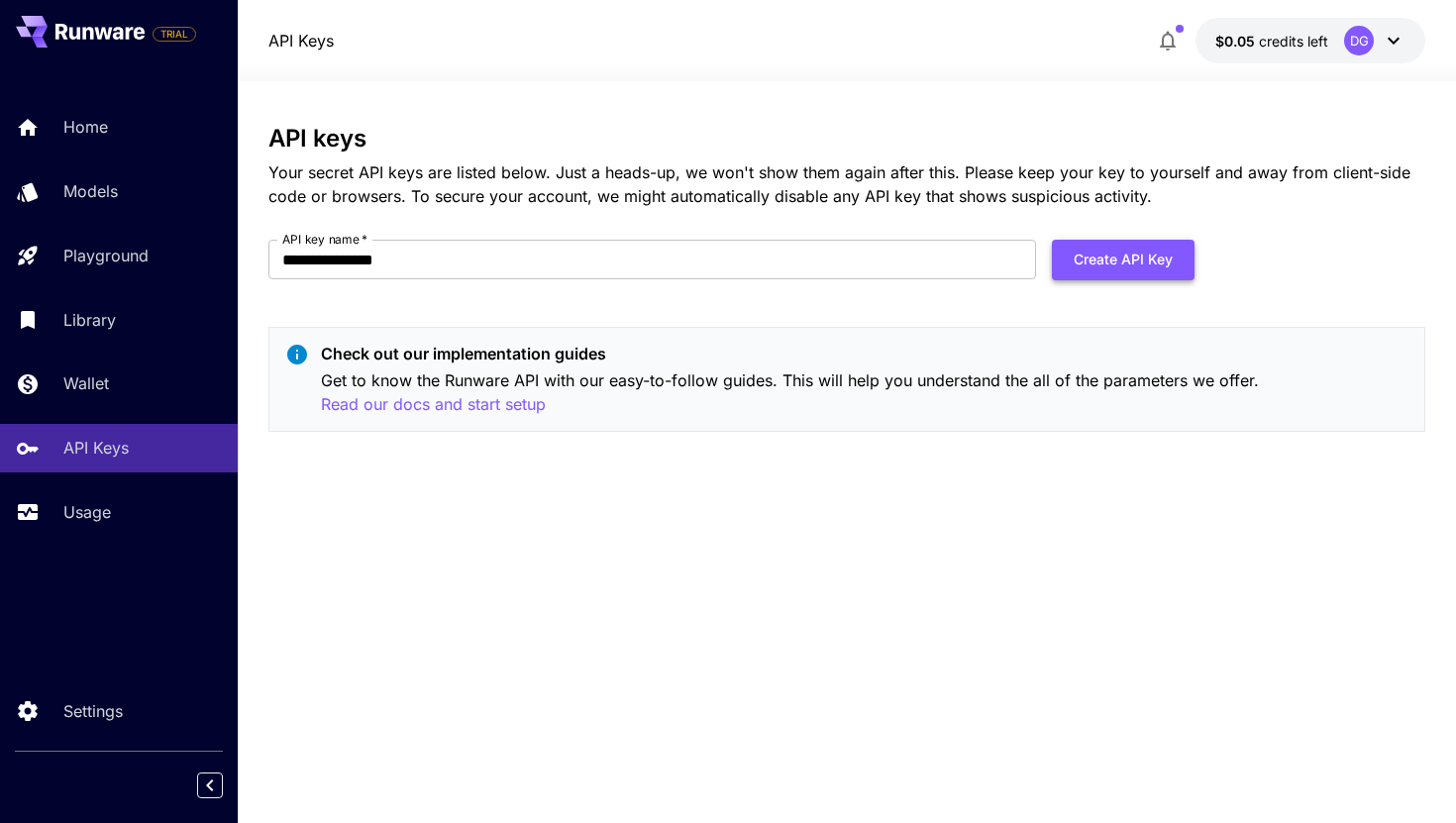 click on "Create API Key" at bounding box center (1123, 259) 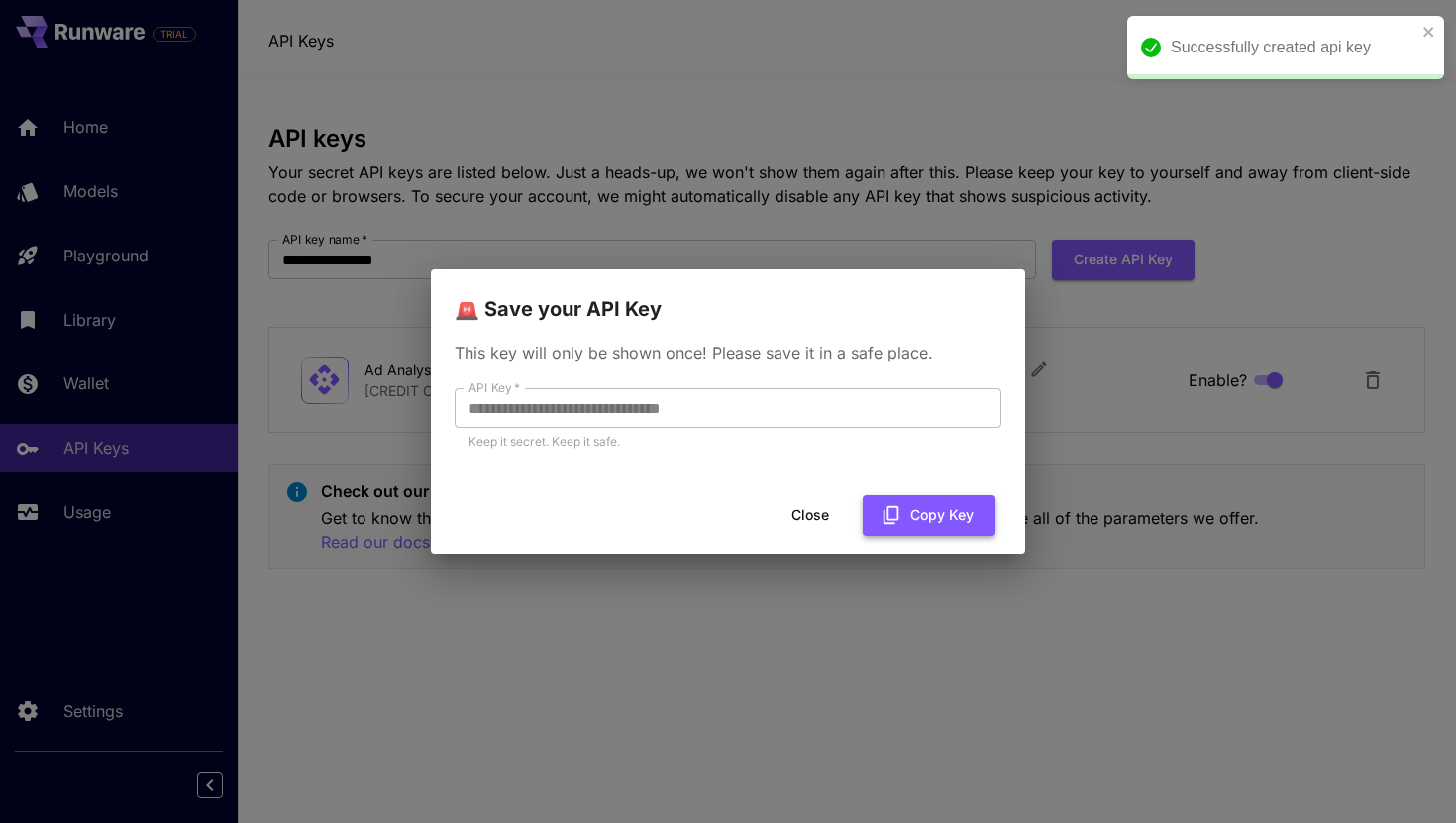 click on "Copy Key" at bounding box center (929, 515) 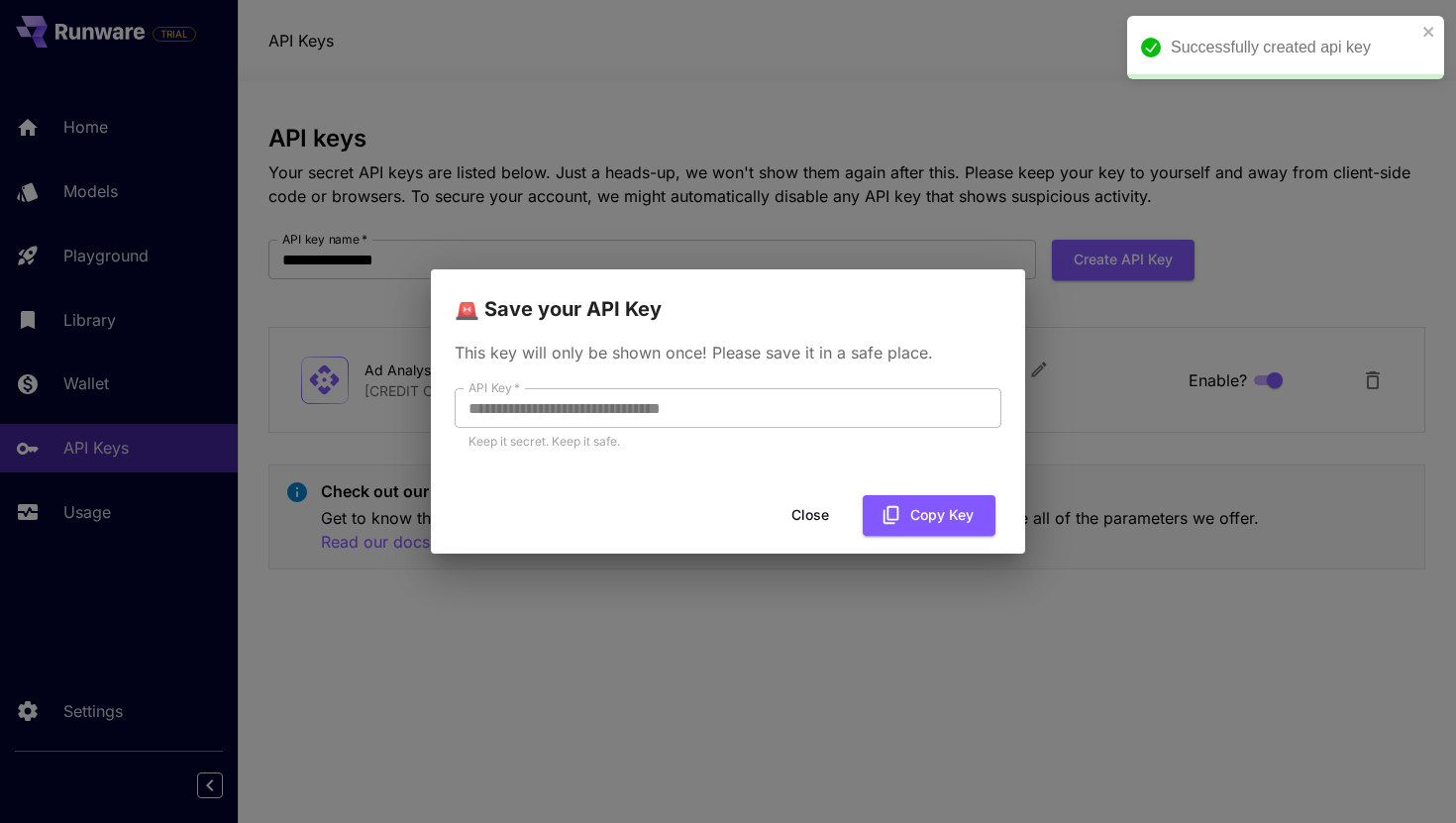 click on "Close" at bounding box center [810, 515] 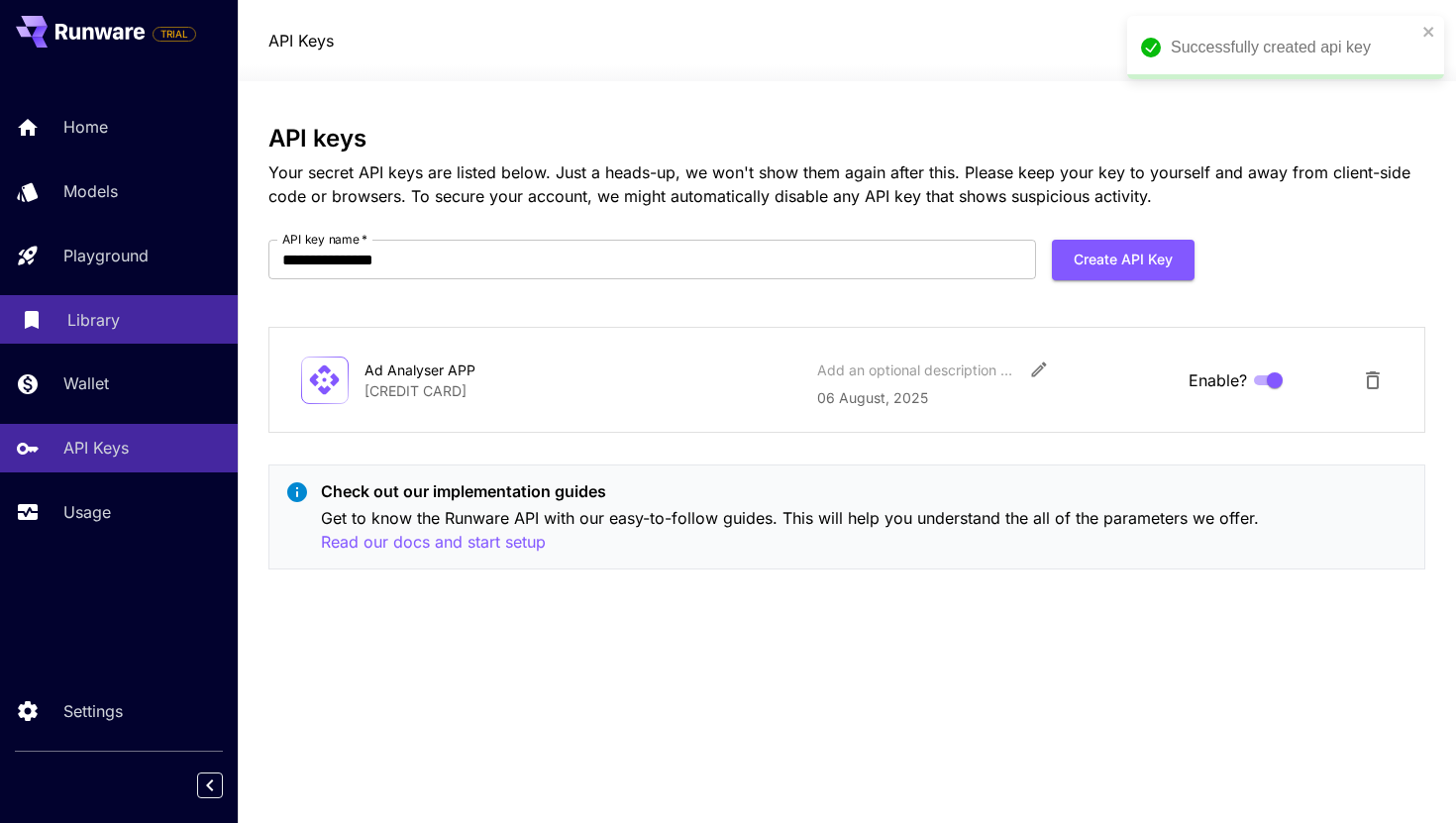 click on "Library" at bounding box center (119, 319) 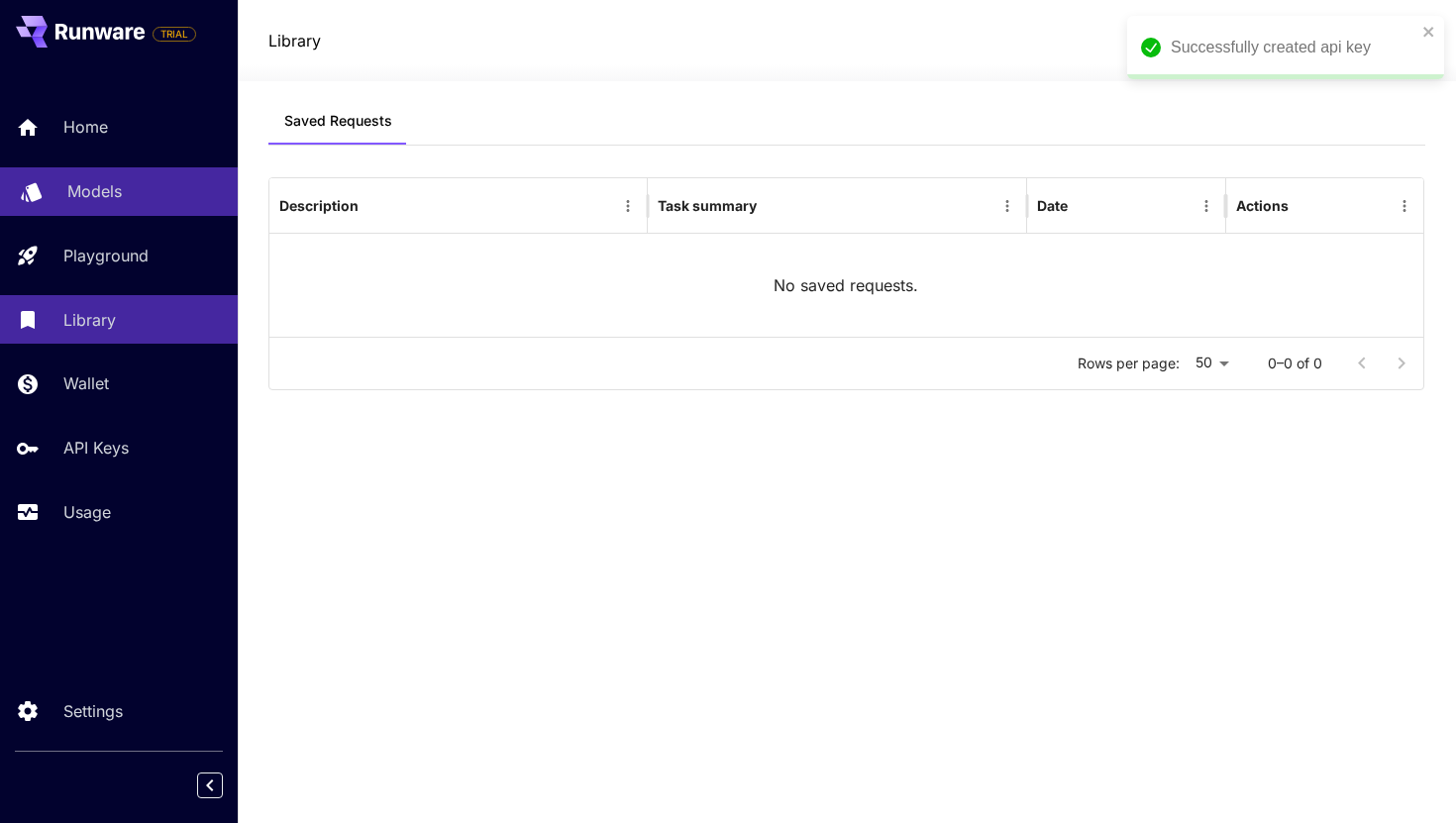 click on "Models" at bounding box center (94, 191) 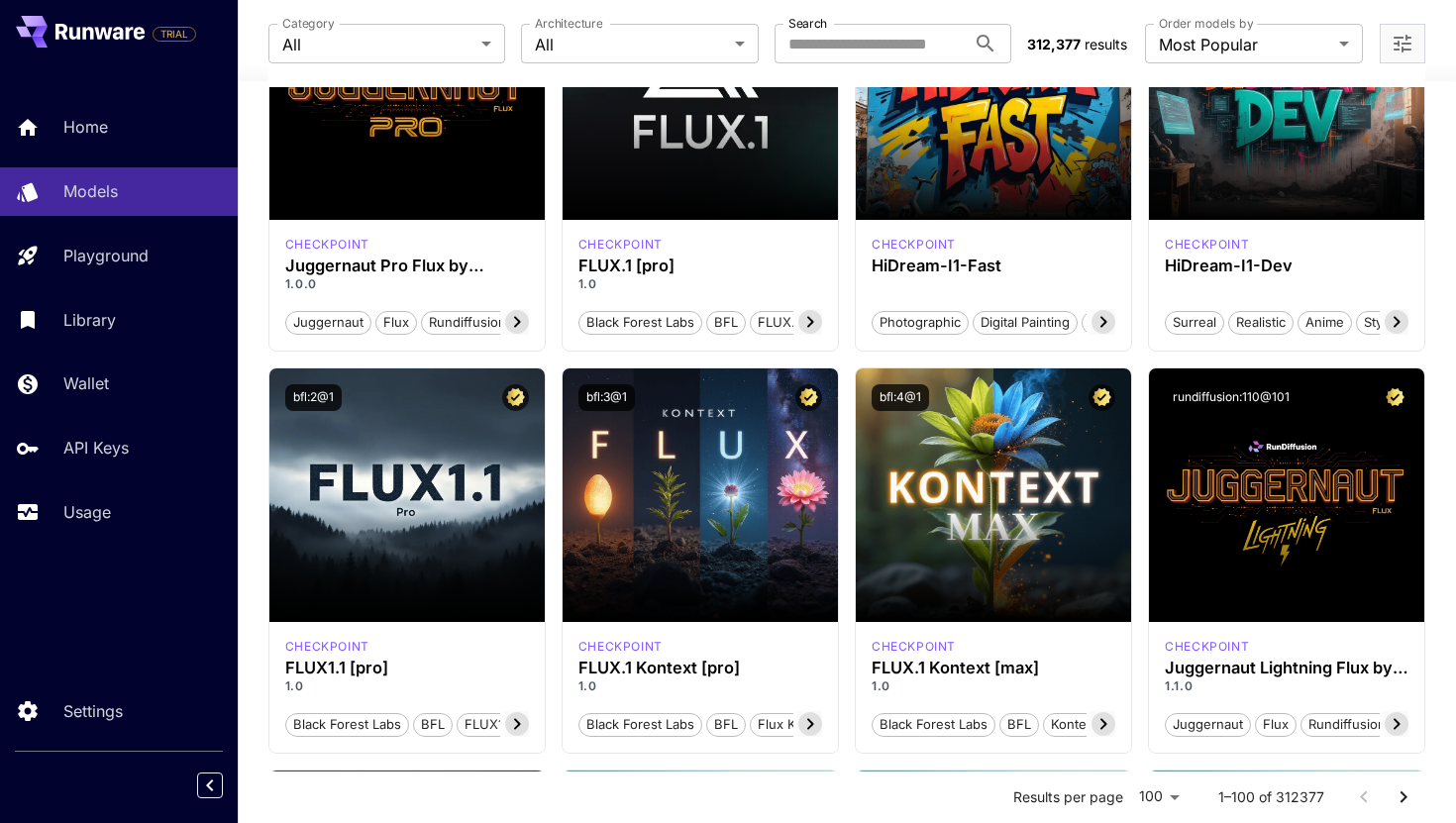 scroll, scrollTop: 0, scrollLeft: 0, axis: both 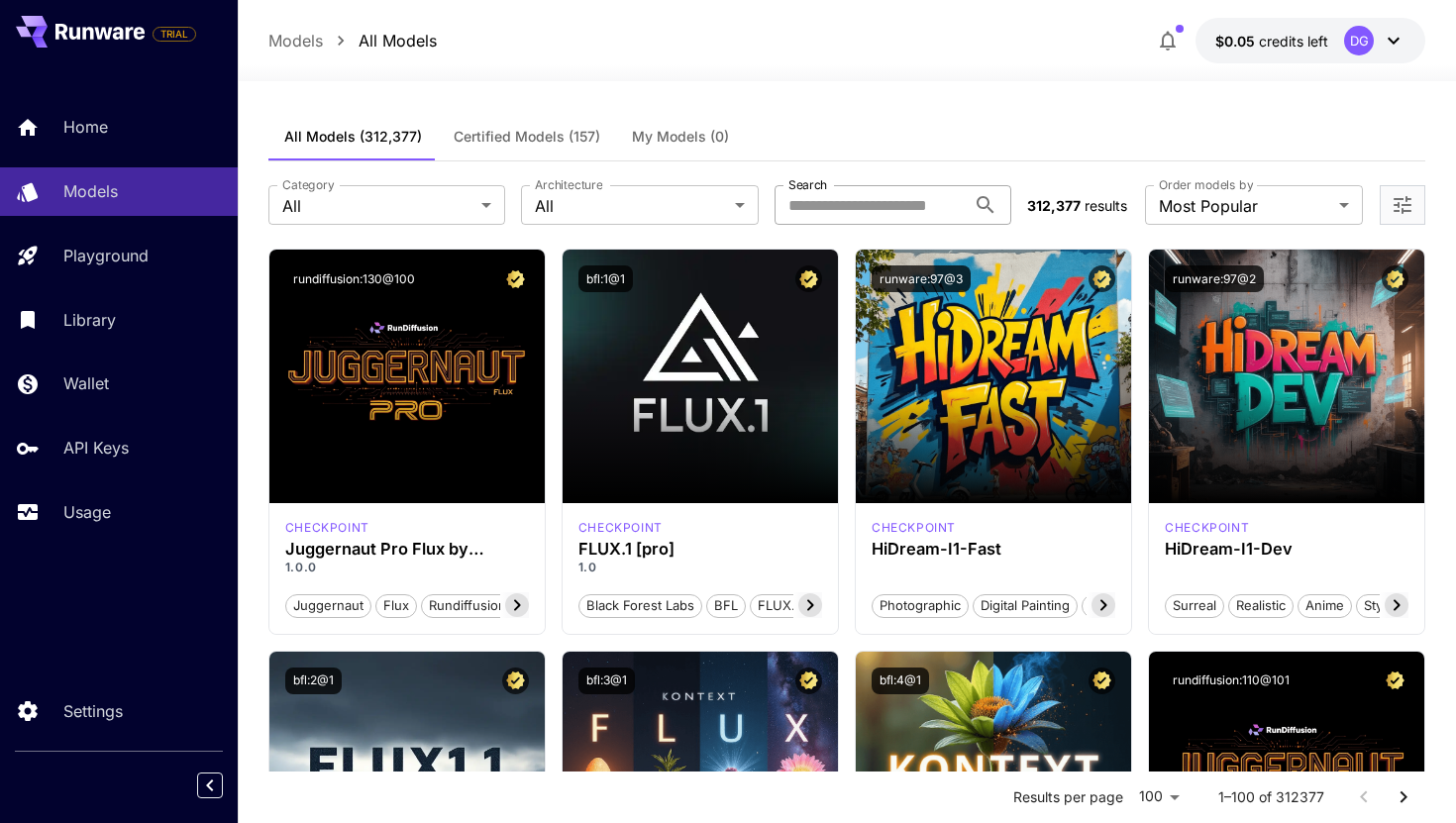 click on "Search" at bounding box center (870, 205) 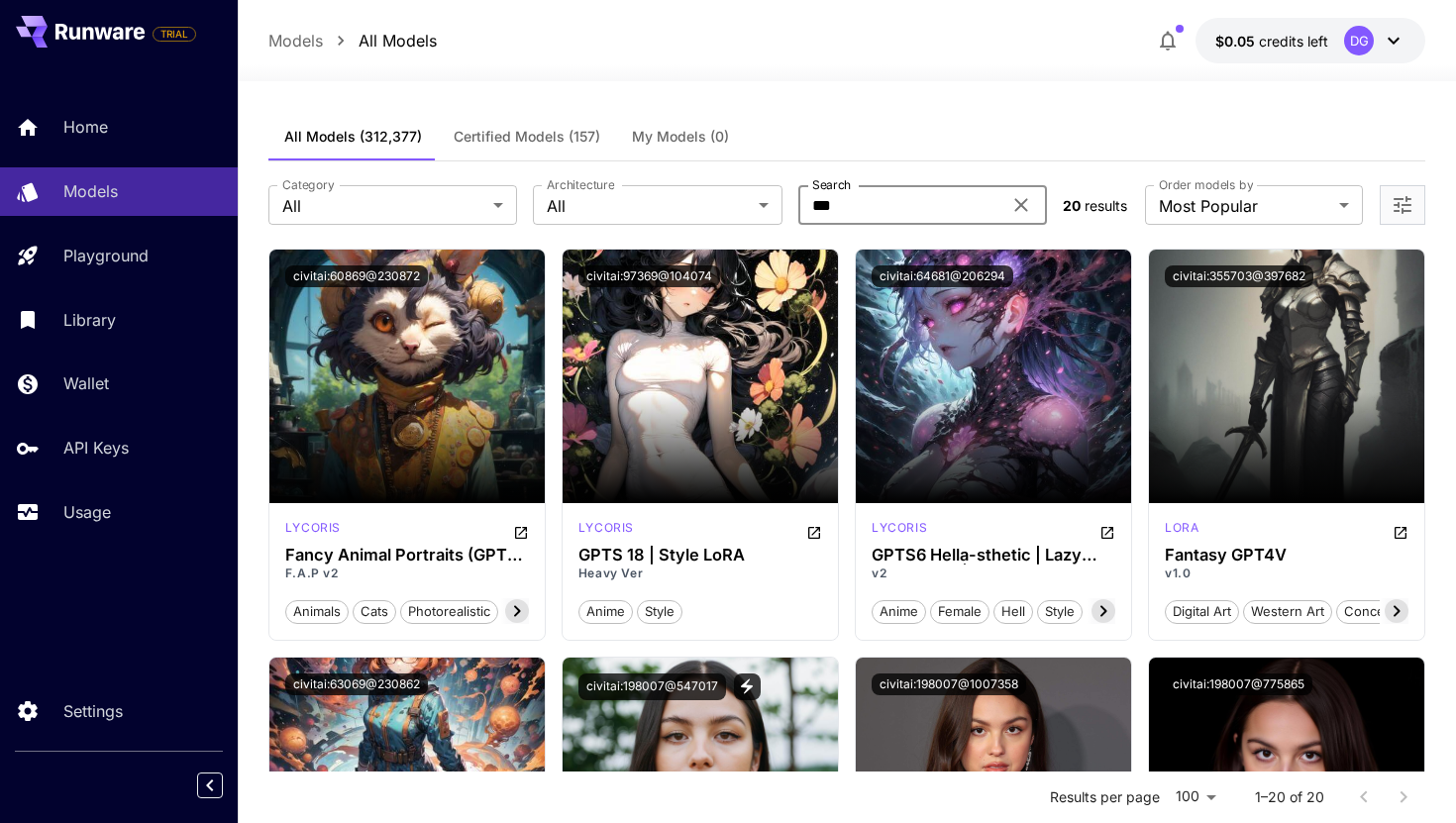 type on "***" 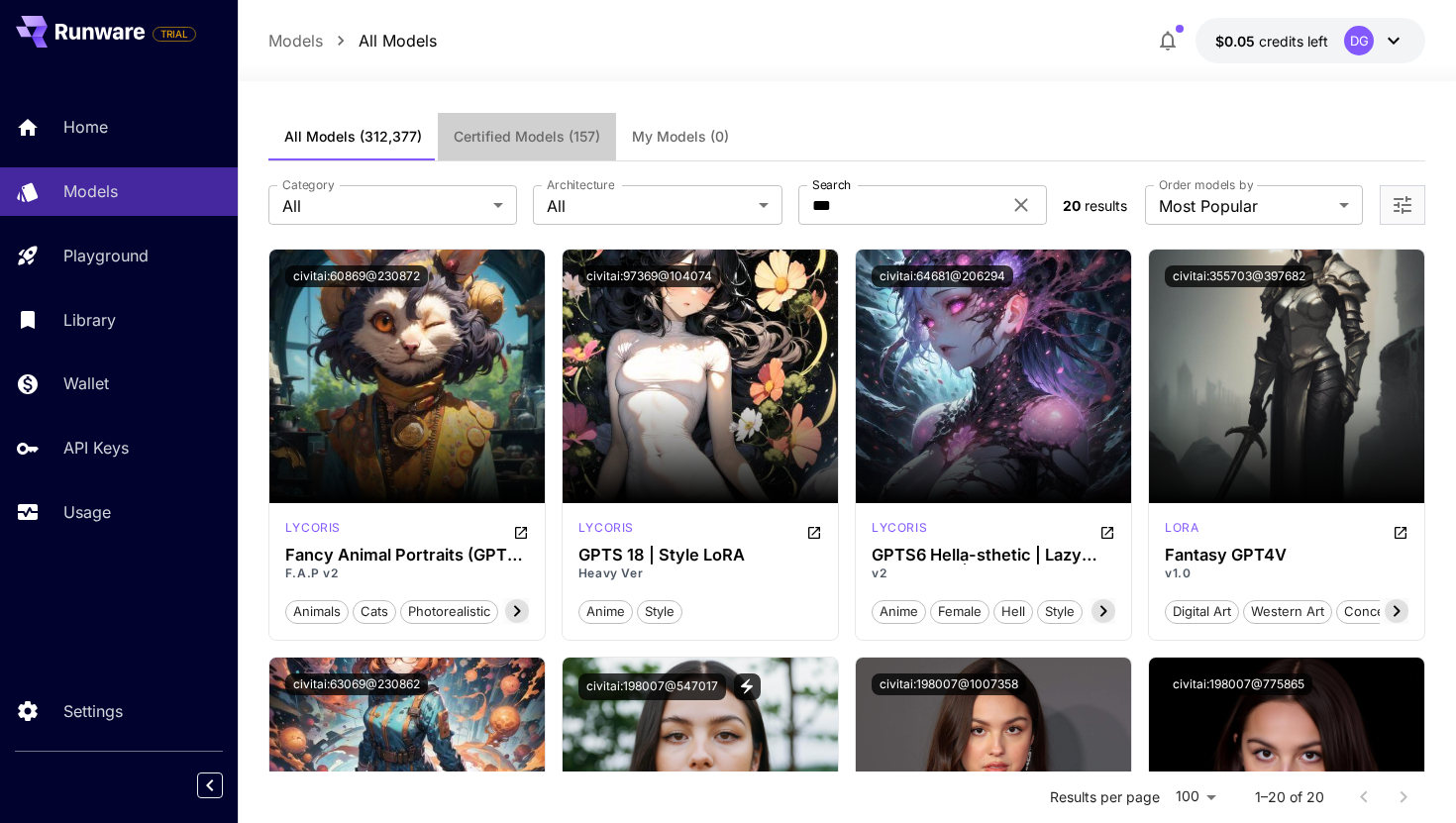 click on "Certified Models (157)" at bounding box center (527, 137) 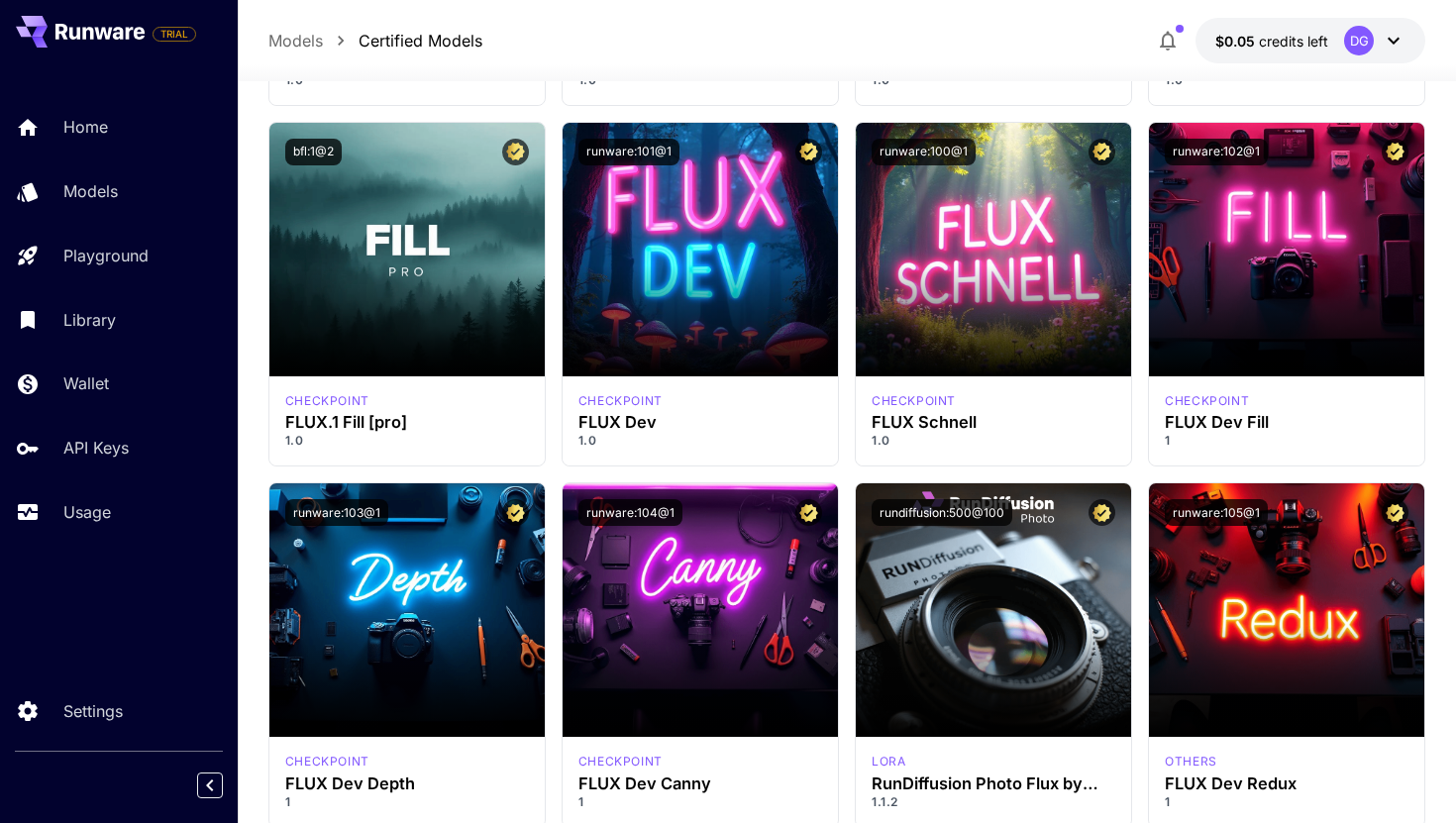 scroll, scrollTop: 0, scrollLeft: 0, axis: both 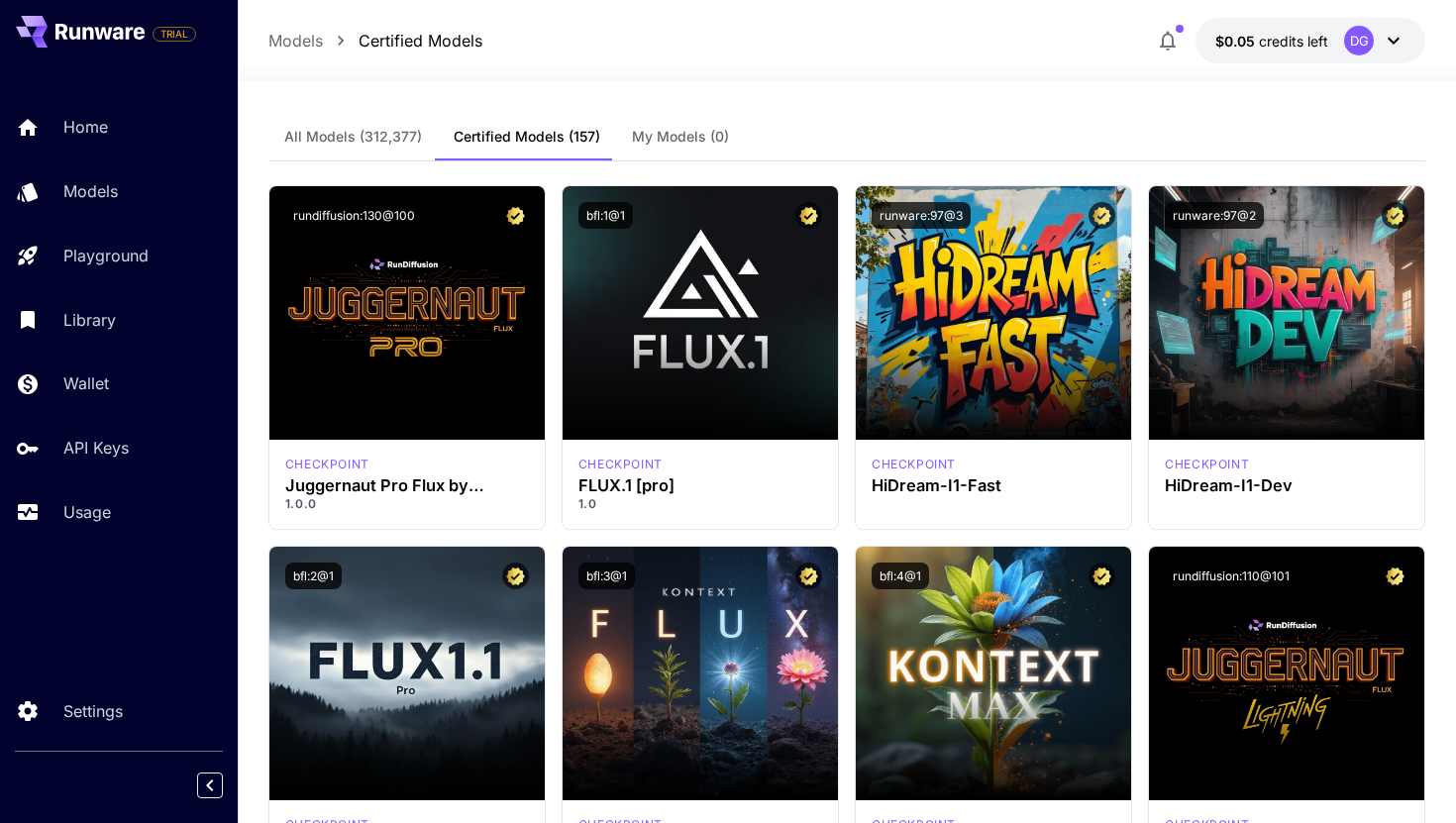 click on "All Models (312,377)" at bounding box center (353, 137) 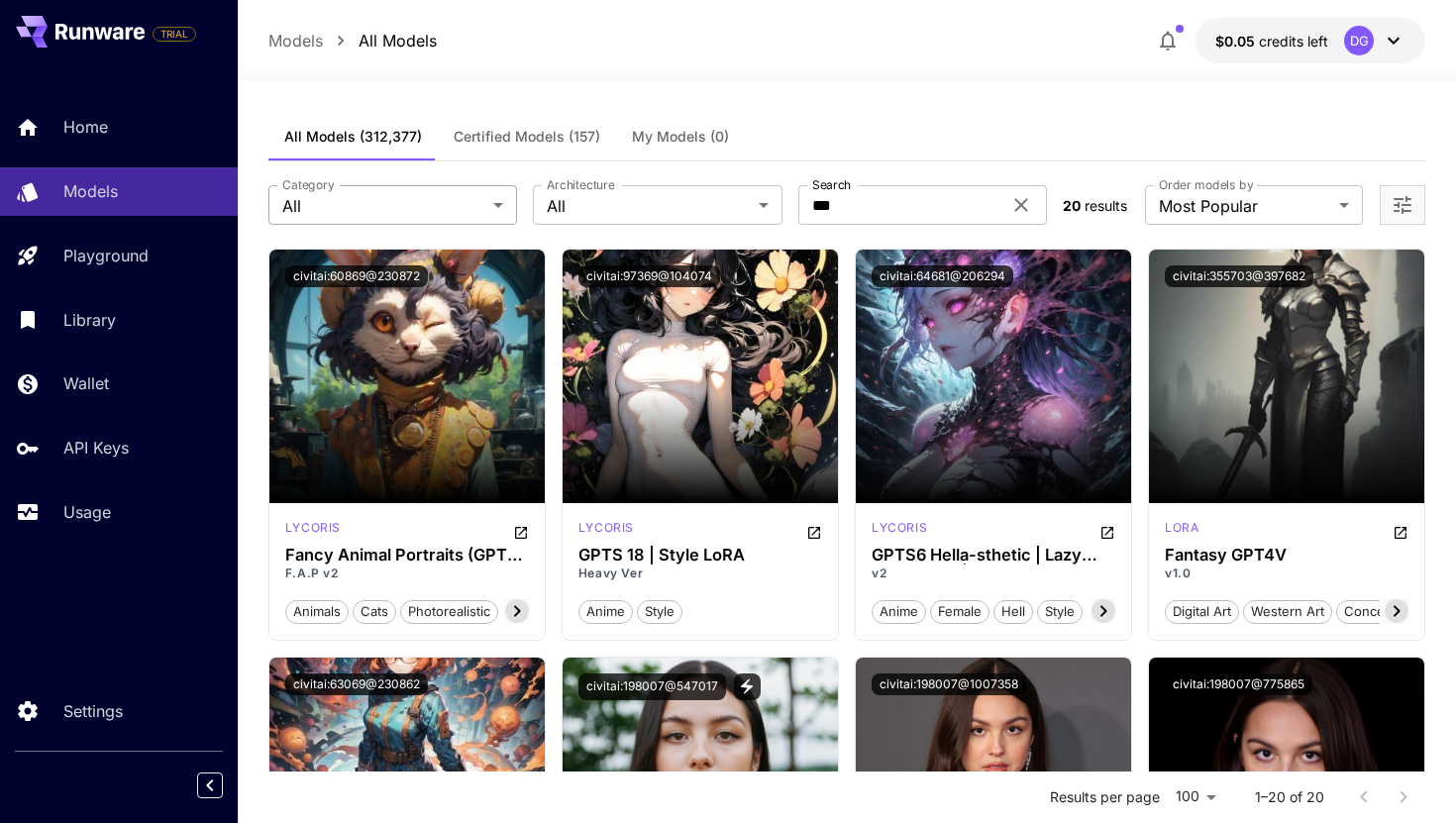 click on "**********" at bounding box center [728, 1391] 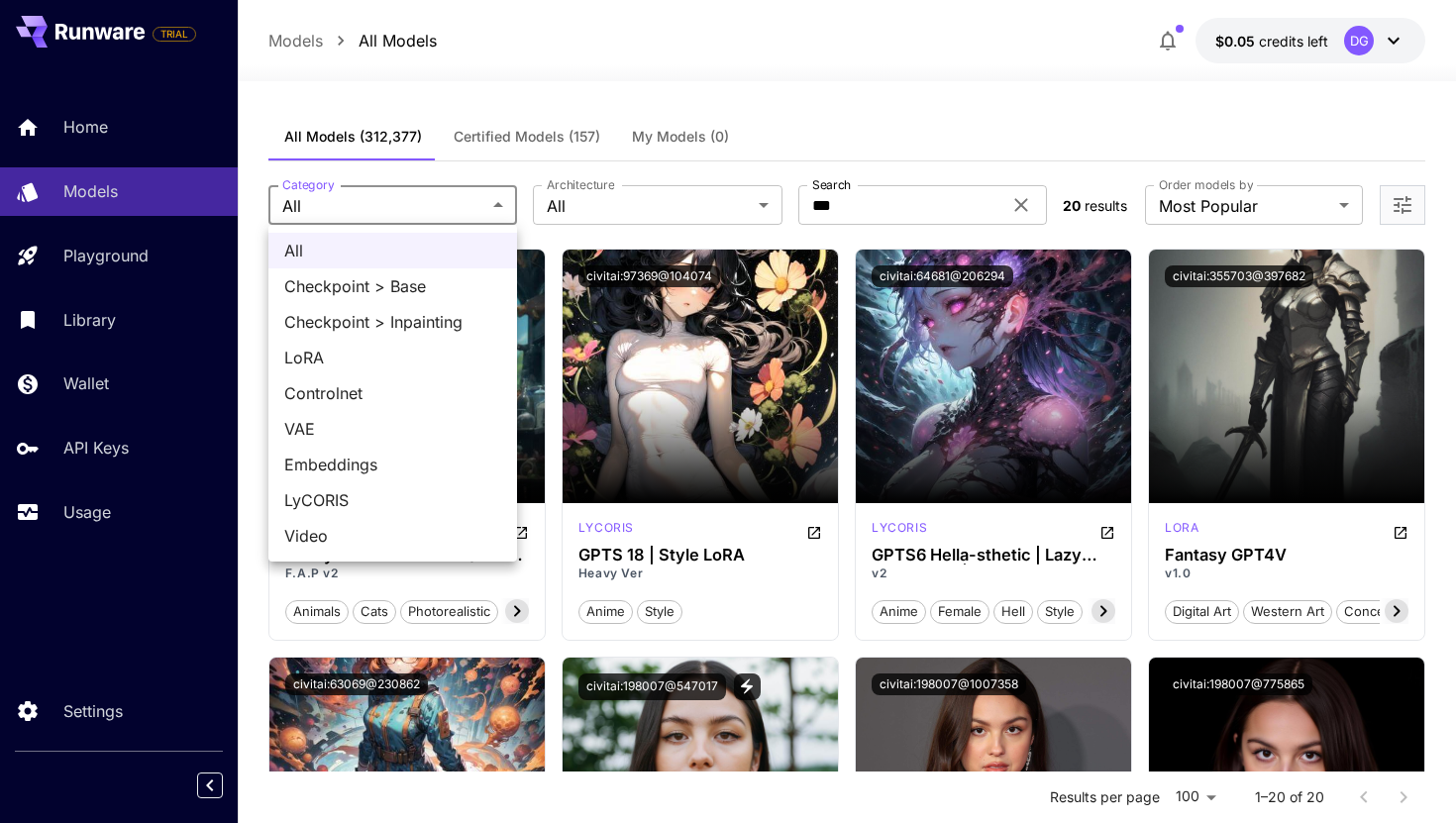 click at bounding box center [728, 411] 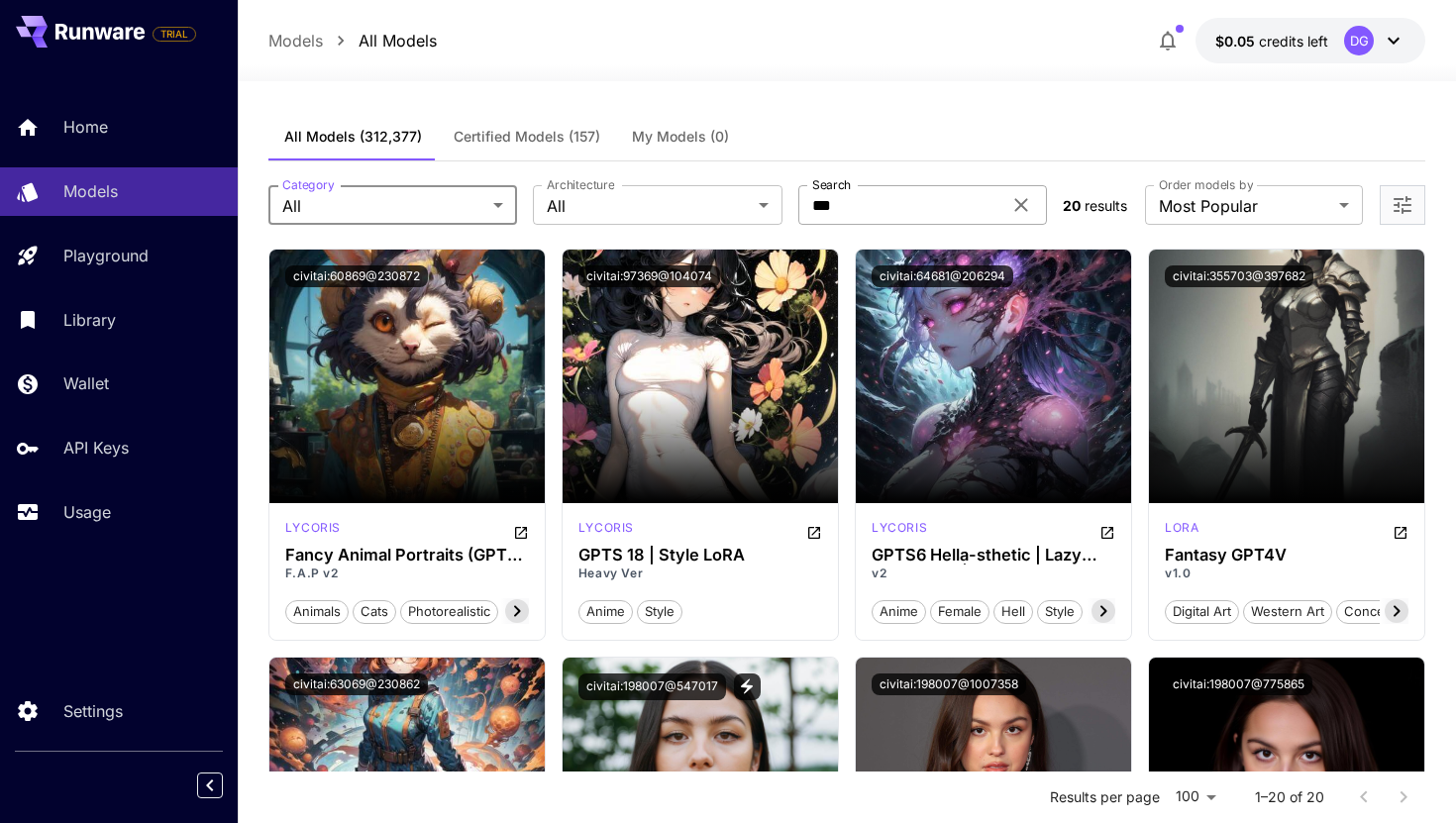 click on "***" at bounding box center (899, 205) 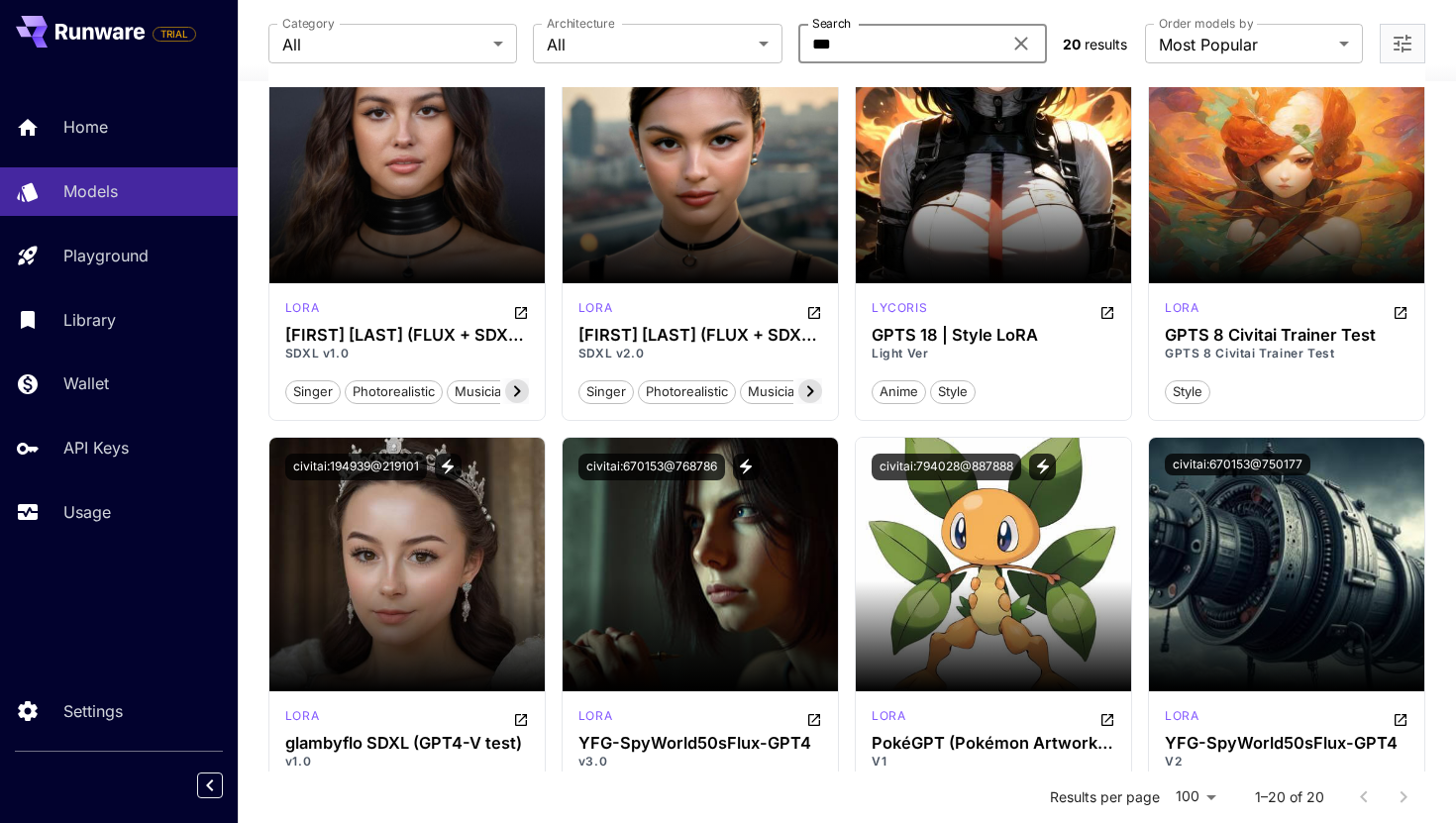 scroll, scrollTop: 1586, scrollLeft: 0, axis: vertical 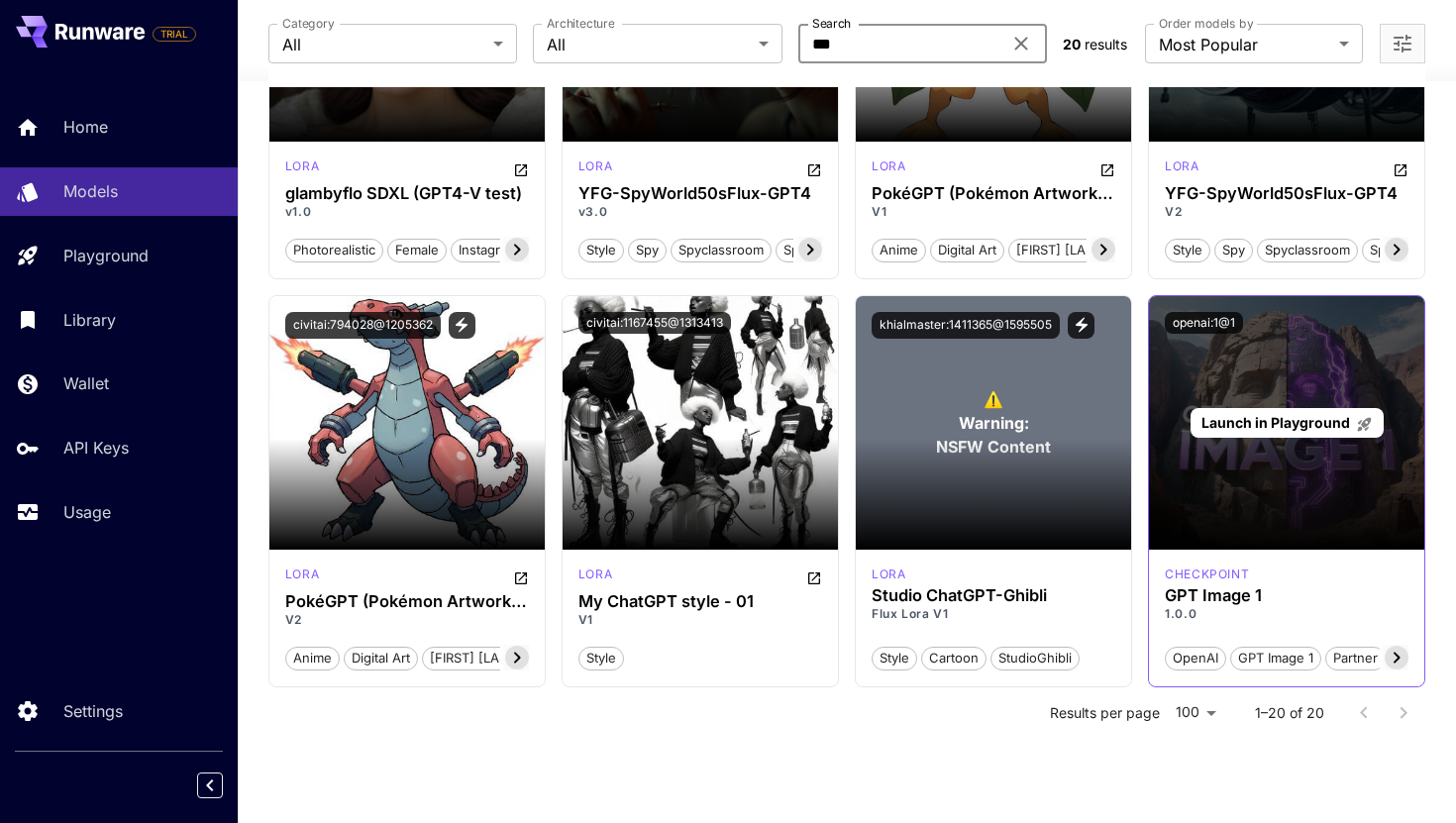 click on "Launch in Playground" at bounding box center [1287, 423] 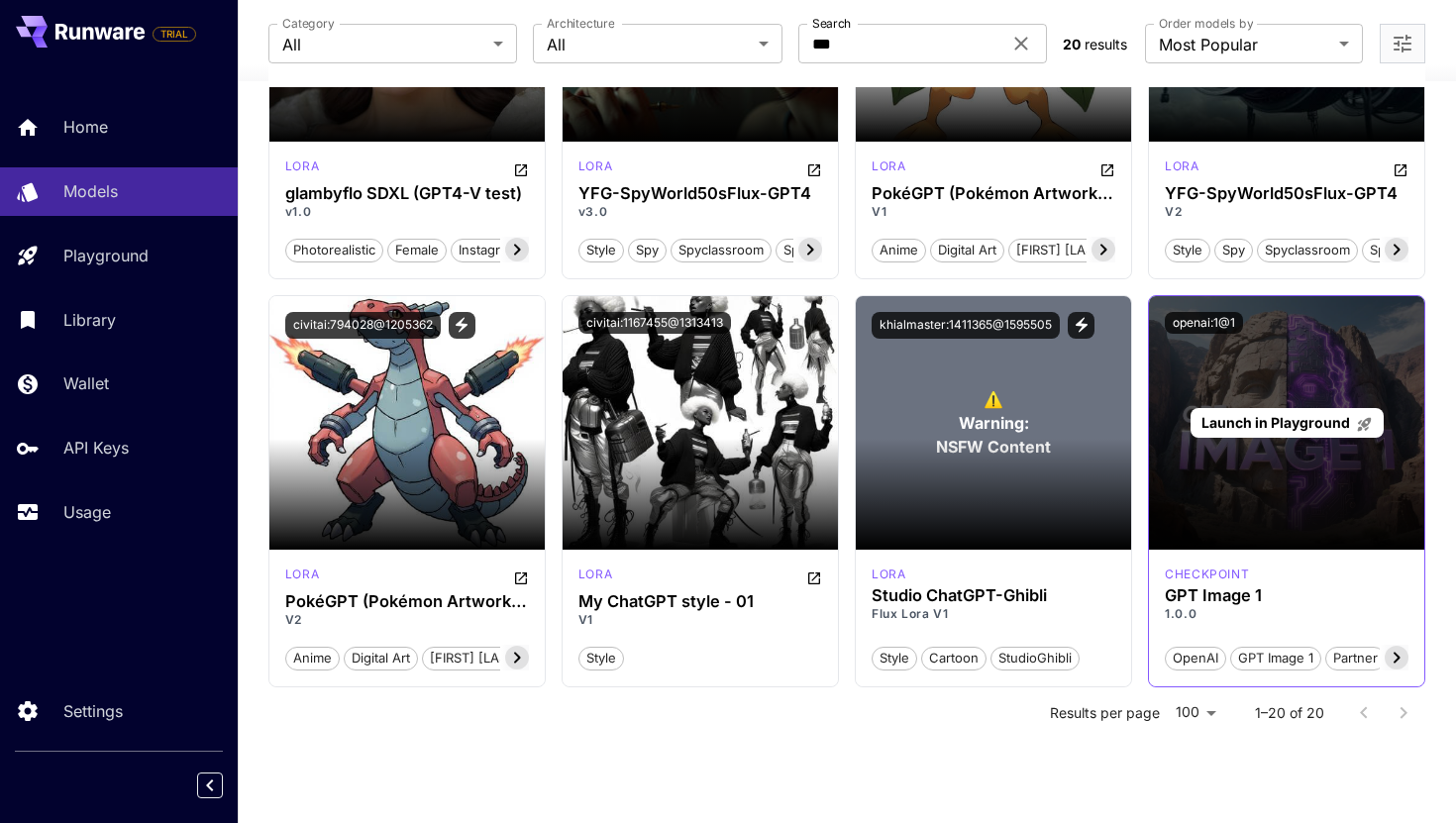 click on "Launch in Playground" at bounding box center (1276, 422) 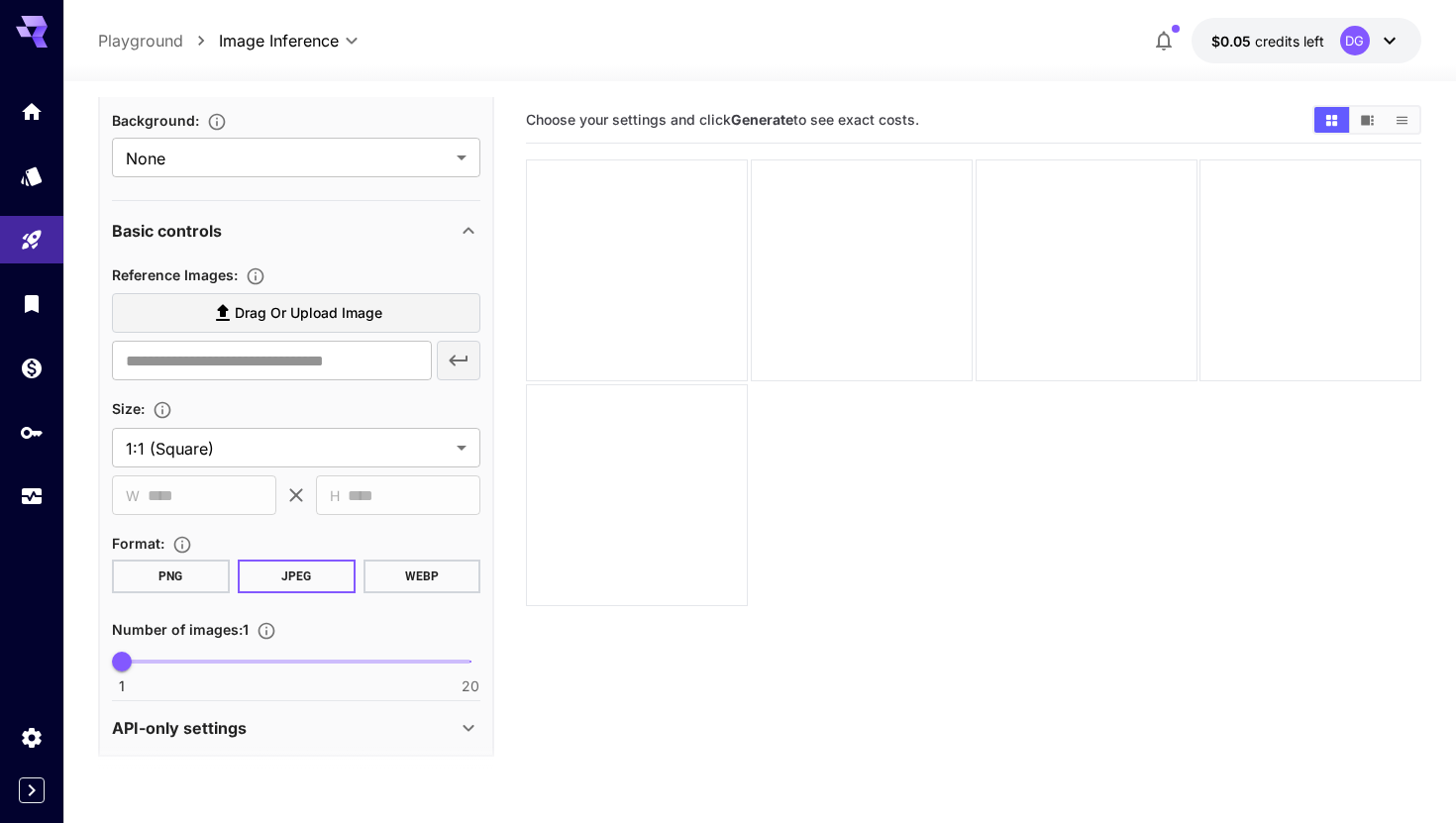 scroll, scrollTop: 510, scrollLeft: 0, axis: vertical 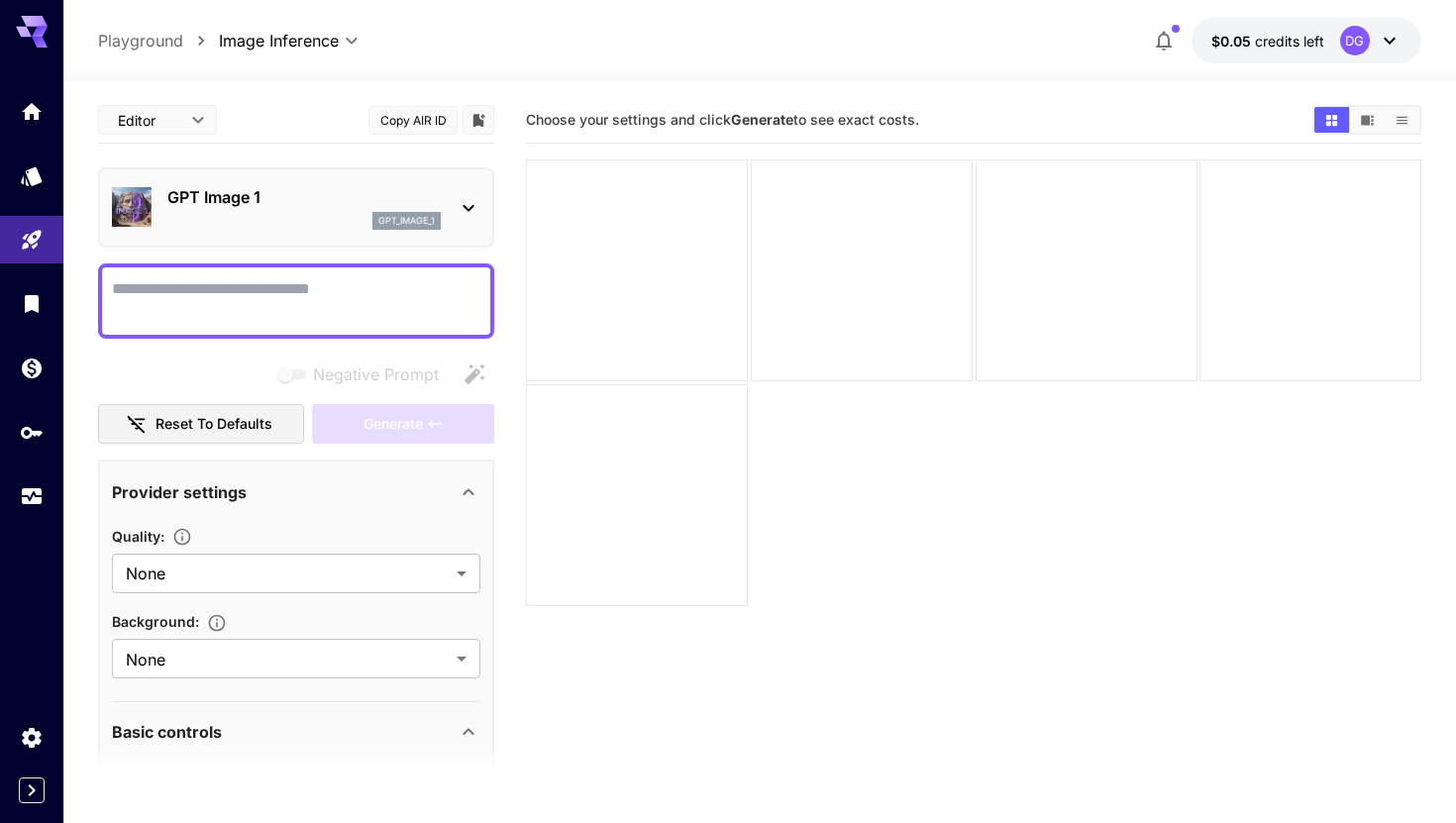 paste on "**********" 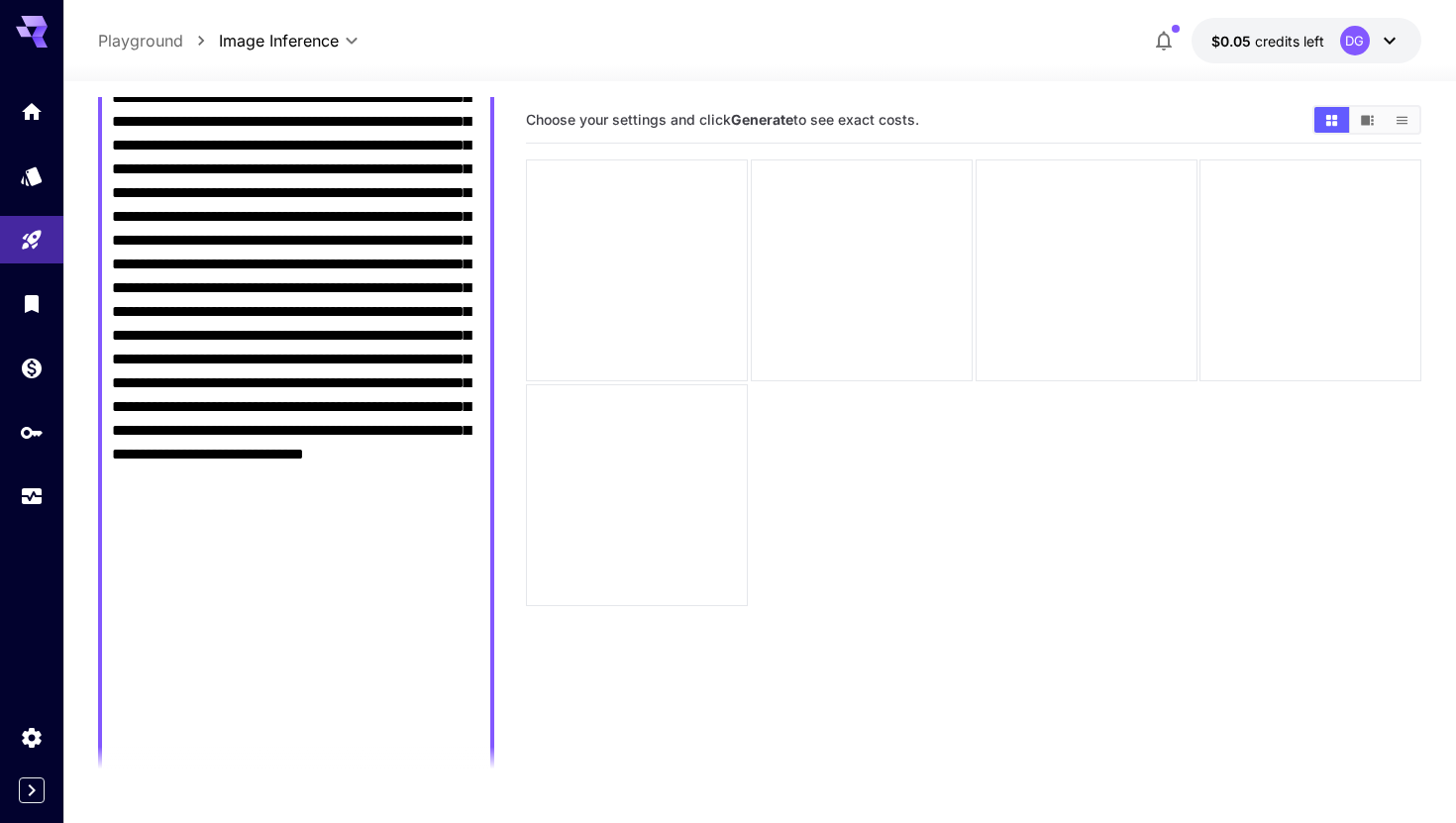 scroll, scrollTop: 2982, scrollLeft: 0, axis: vertical 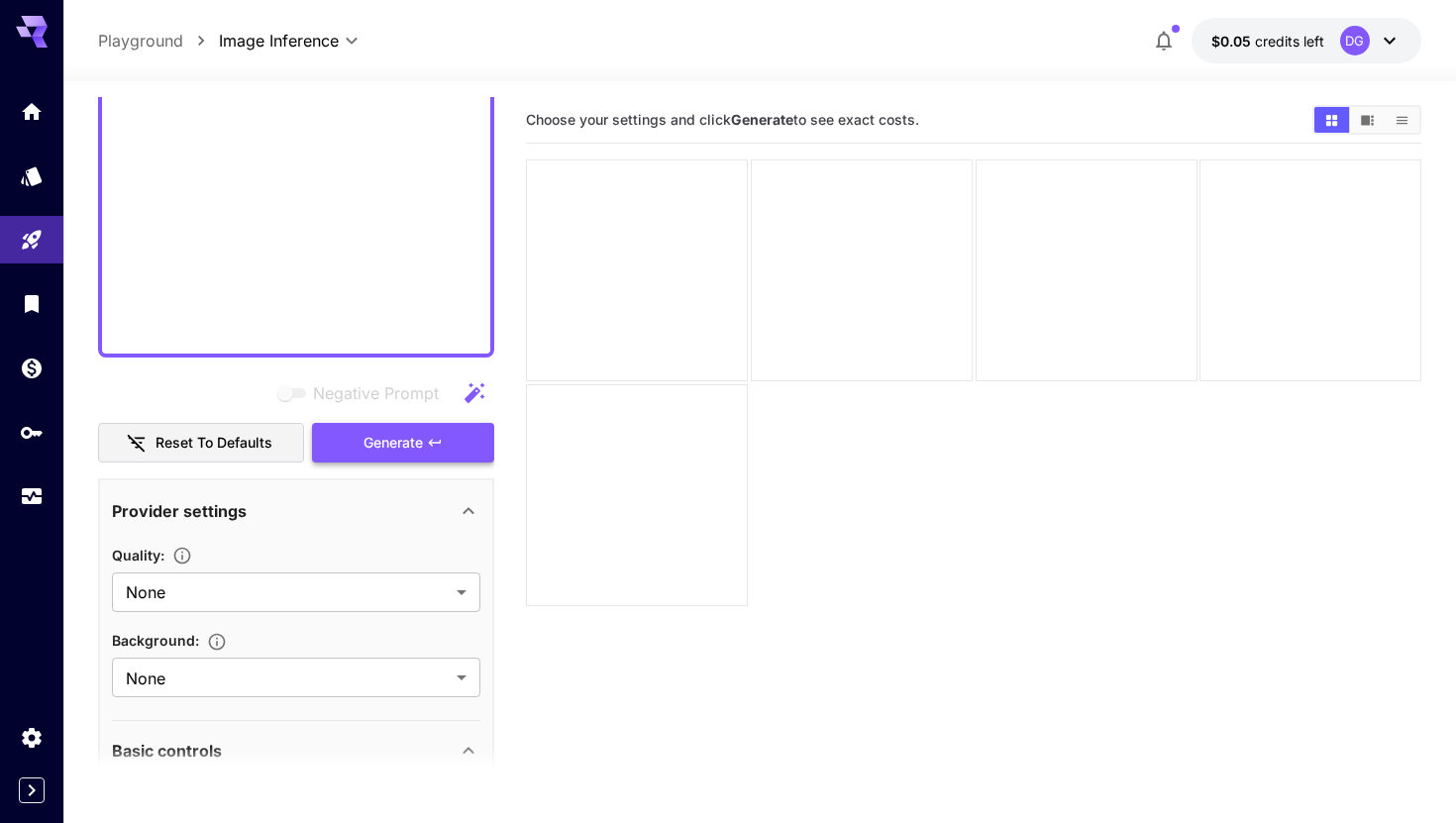 type on "**********" 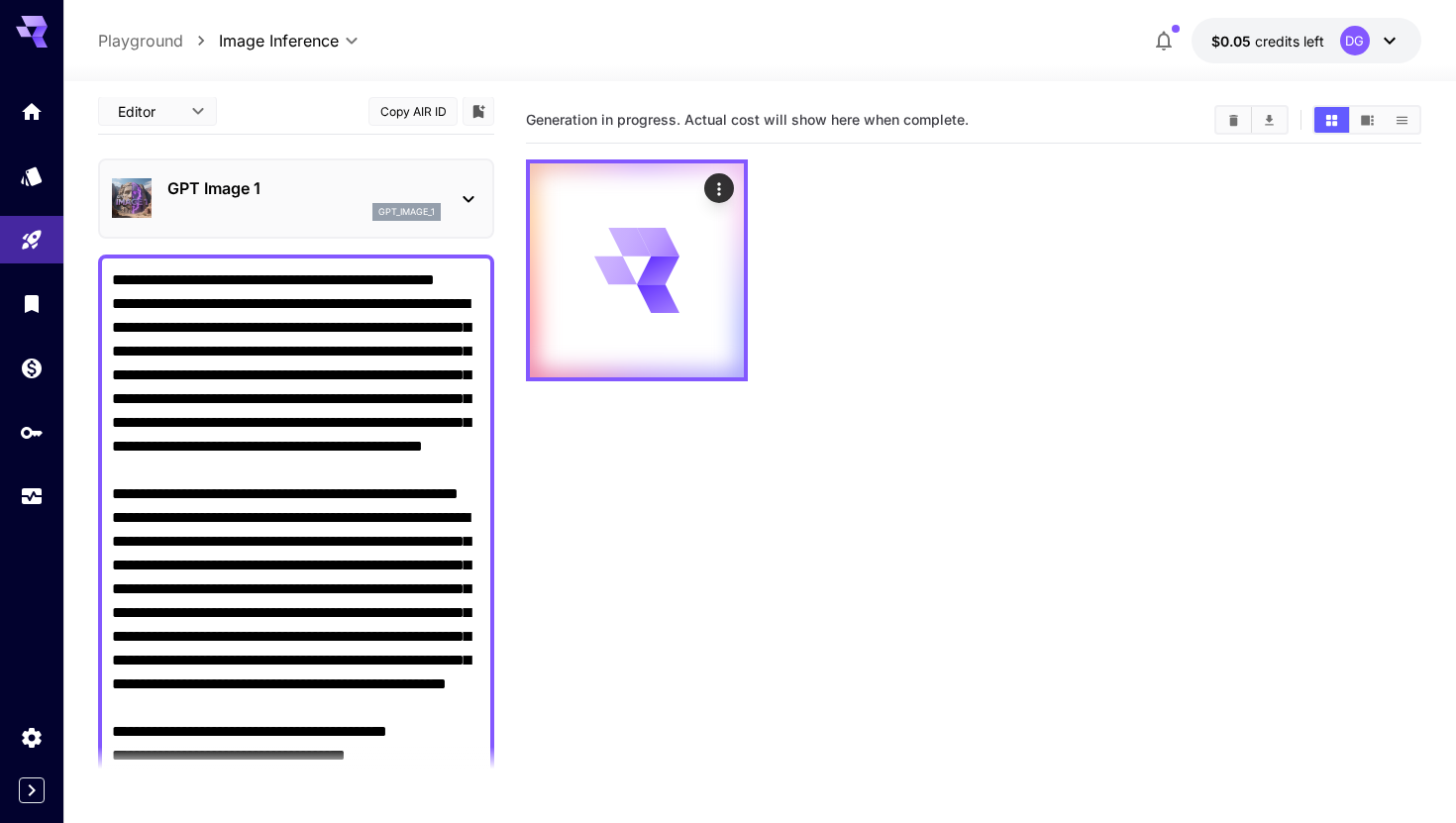 scroll, scrollTop: 0, scrollLeft: 0, axis: both 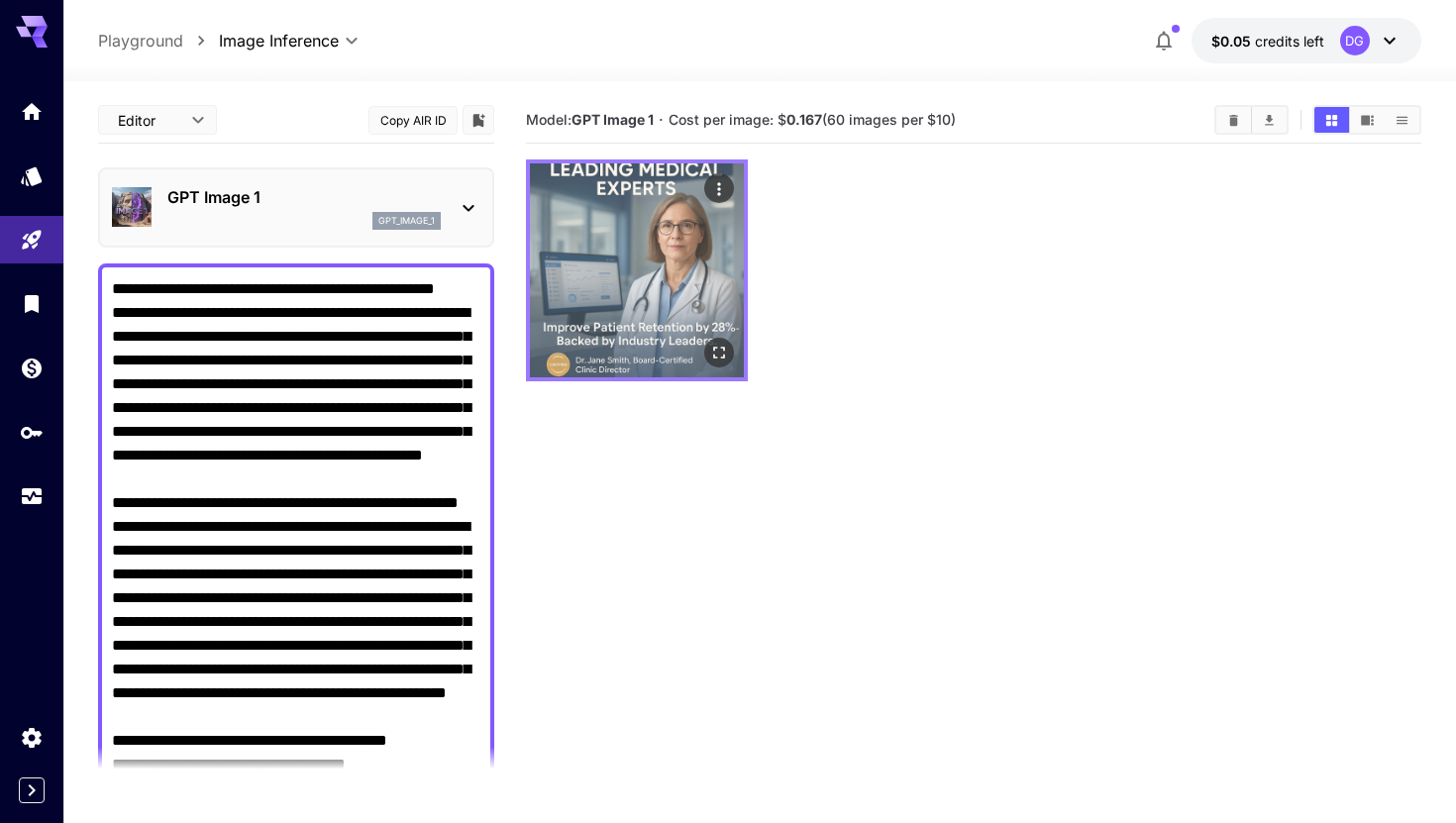 click at bounding box center [637, 270] 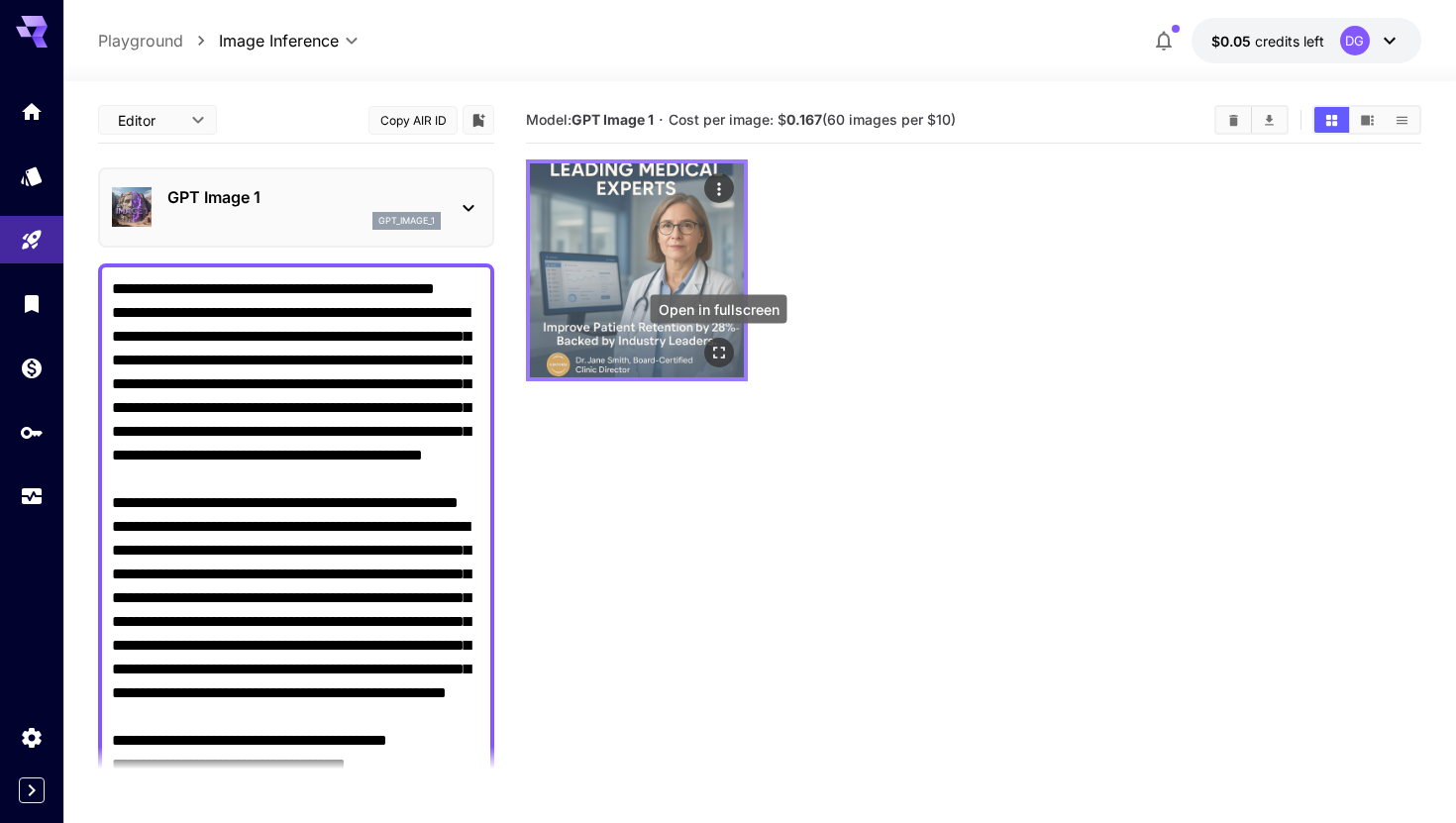 click 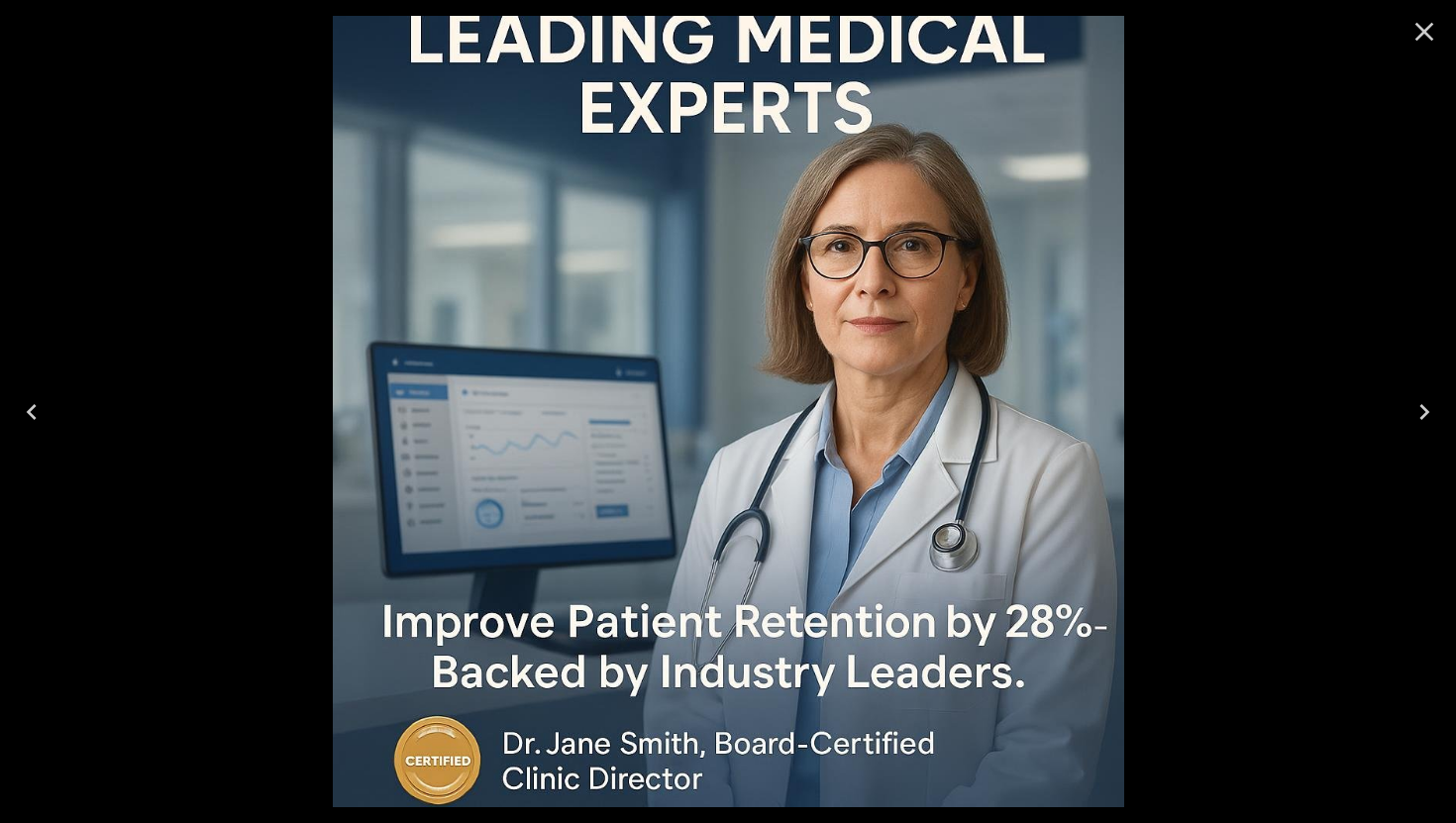 click 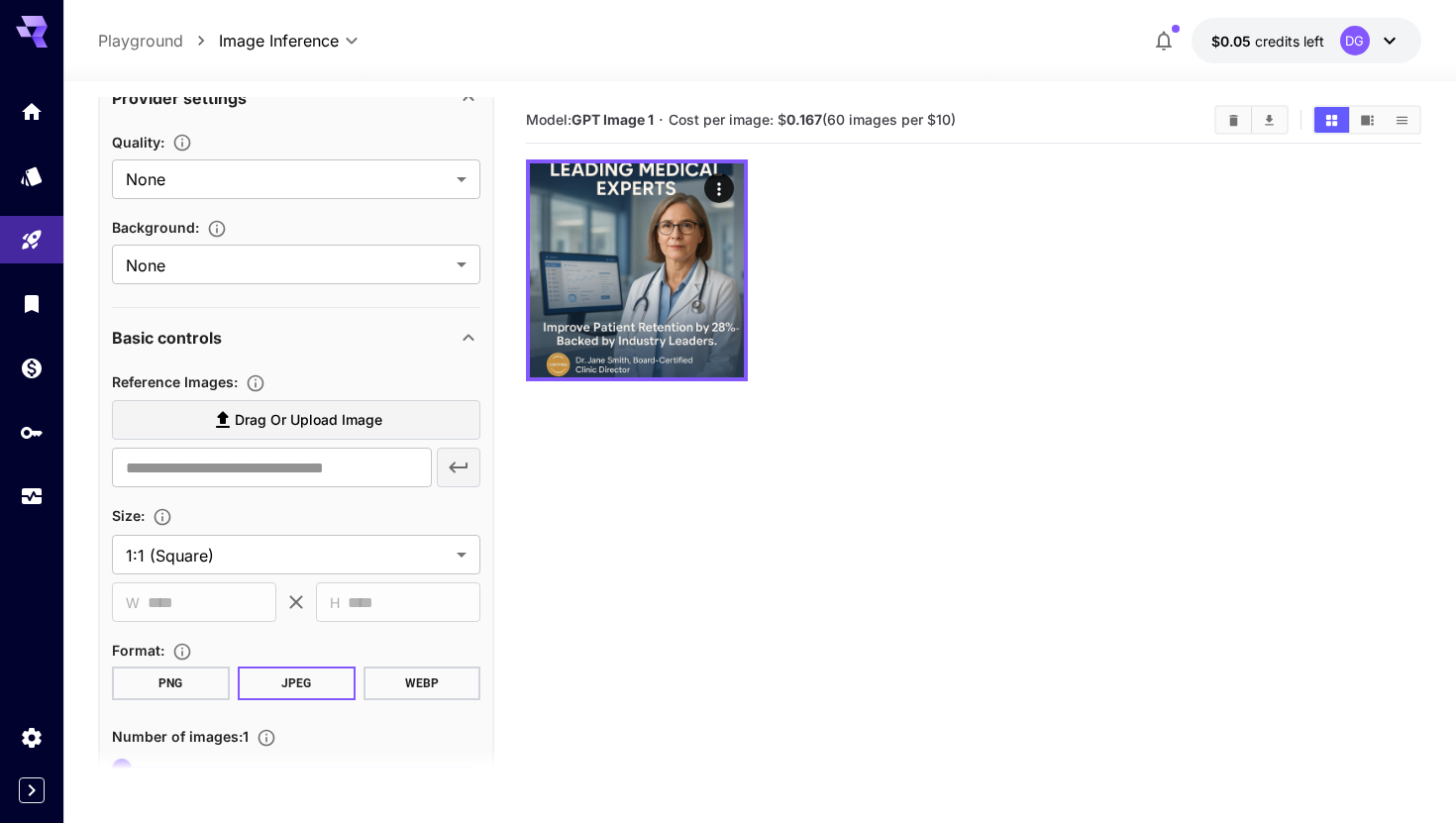 scroll, scrollTop: 2889, scrollLeft: 0, axis: vertical 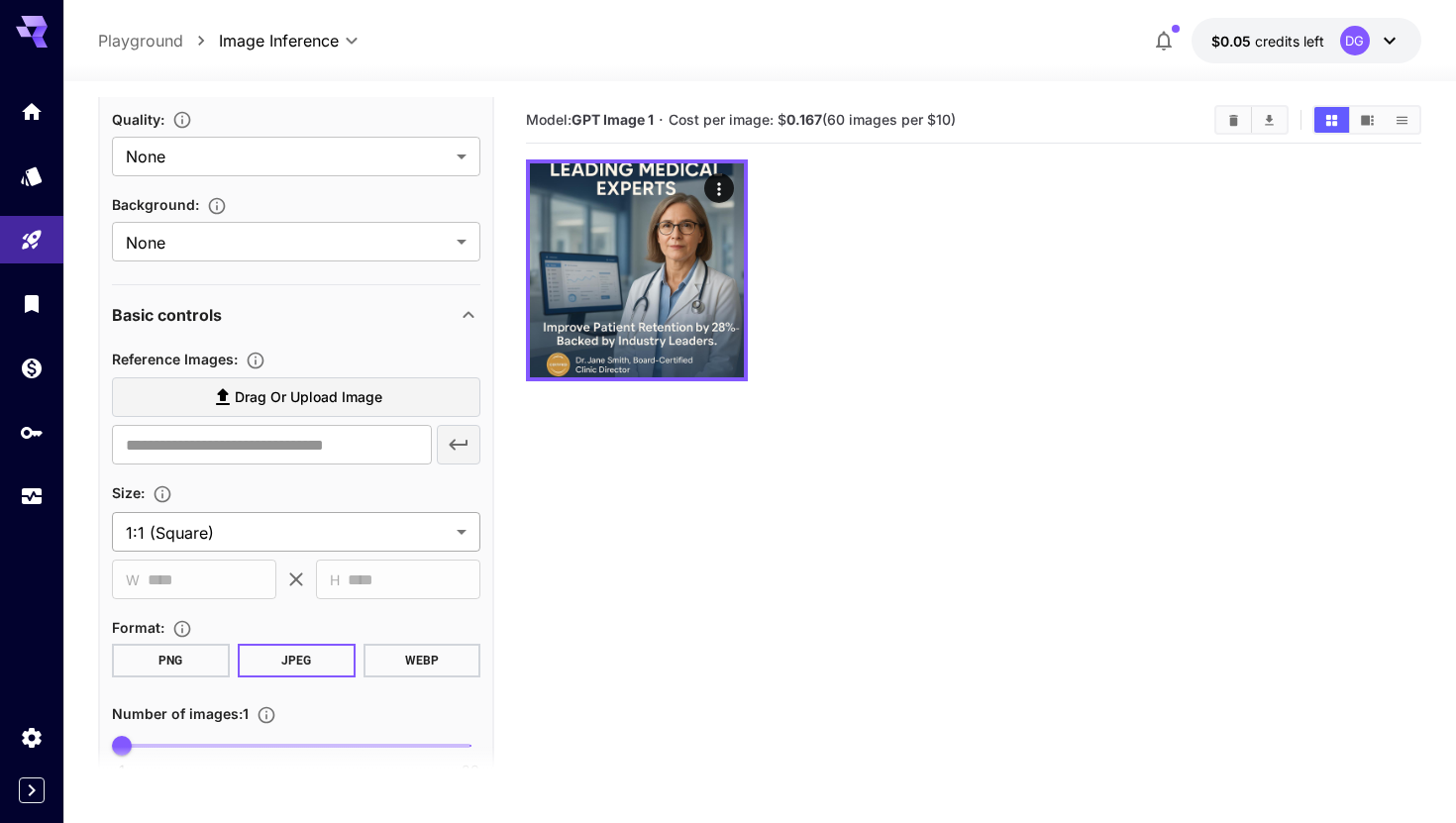 click on "**********" at bounding box center [728, 489] 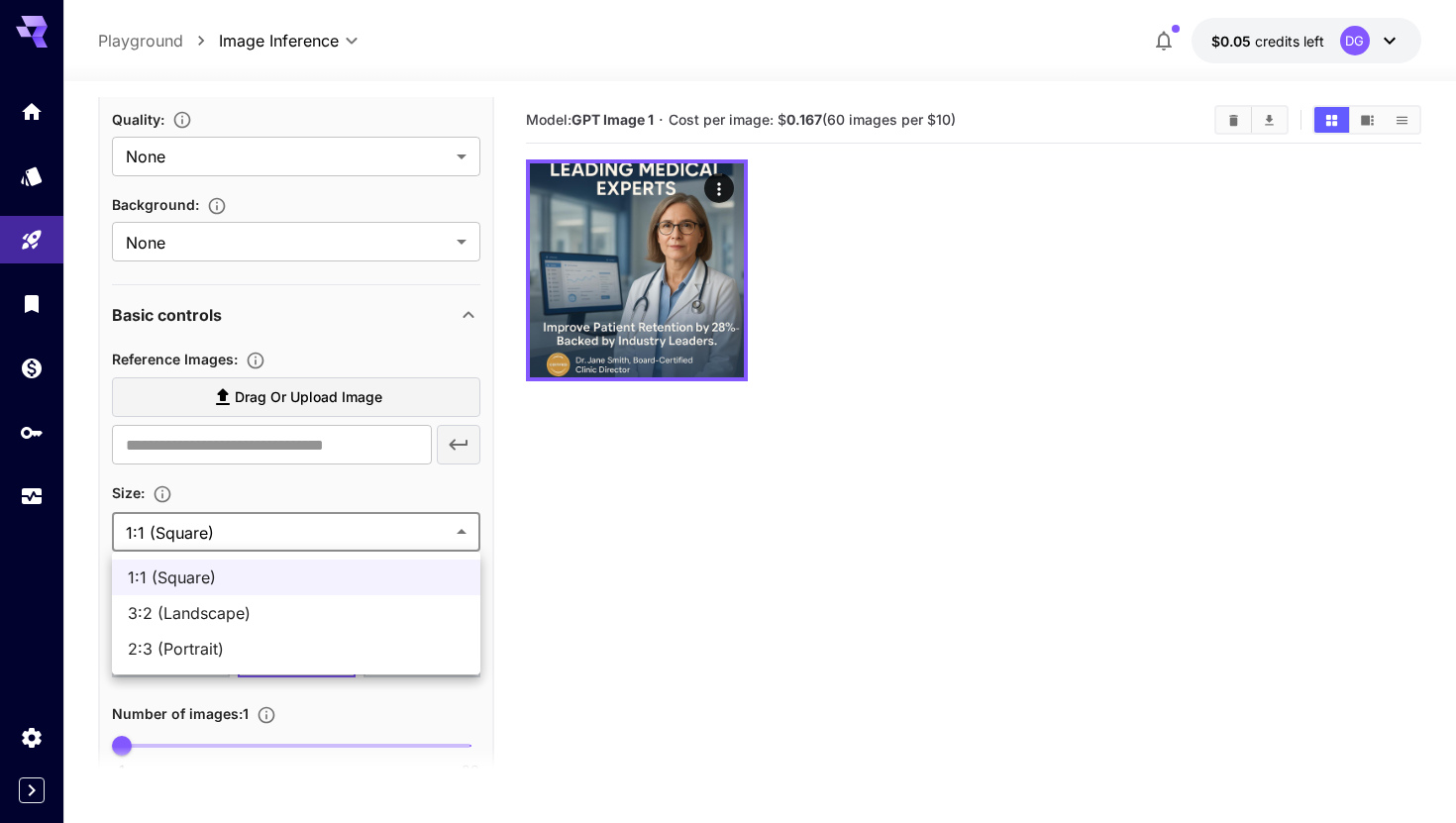 click on "2:3 (Portrait)" at bounding box center (296, 649) 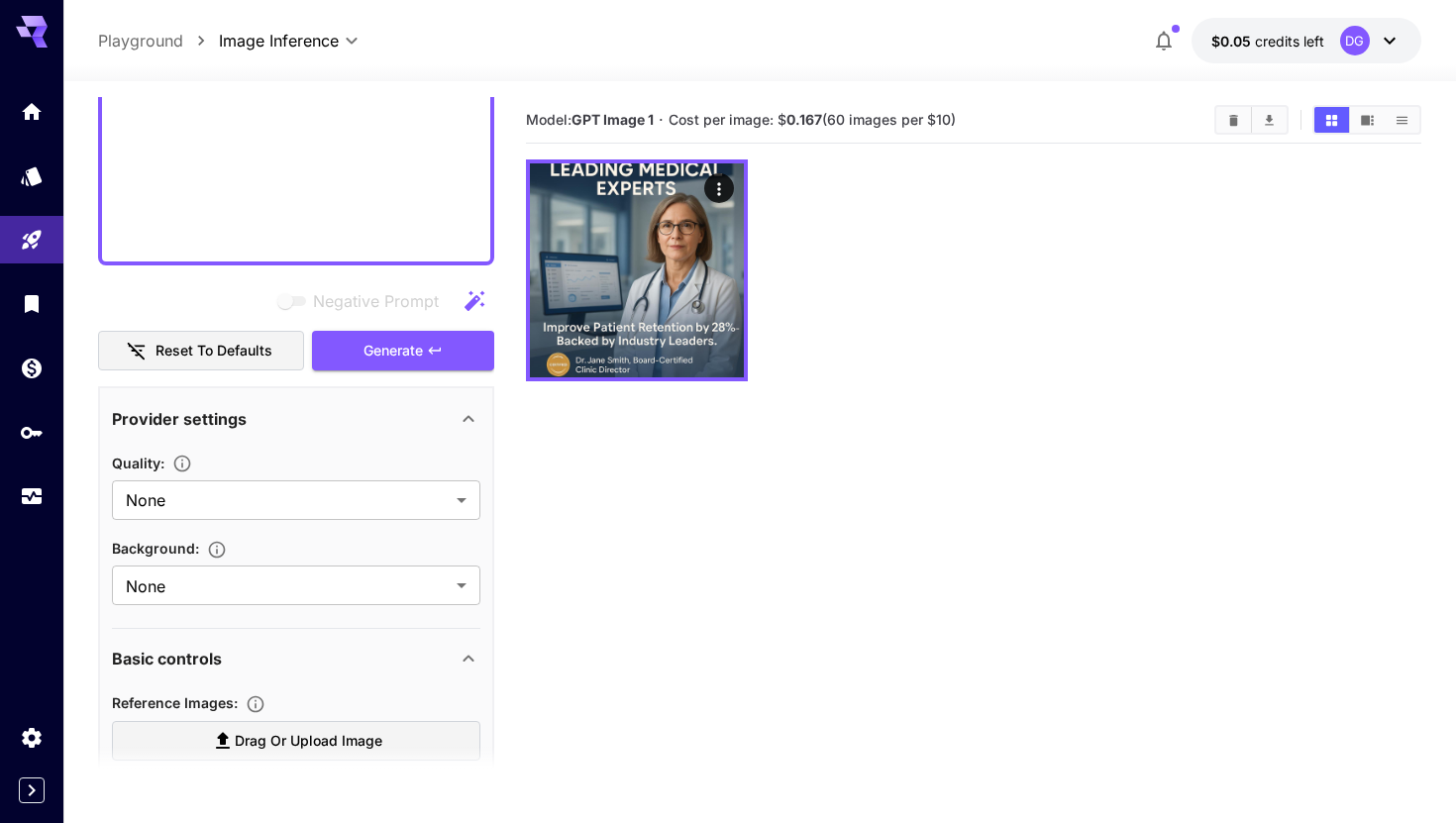 scroll, scrollTop: 2566, scrollLeft: 0, axis: vertical 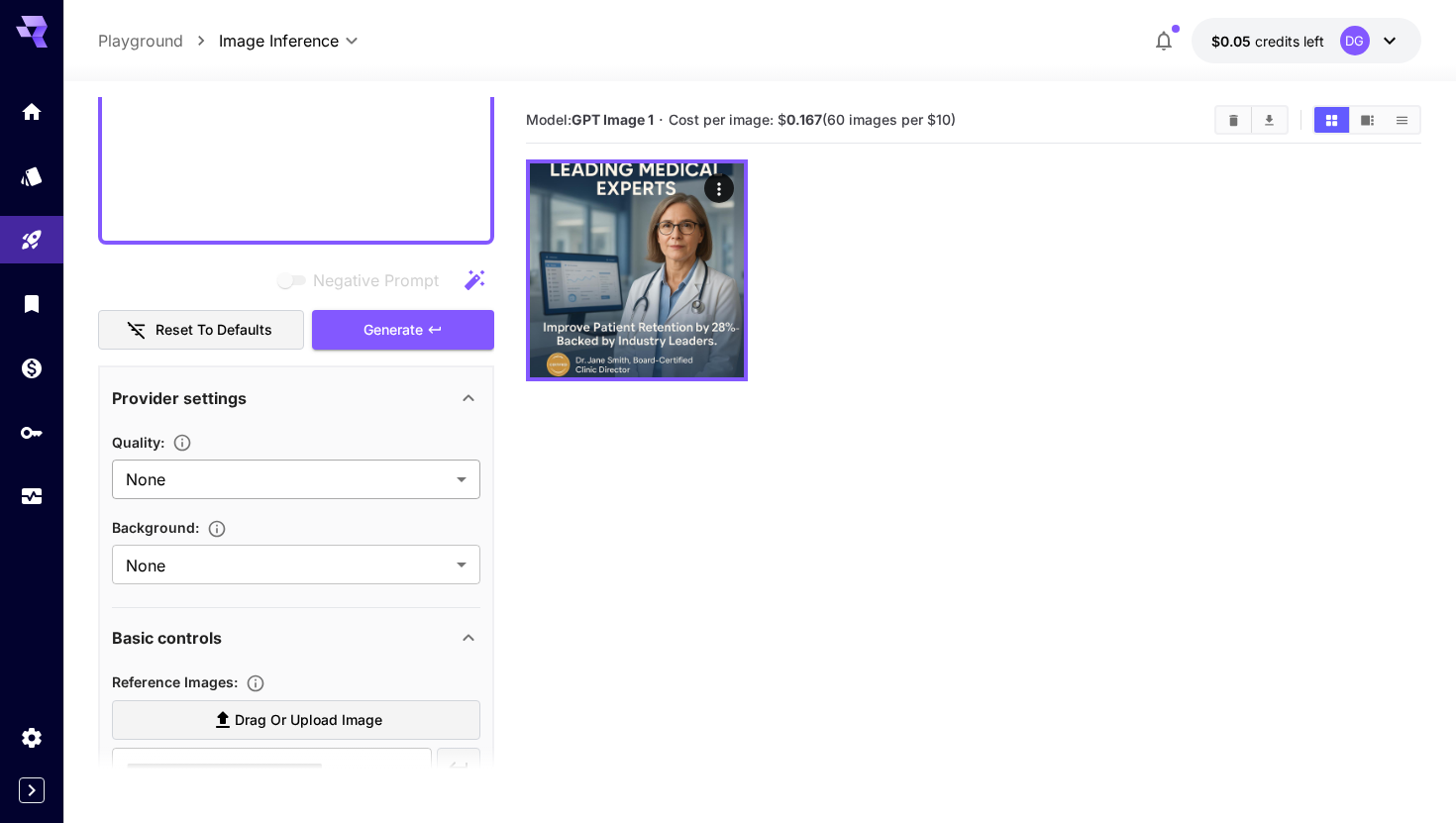click on "**********" at bounding box center (728, 489) 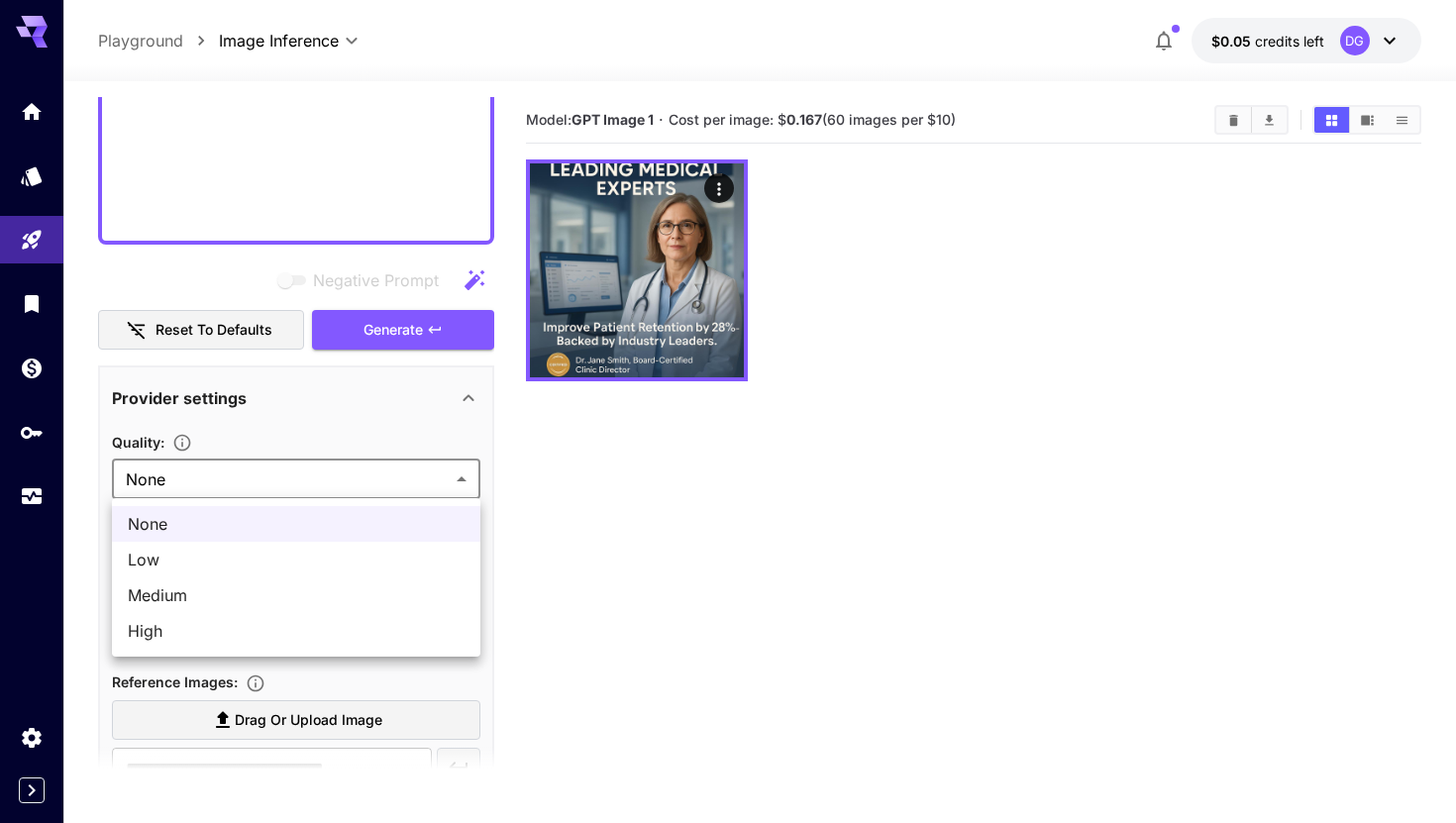 click on "High" at bounding box center [296, 631] 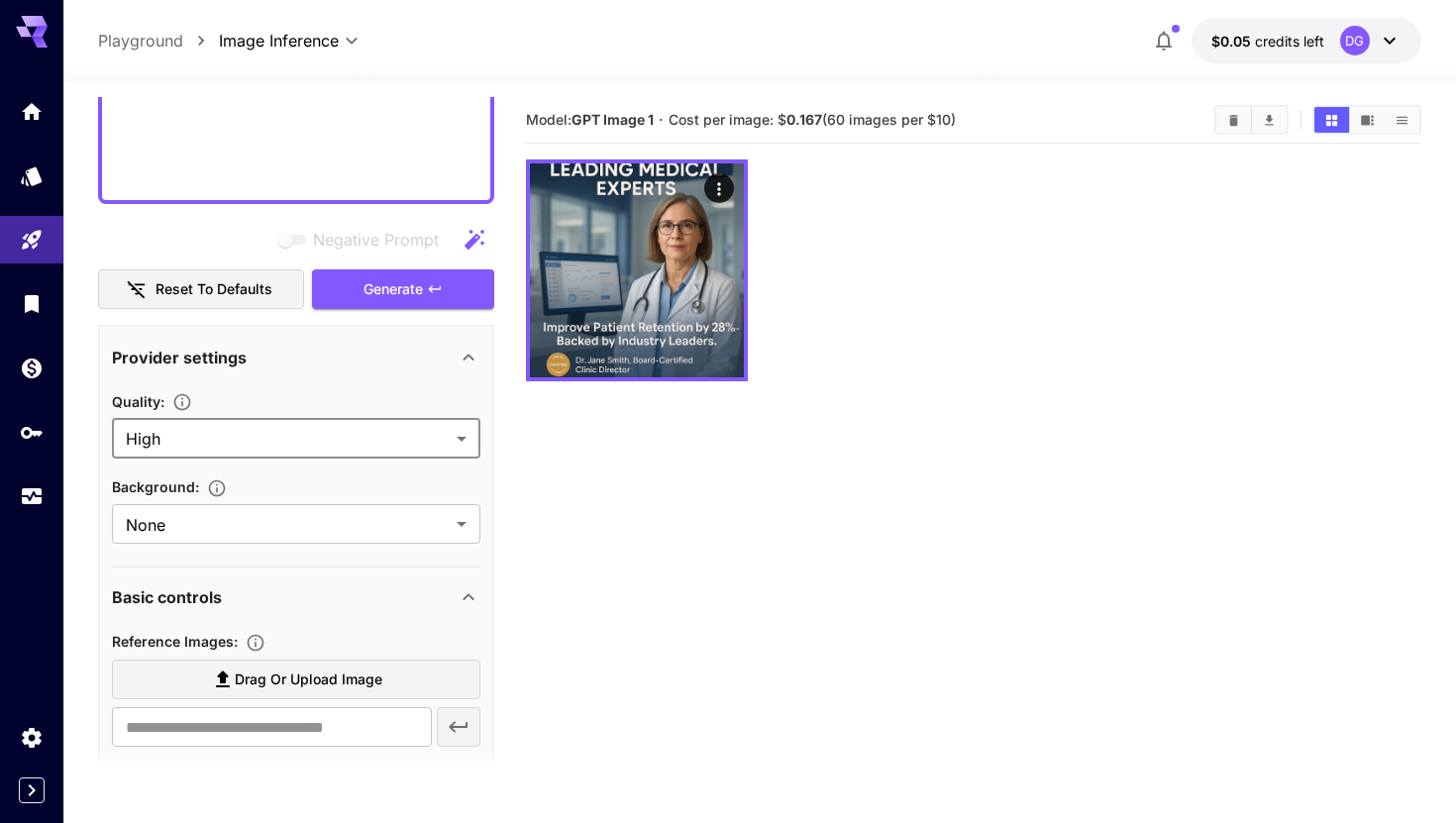 scroll, scrollTop: 2610, scrollLeft: 0, axis: vertical 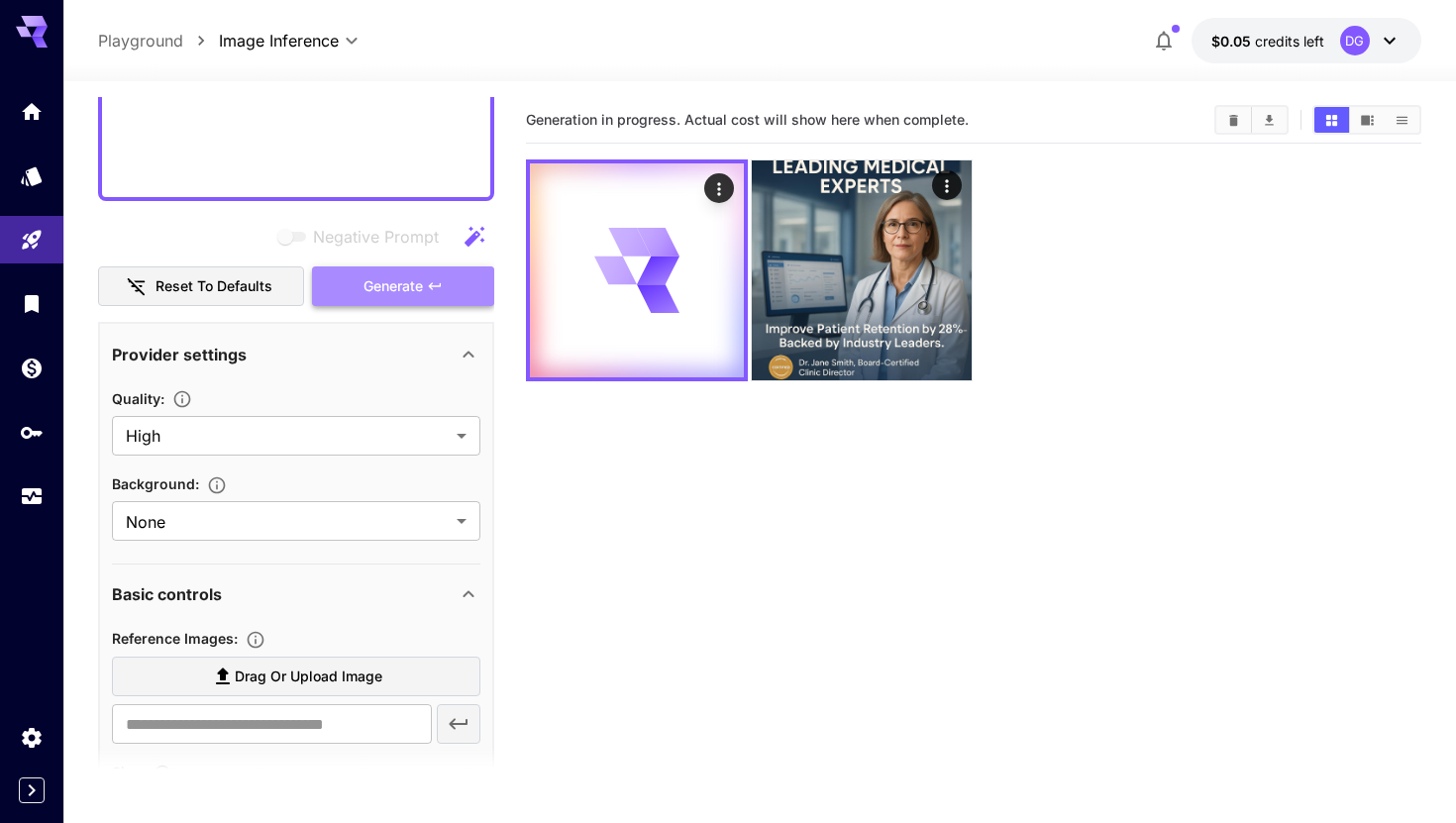click on "Generate" at bounding box center (403, 286) 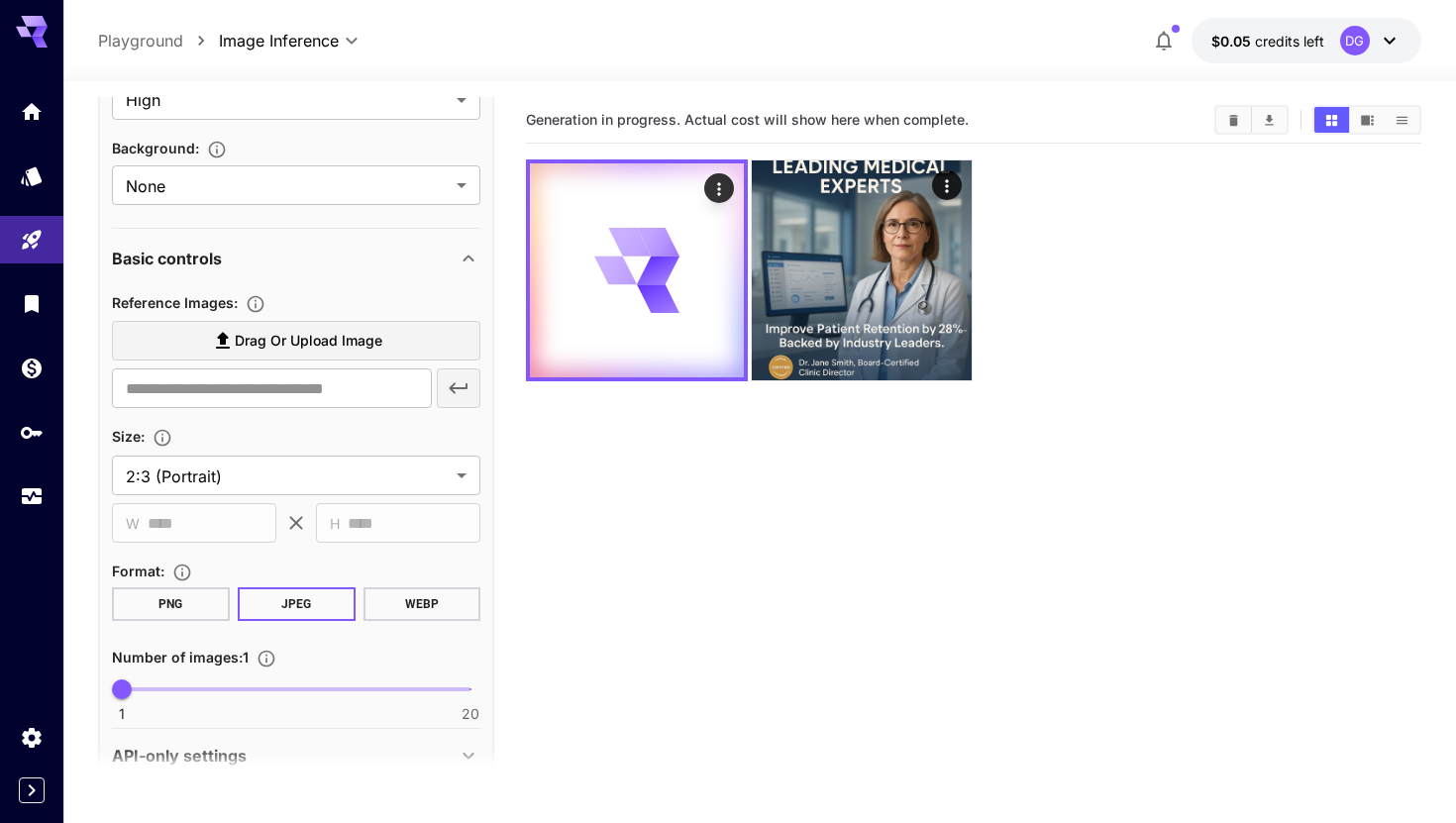 scroll, scrollTop: 2982, scrollLeft: 0, axis: vertical 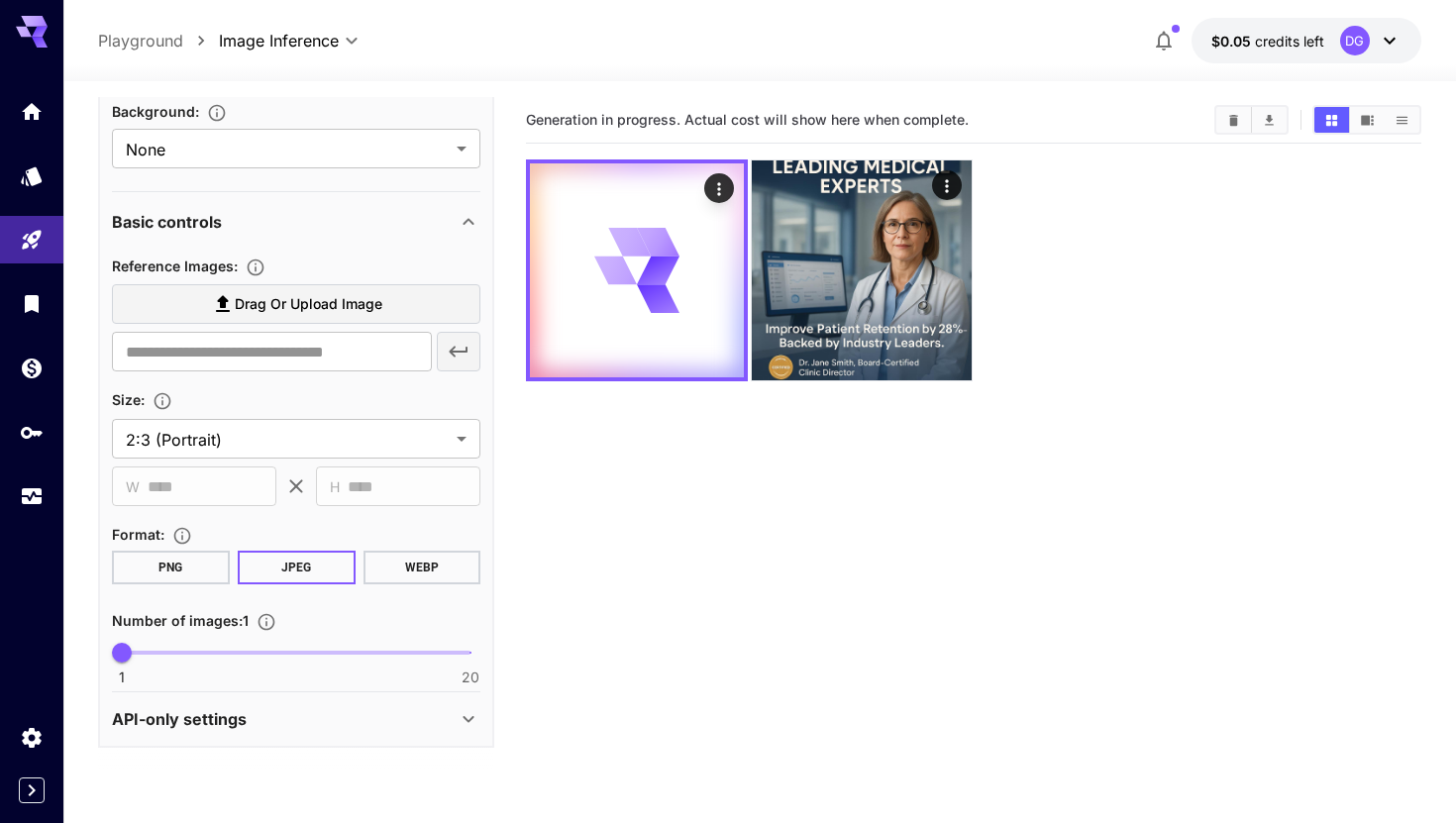 click on "API-only settings" at bounding box center (284, 719) 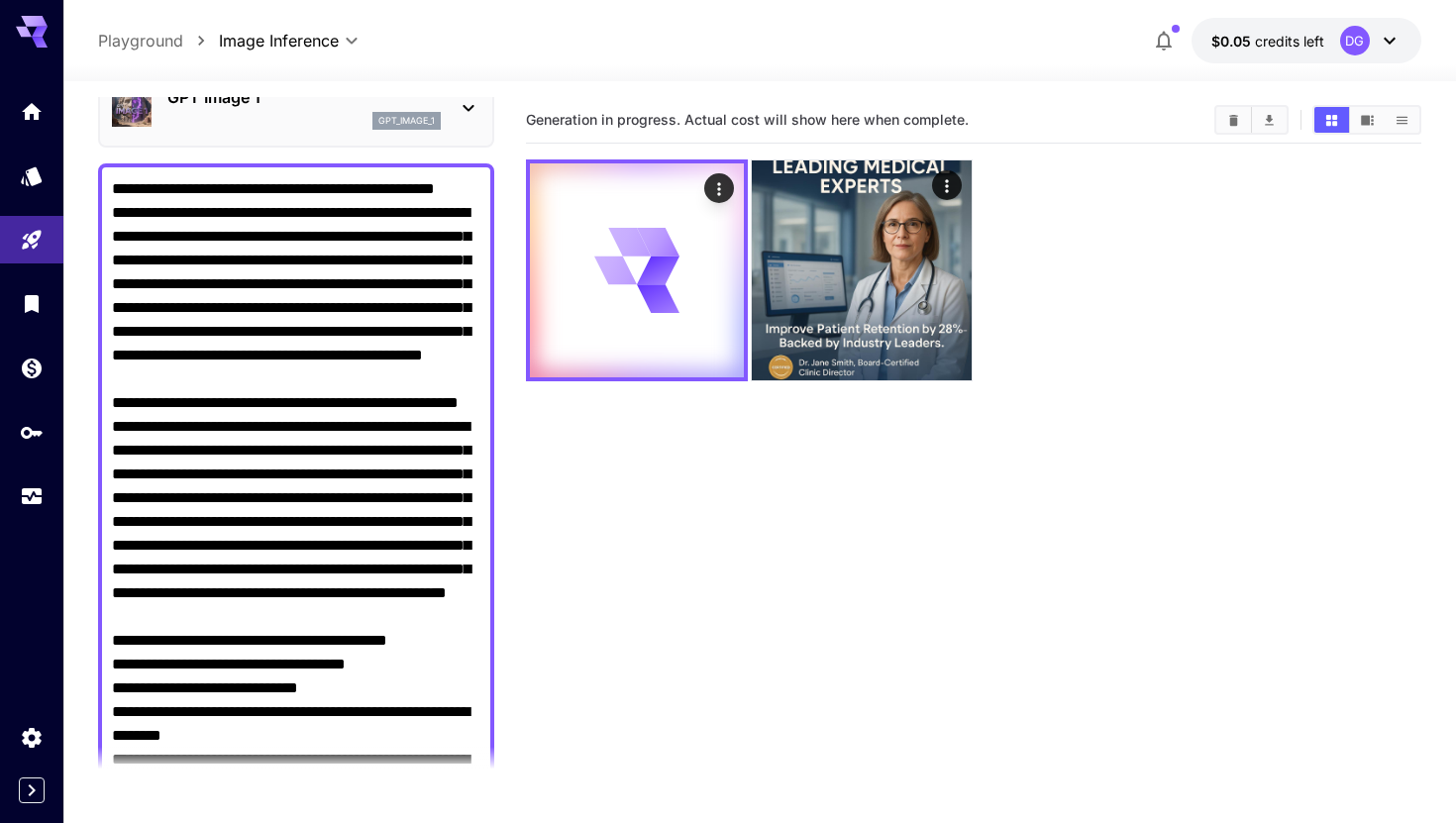 scroll, scrollTop: 0, scrollLeft: 0, axis: both 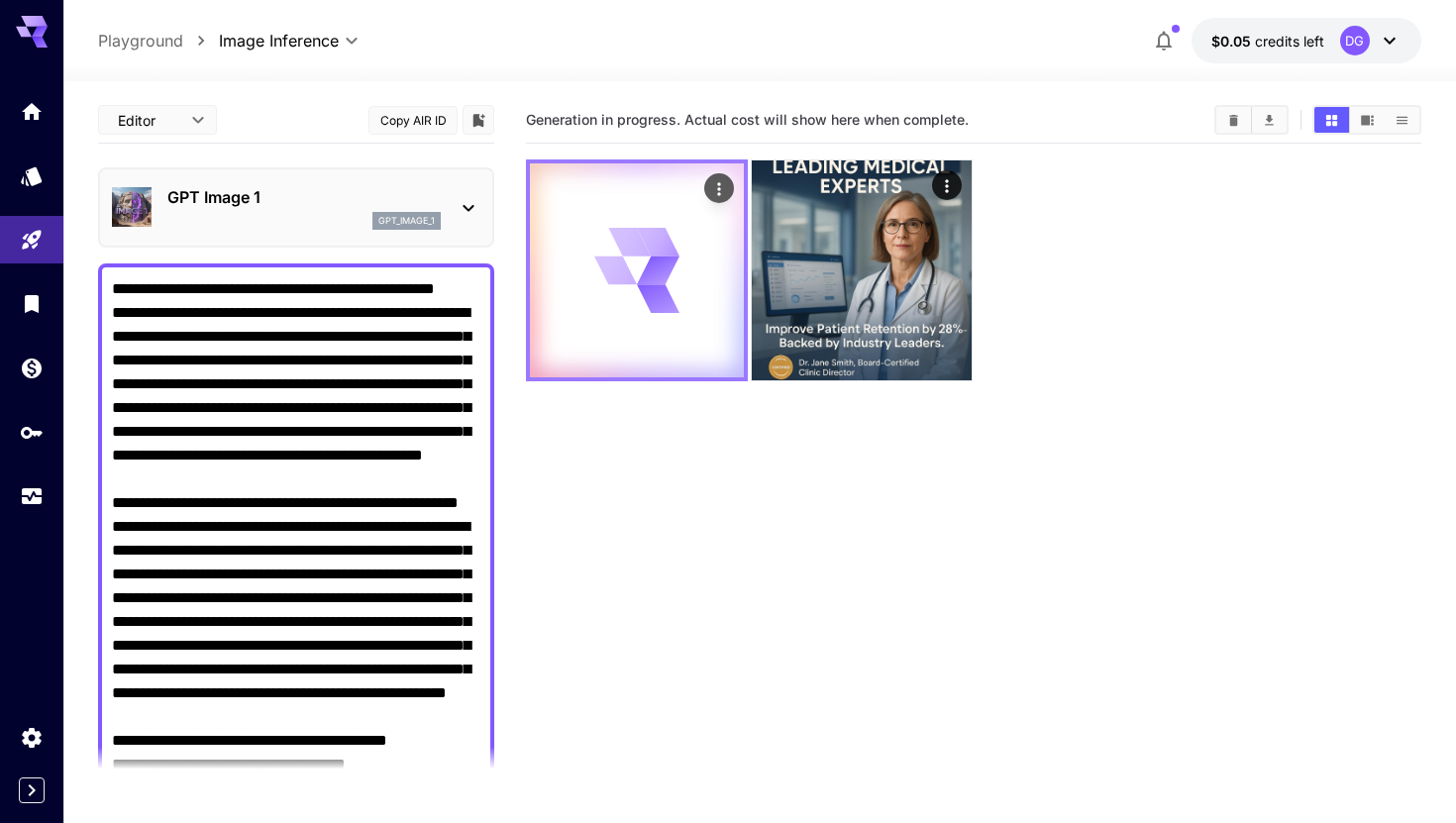 click 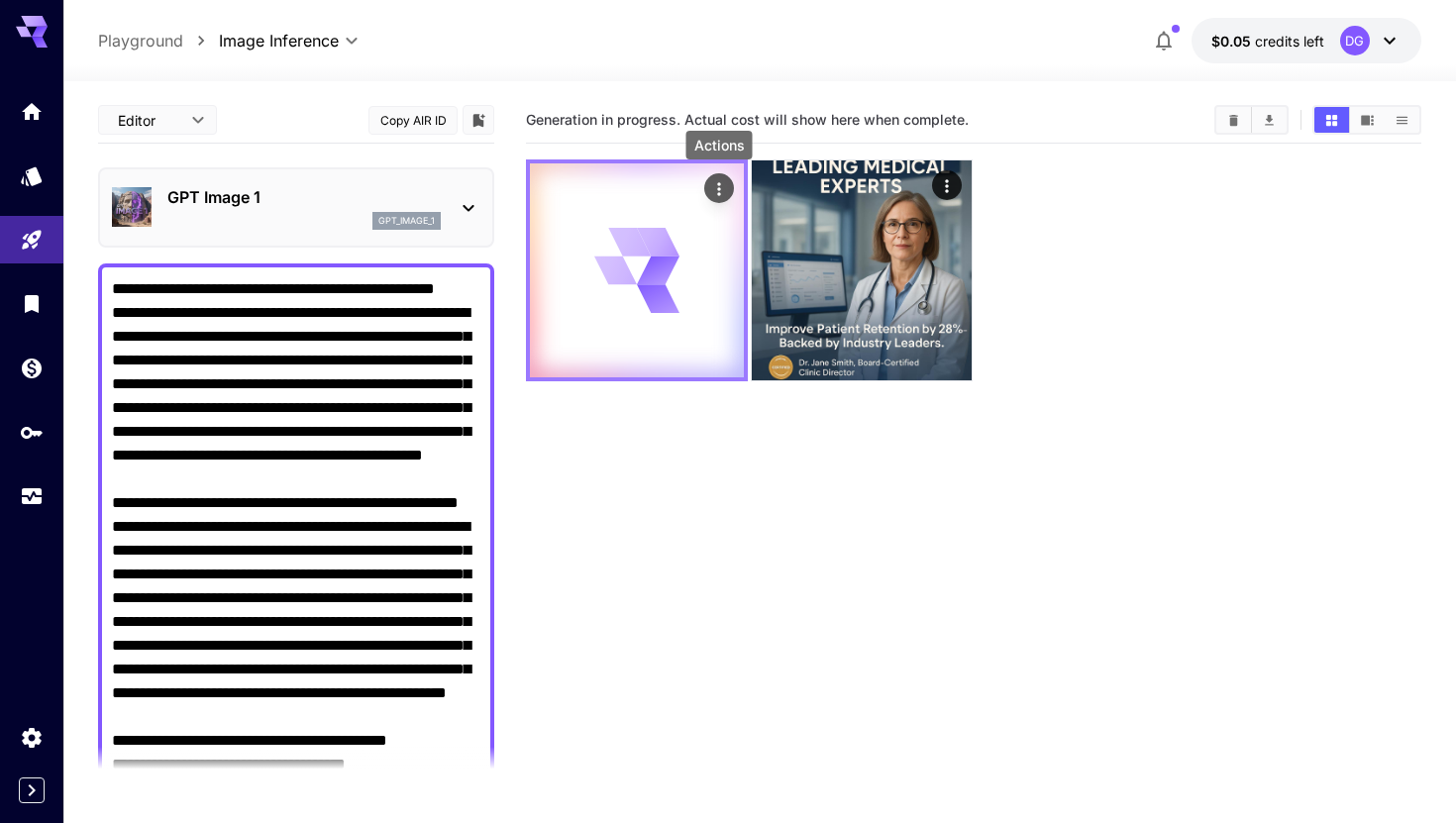 click 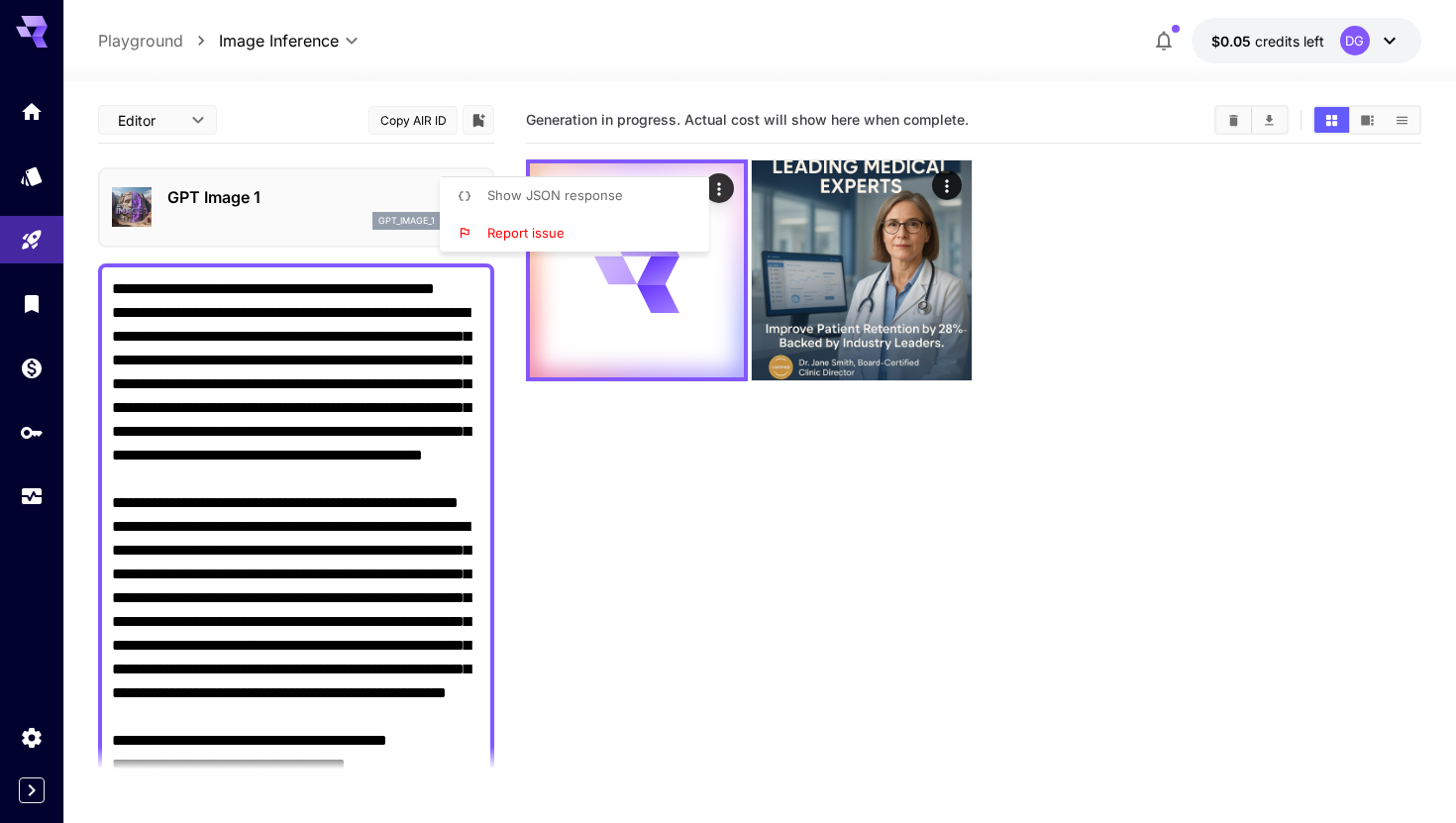 click at bounding box center (728, 411) 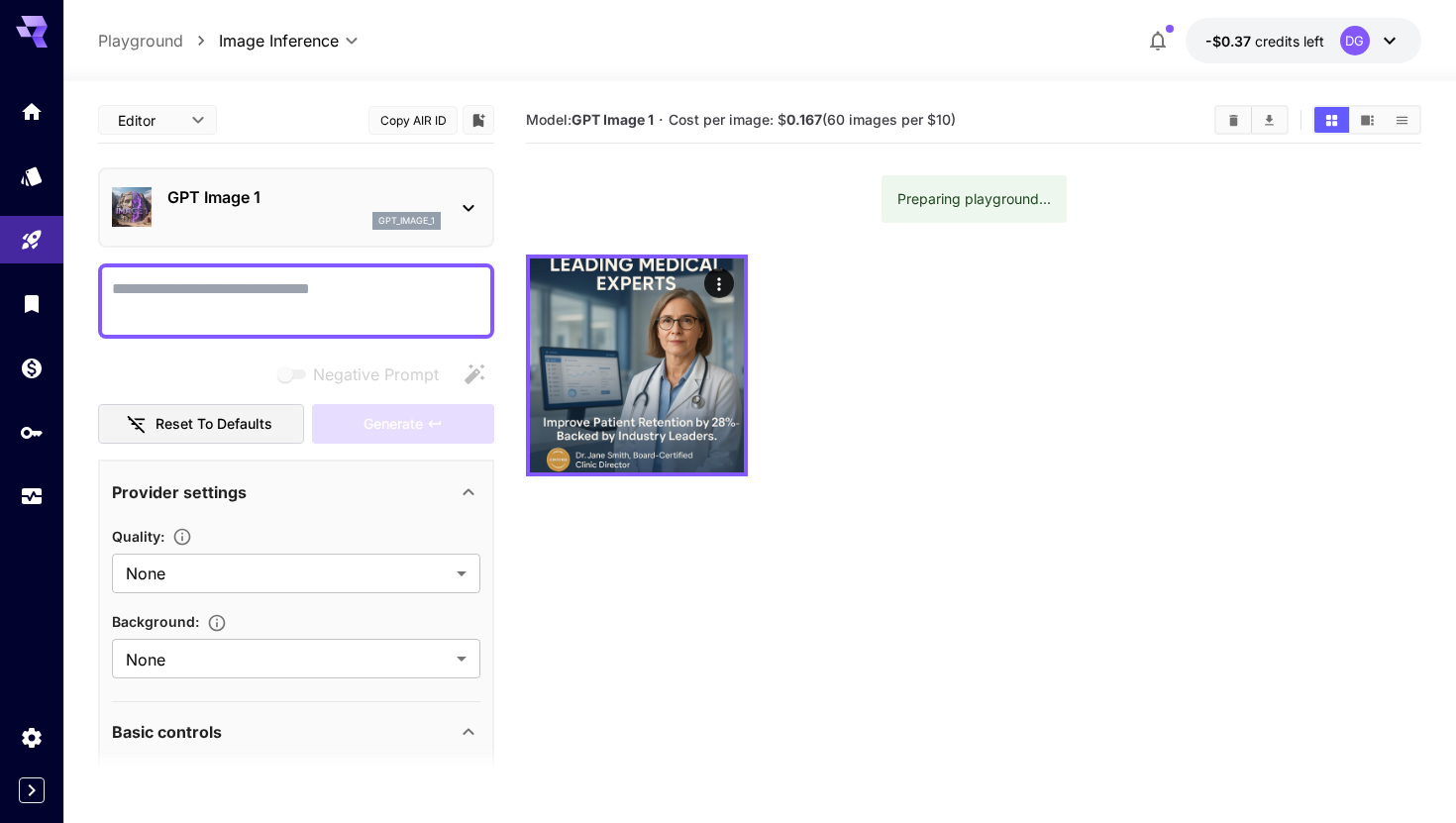 scroll, scrollTop: 0, scrollLeft: 0, axis: both 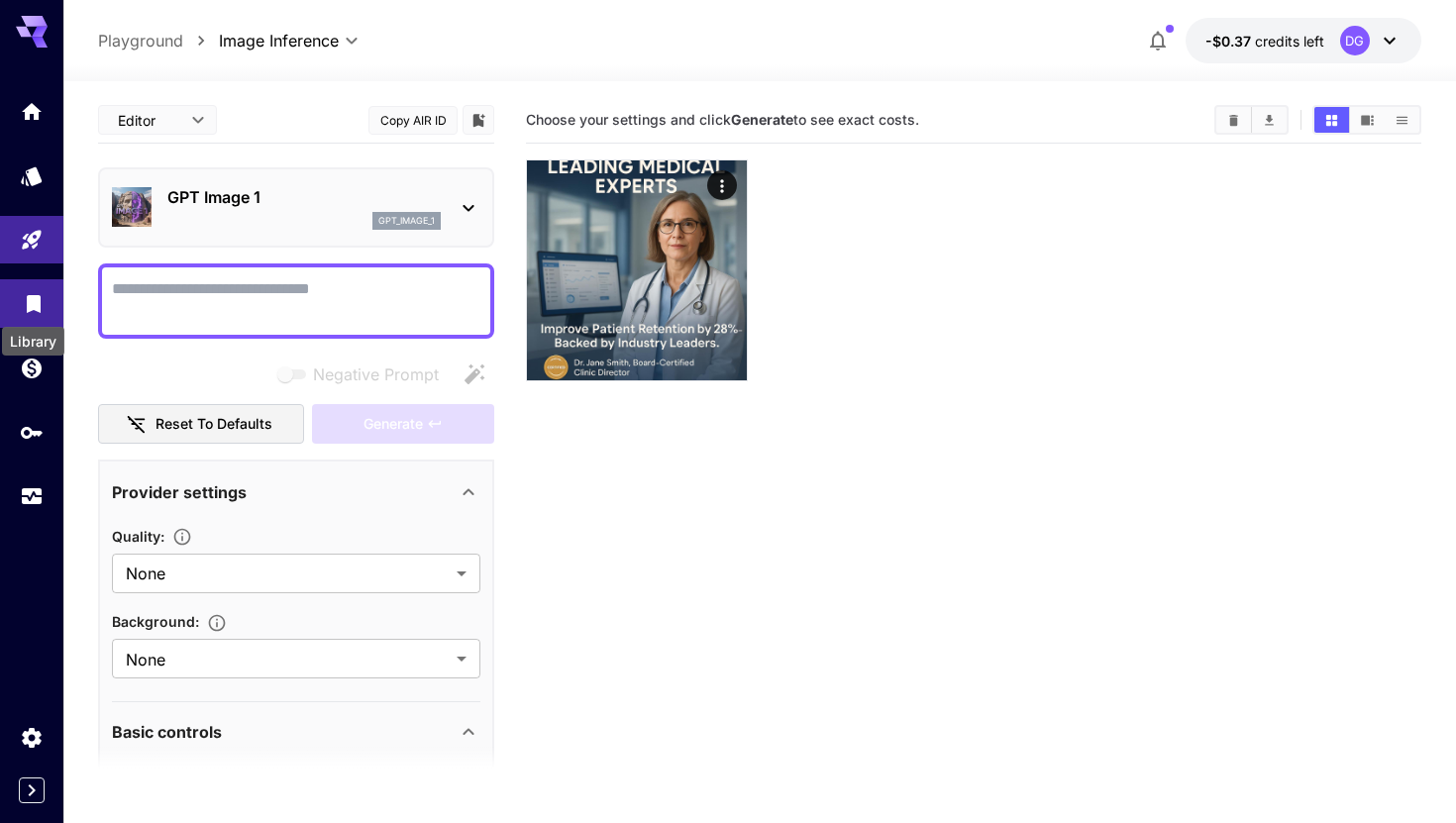 click 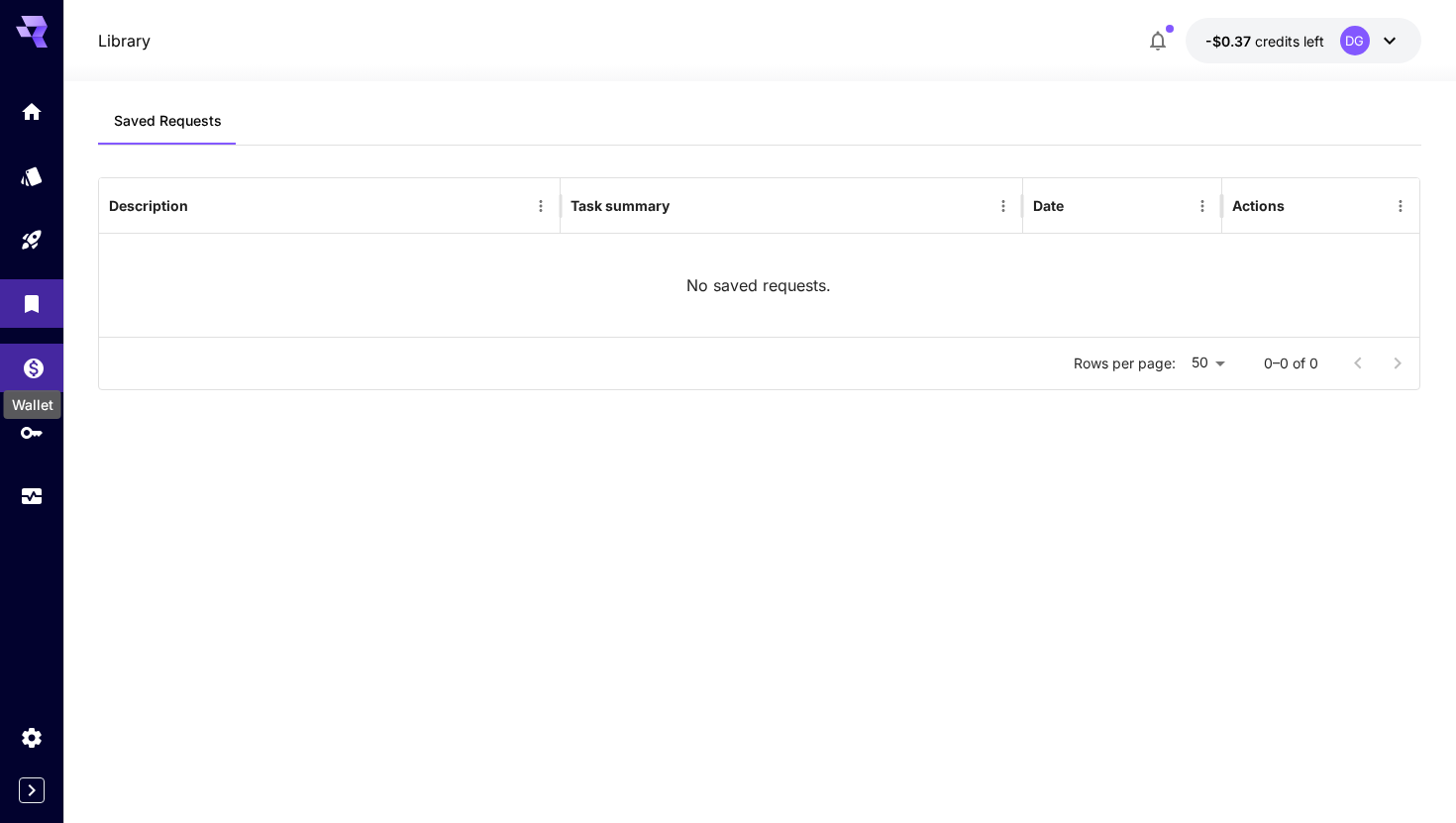 click 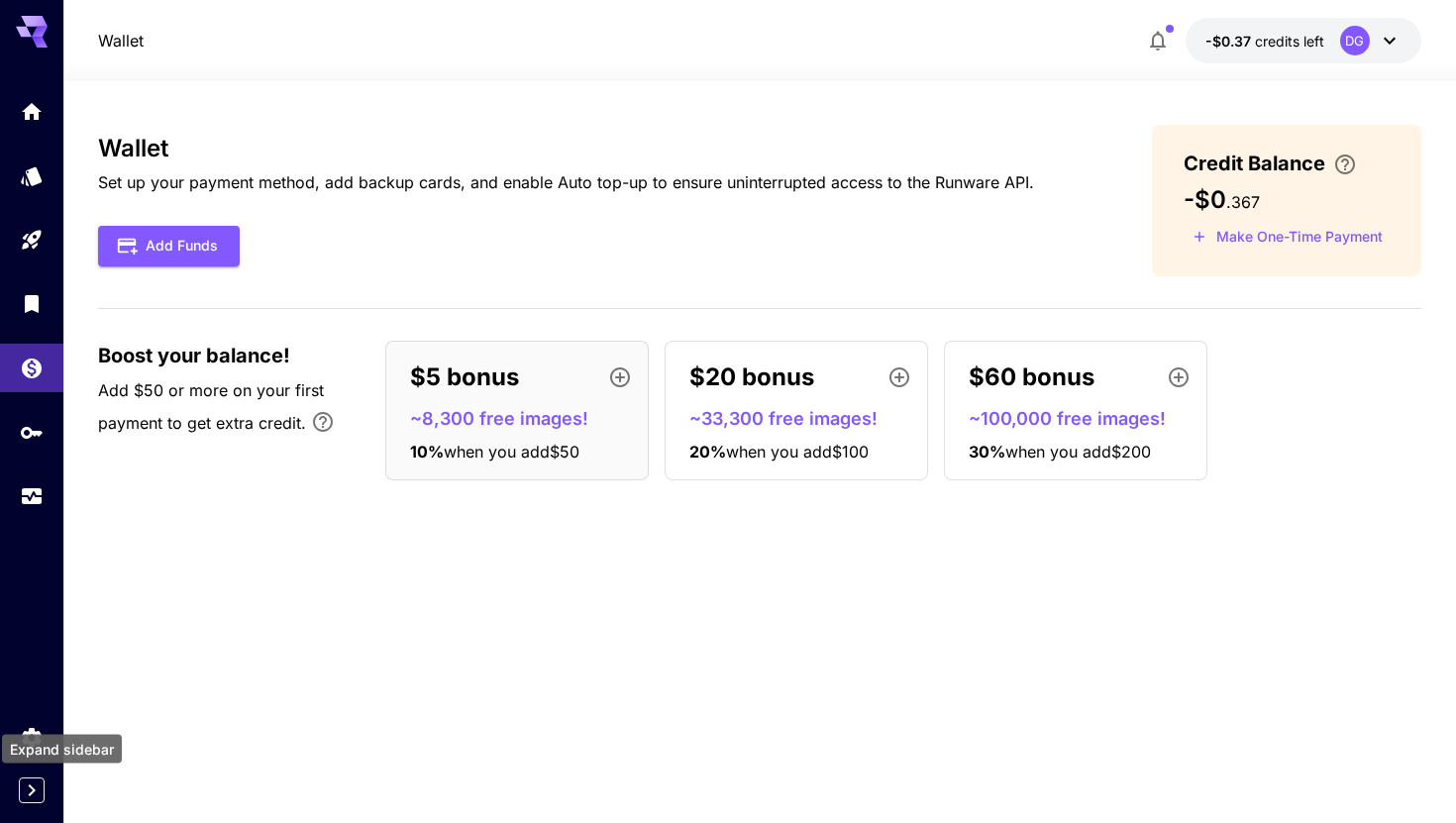 click 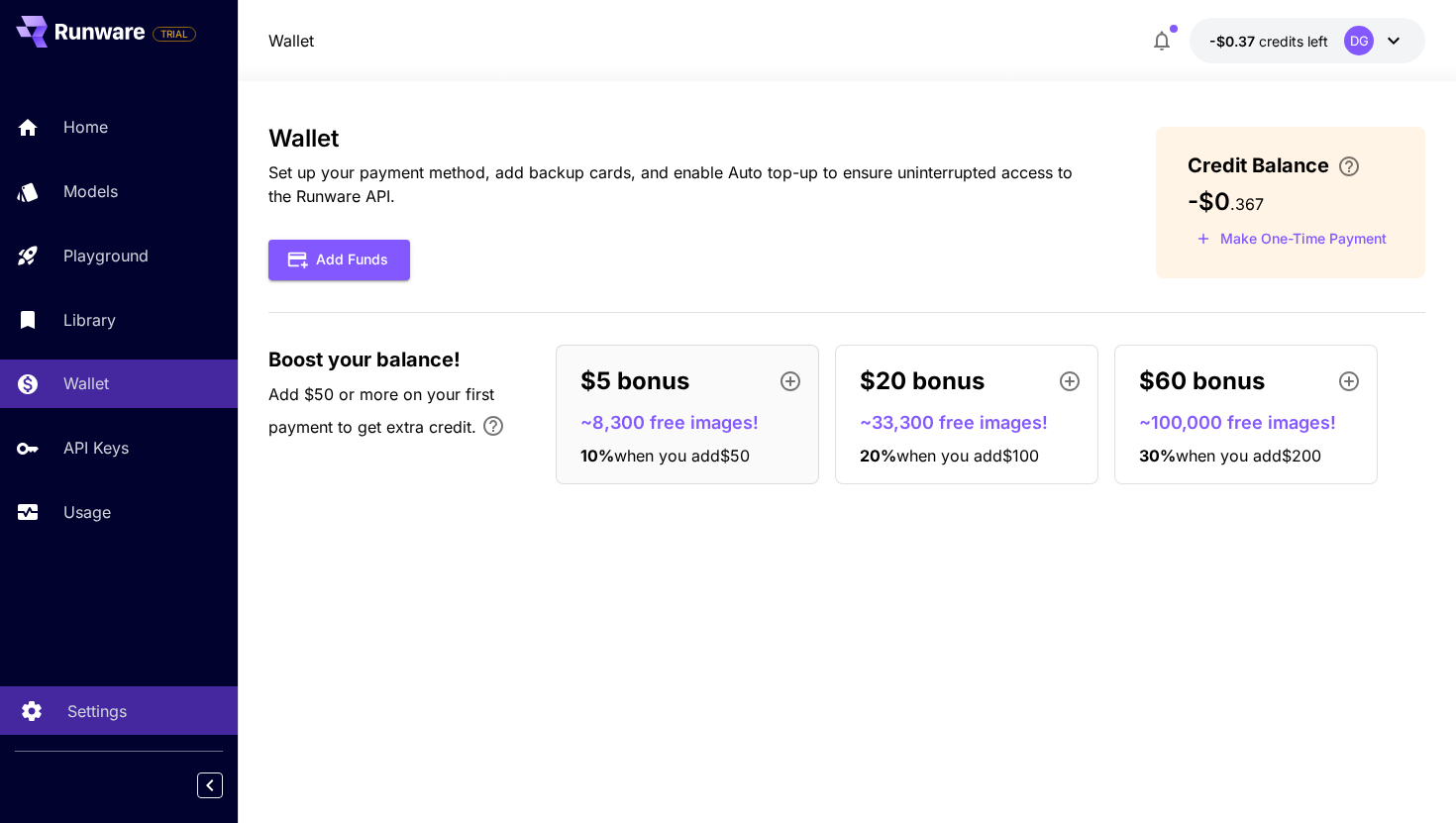 click on "Settings" at bounding box center [119, 710] 